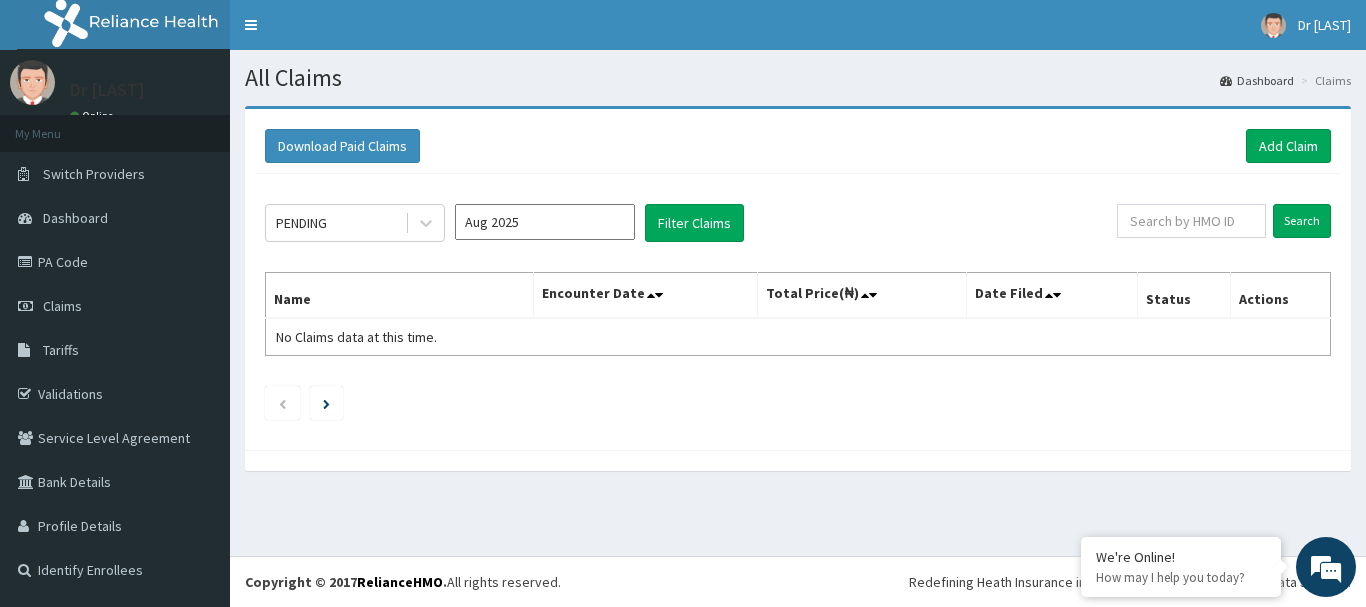 scroll, scrollTop: 0, scrollLeft: 0, axis: both 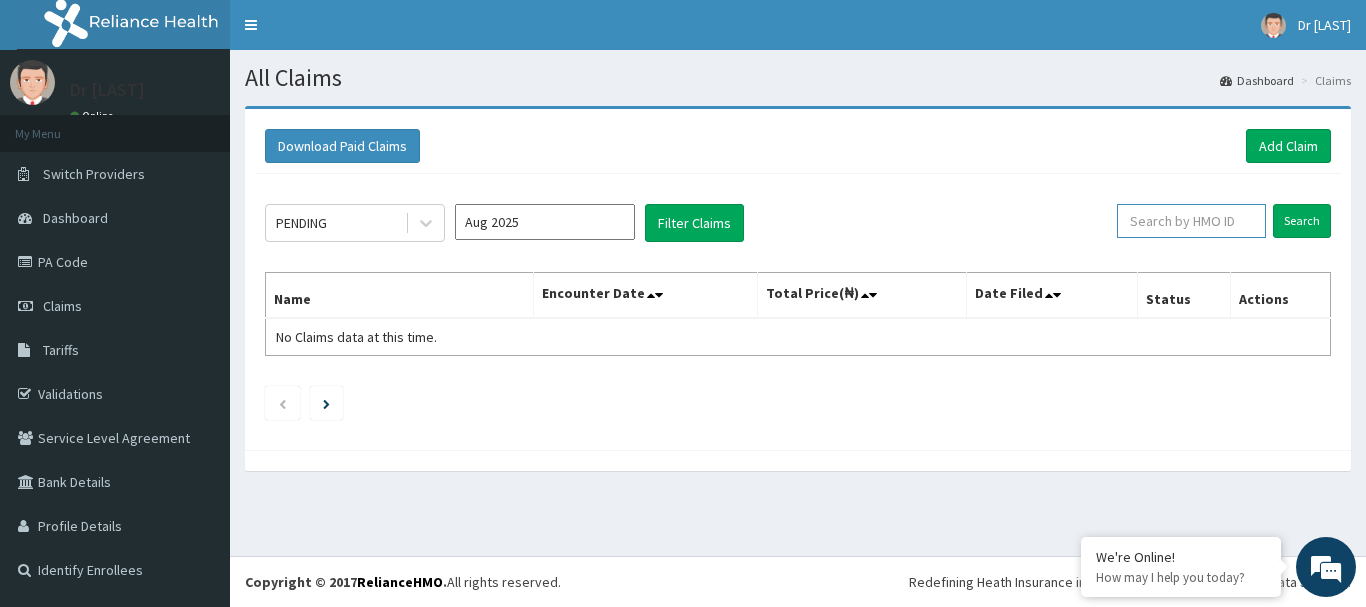 click at bounding box center (1191, 221) 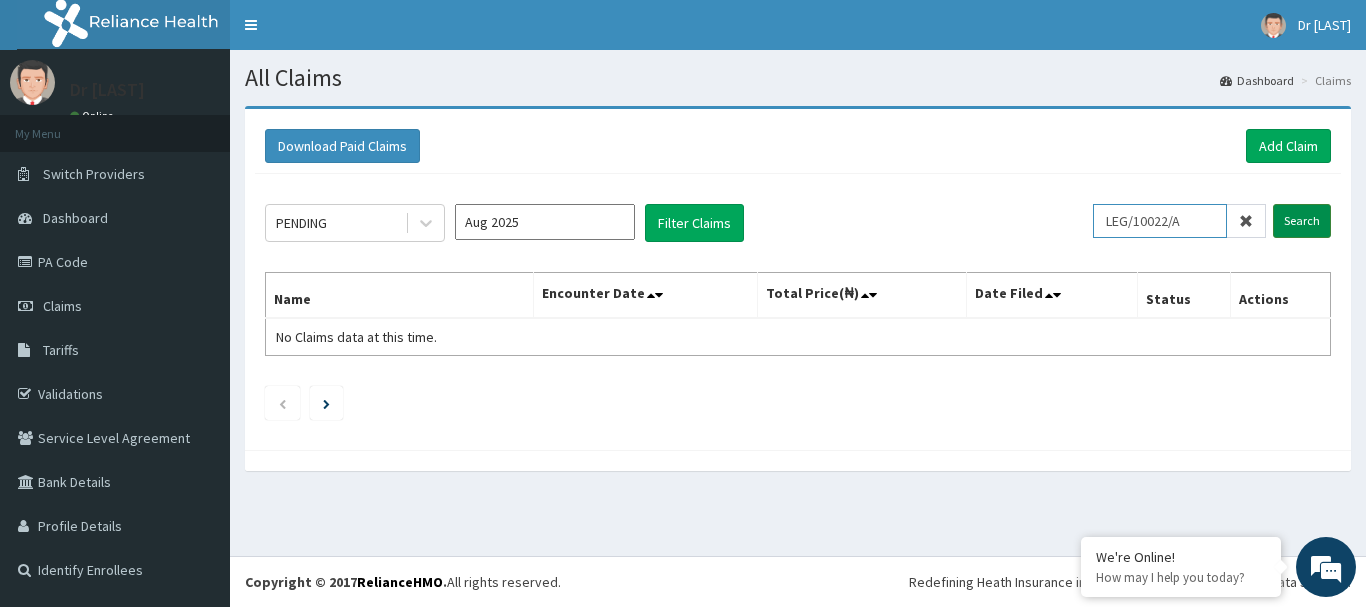 type on "LEG/10022/A" 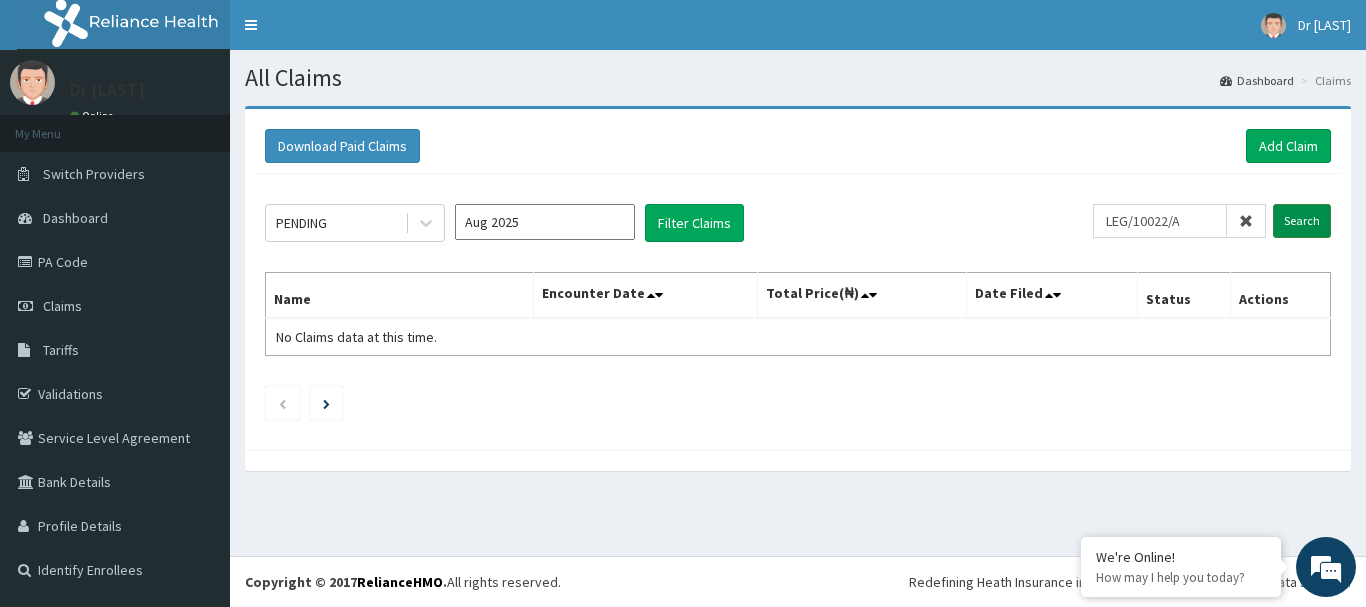 click on "Search" at bounding box center [1302, 221] 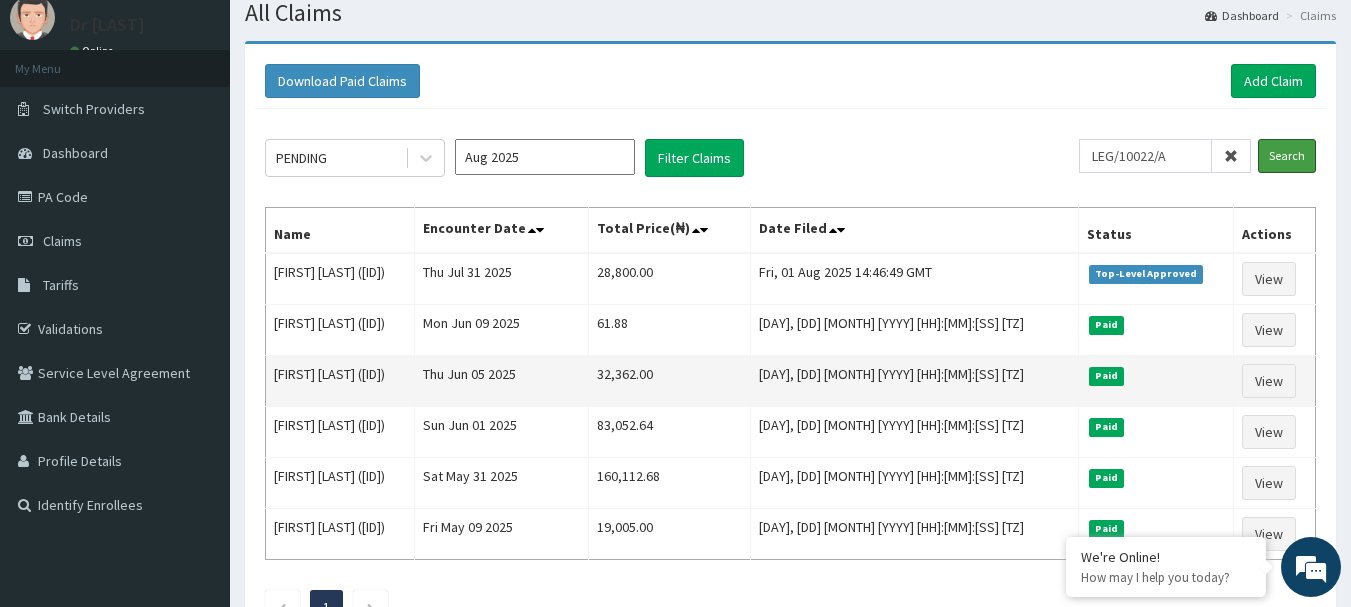 scroll, scrollTop: 100, scrollLeft: 0, axis: vertical 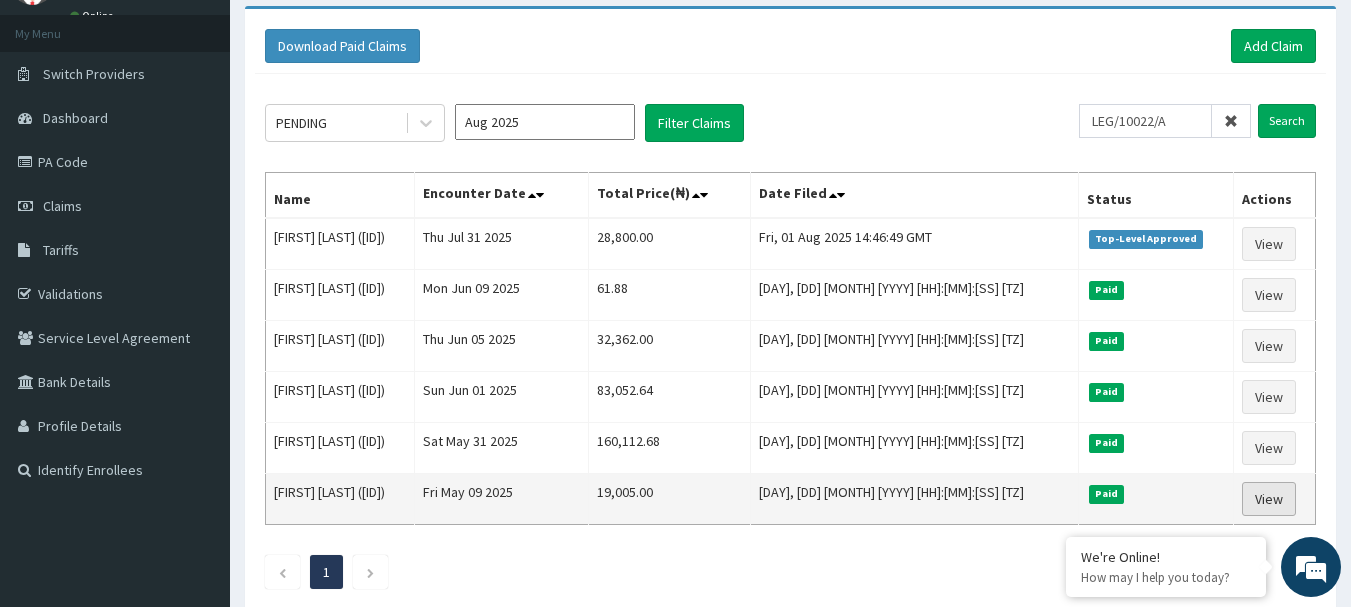 click on "View" at bounding box center (1269, 499) 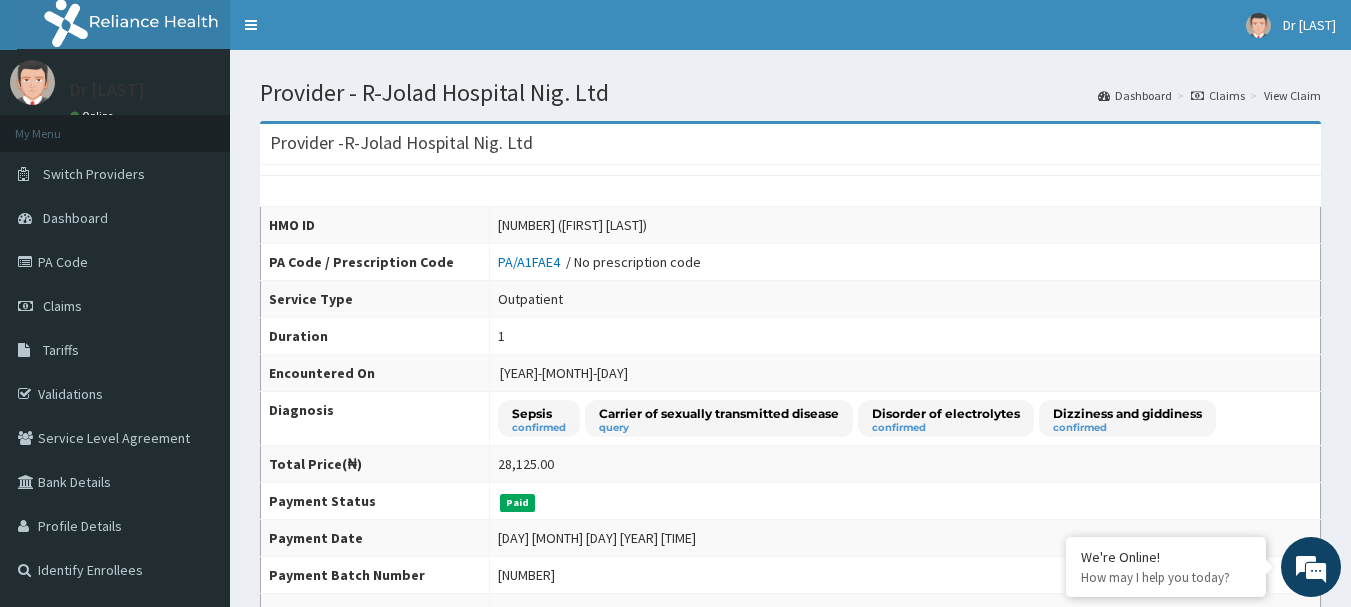 scroll, scrollTop: 700, scrollLeft: 0, axis: vertical 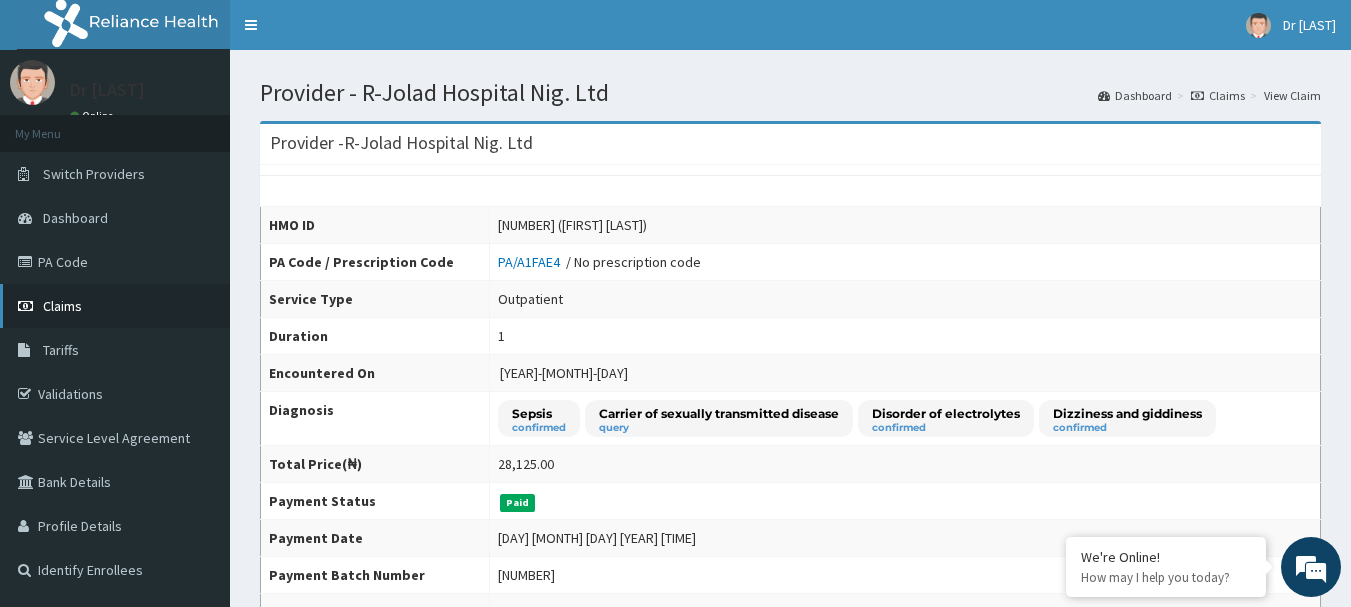 click on "Claims" at bounding box center [62, 306] 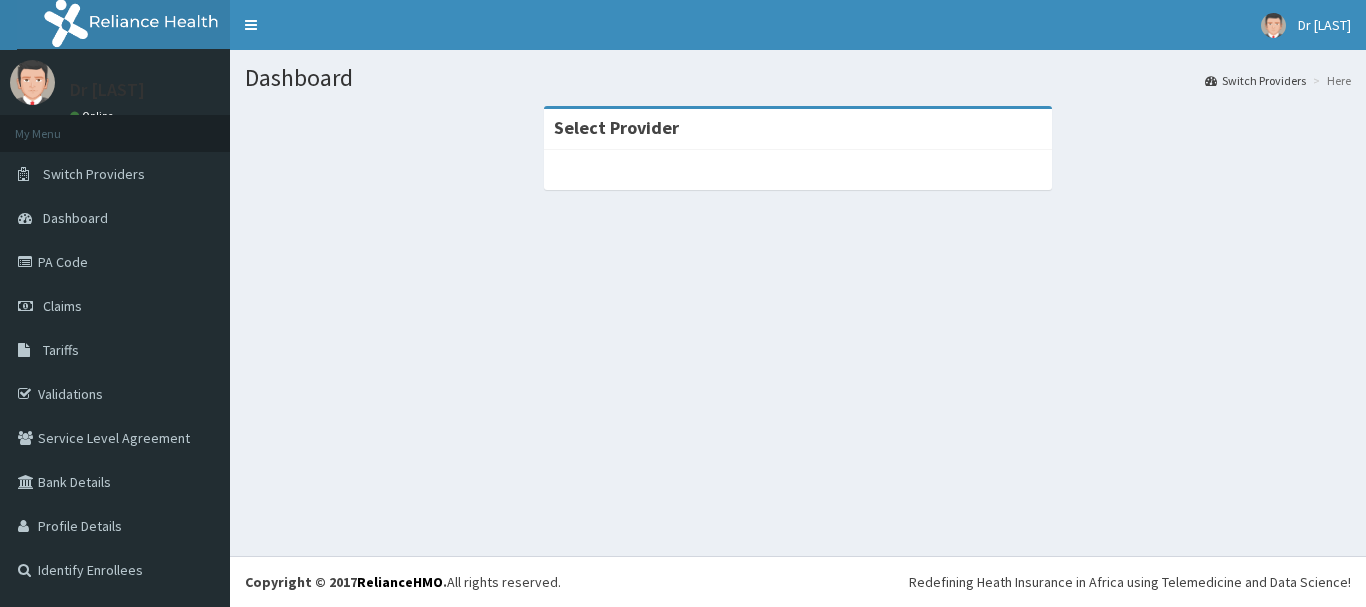 scroll, scrollTop: 0, scrollLeft: 0, axis: both 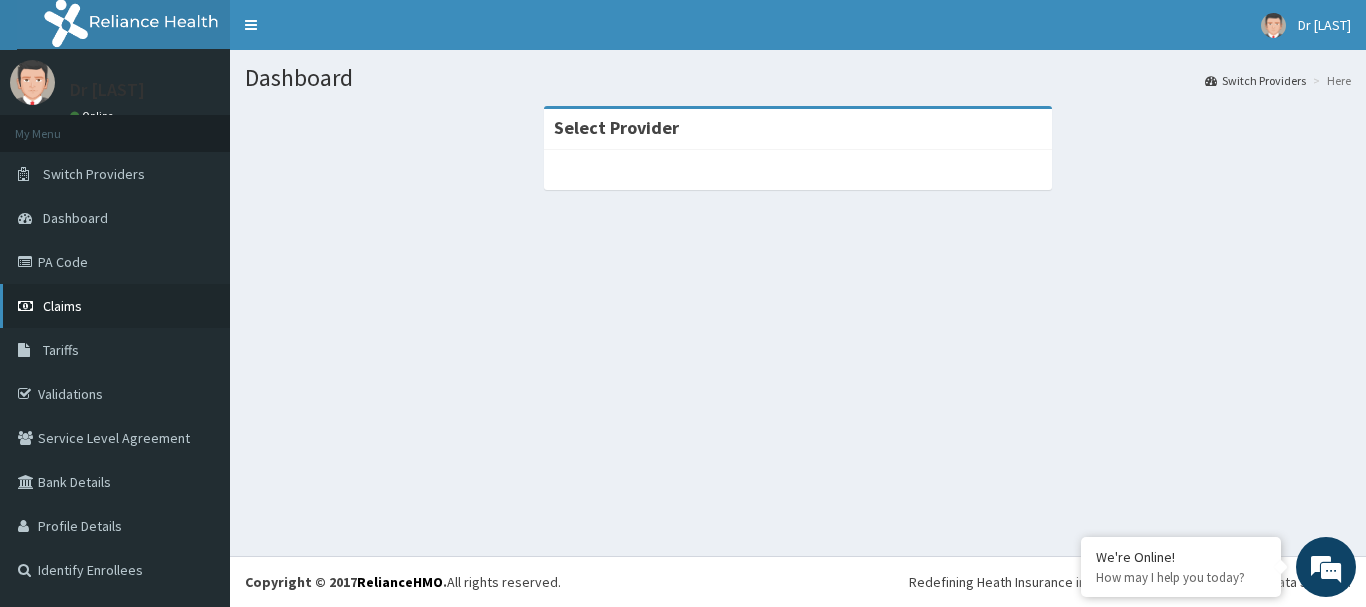 click on "Claims" at bounding box center [62, 306] 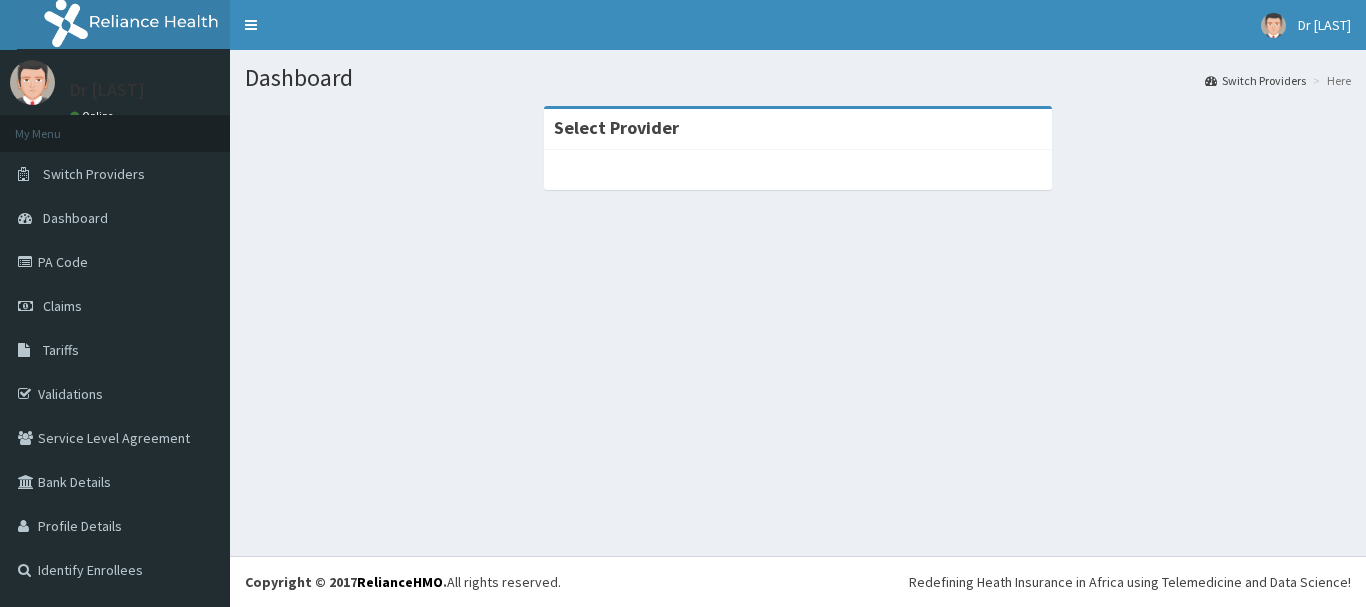 scroll, scrollTop: 0, scrollLeft: 0, axis: both 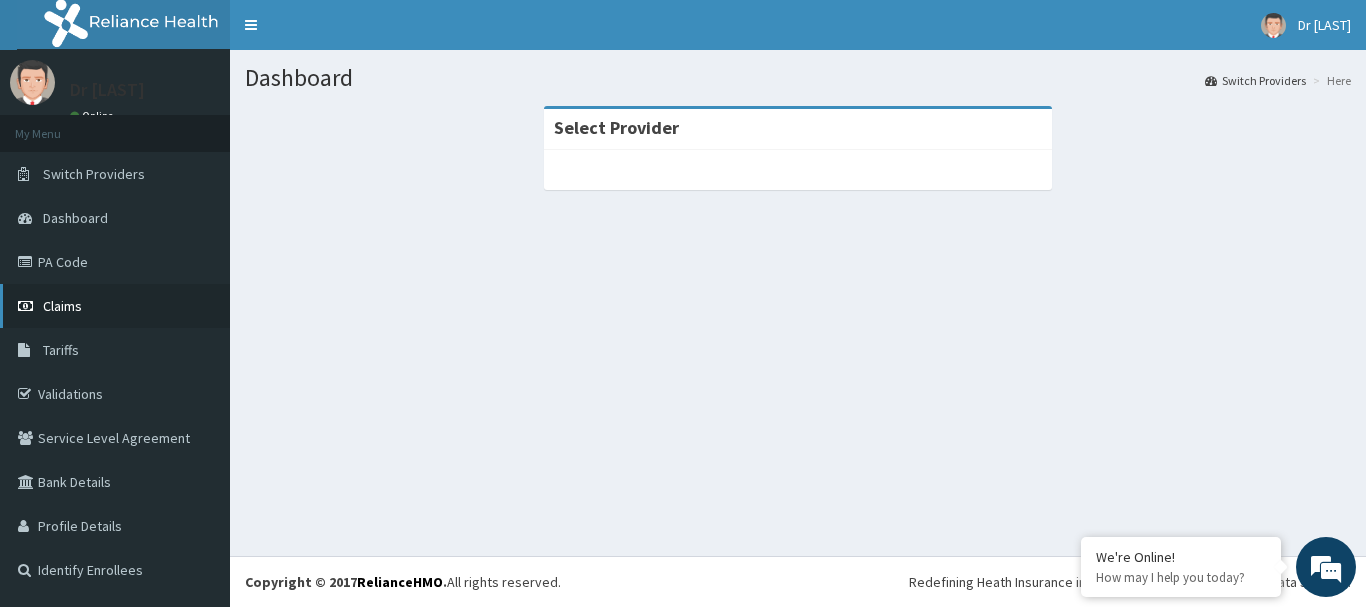 click on "Claims" at bounding box center (62, 306) 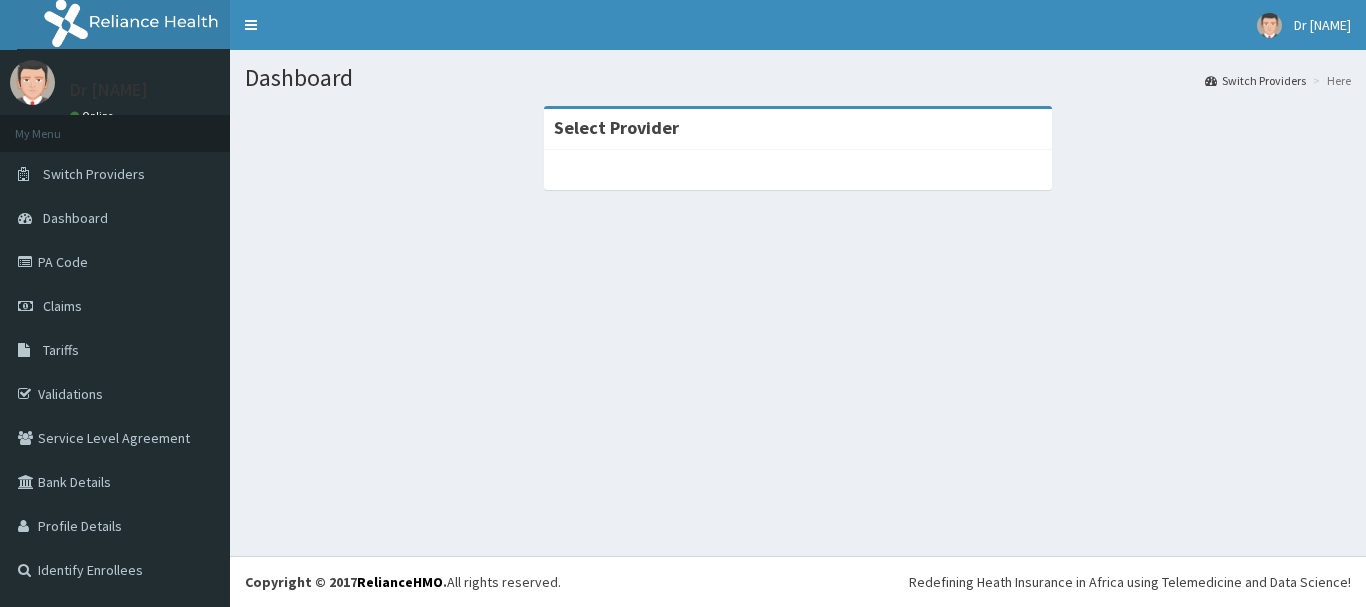 scroll, scrollTop: 0, scrollLeft: 0, axis: both 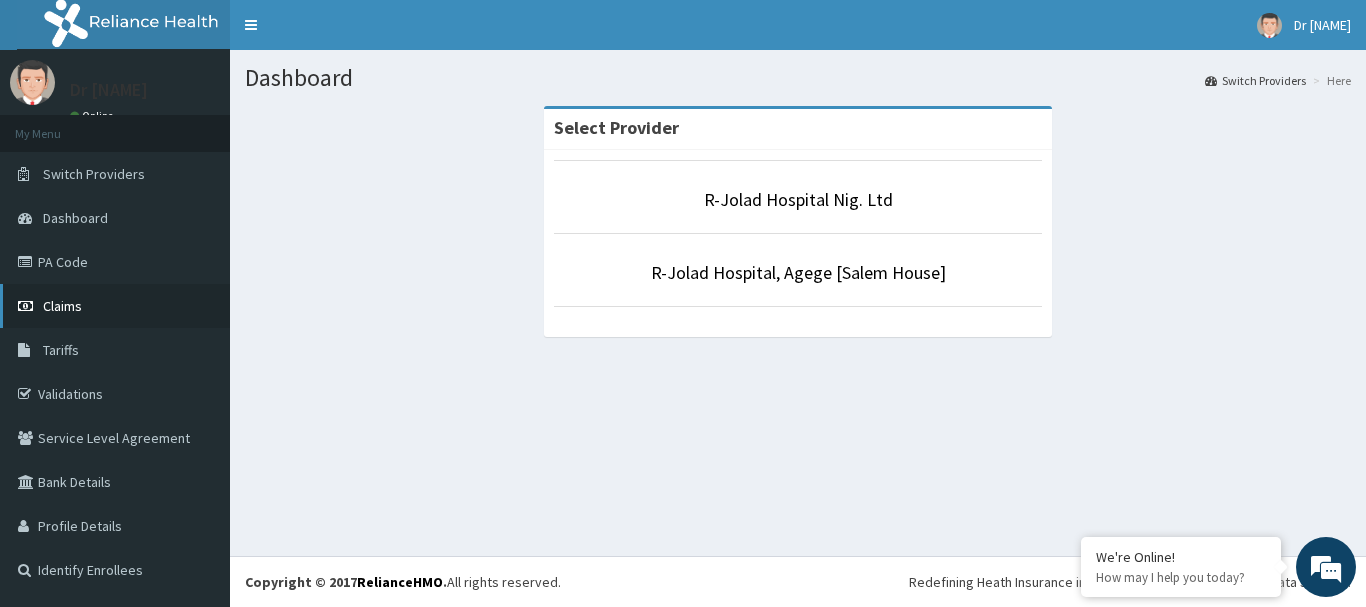 click on "Claims" at bounding box center (62, 306) 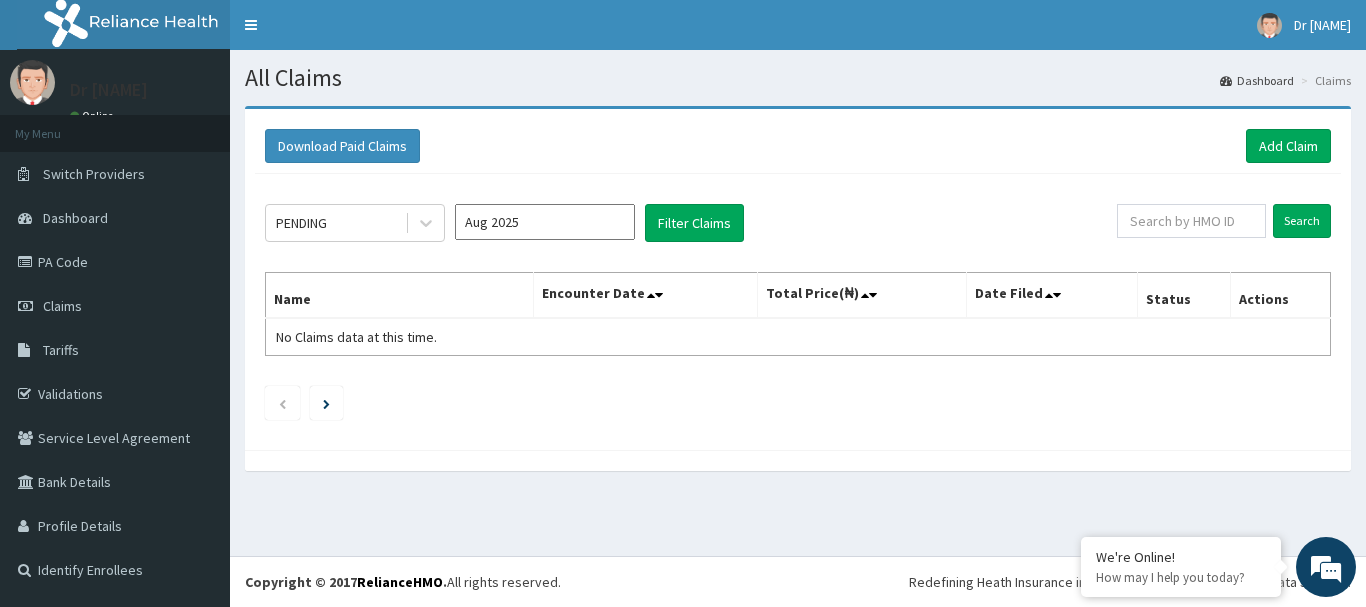 scroll, scrollTop: 0, scrollLeft: 0, axis: both 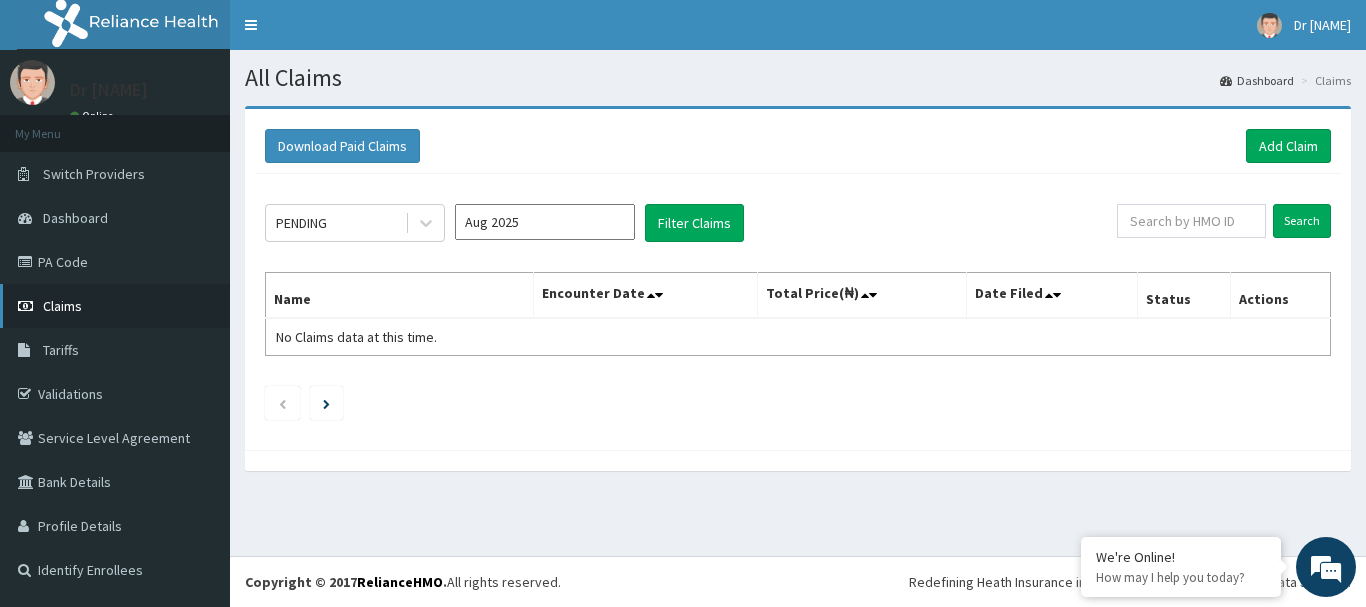 click on "Claims" at bounding box center (62, 306) 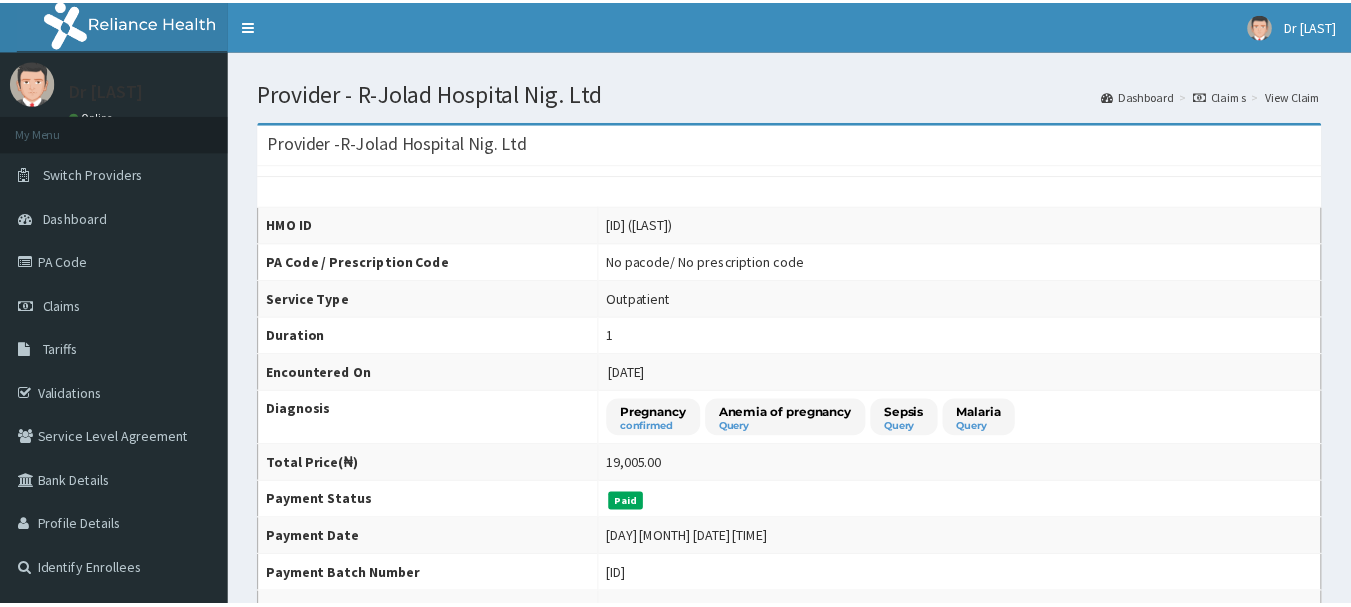 scroll, scrollTop: 0, scrollLeft: 0, axis: both 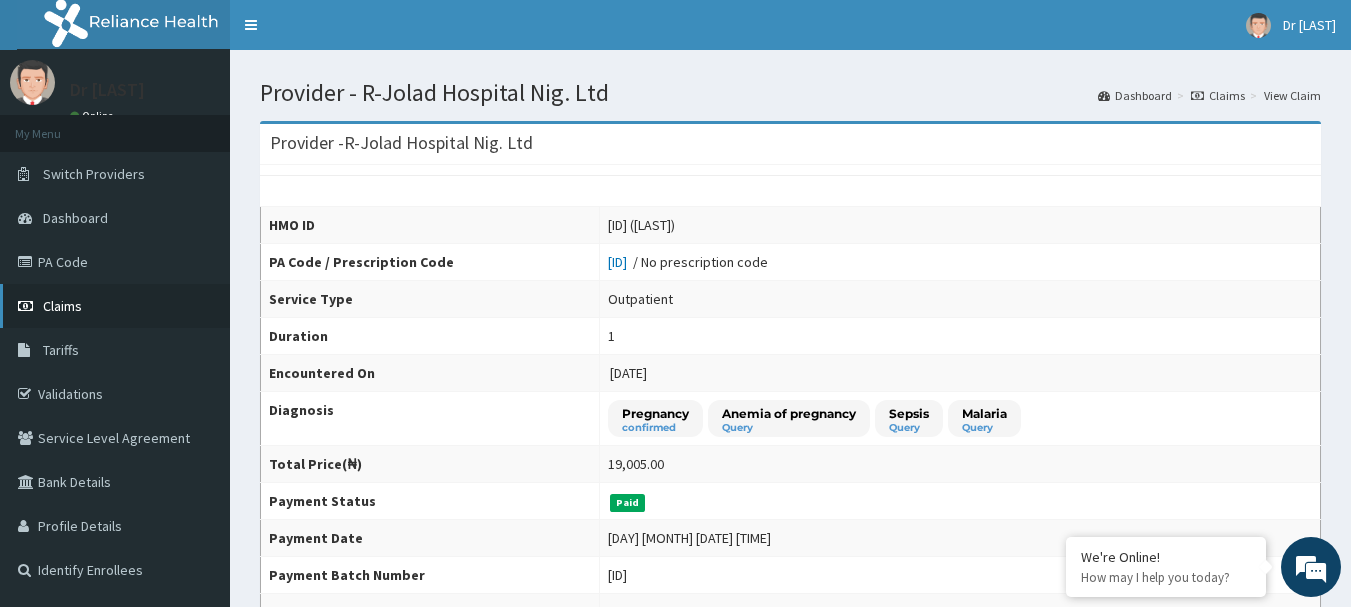 click on "Claims" at bounding box center (62, 306) 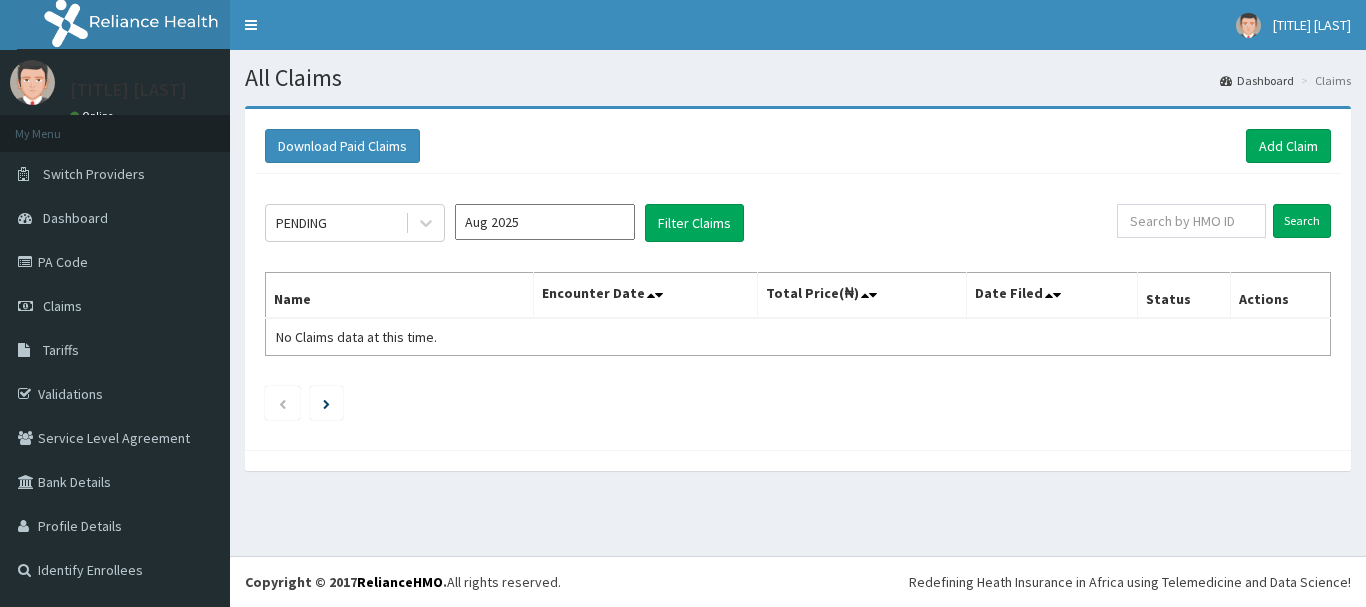 scroll, scrollTop: 0, scrollLeft: 0, axis: both 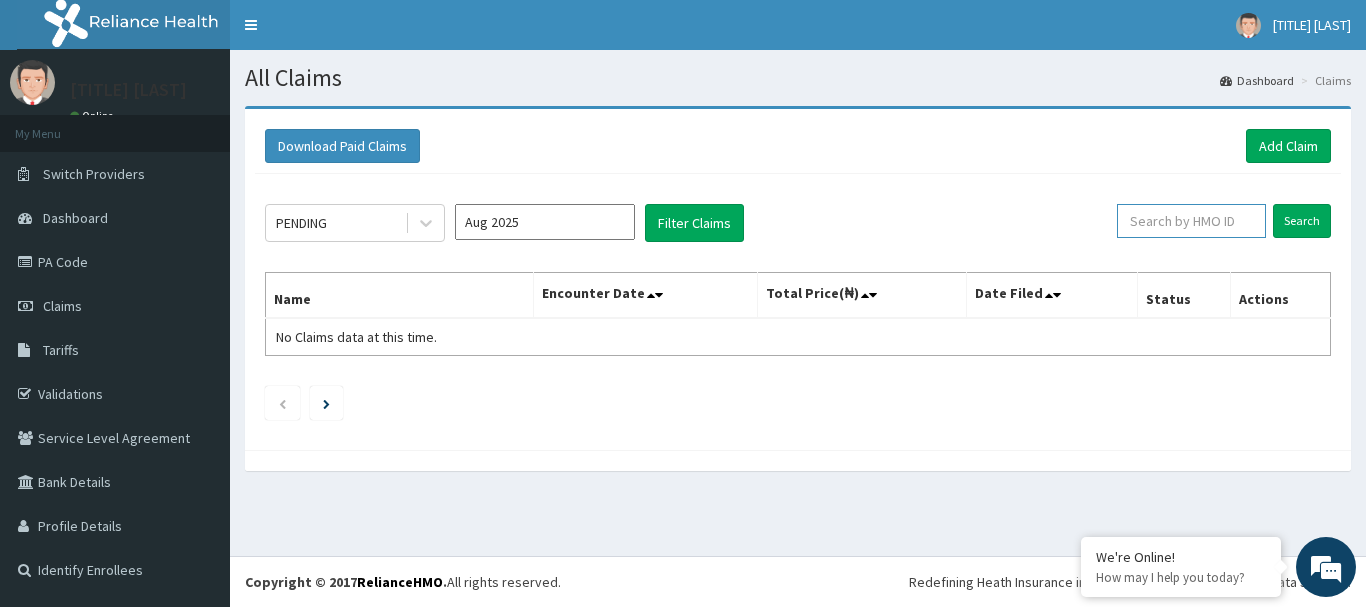 click at bounding box center (1191, 221) 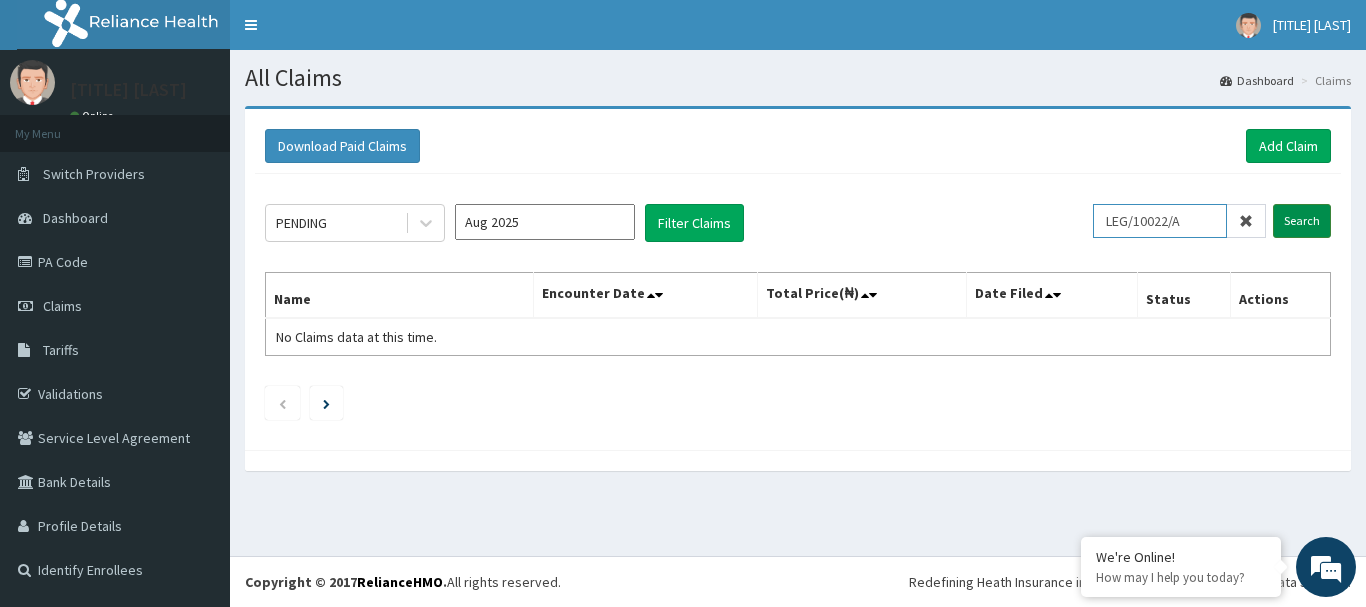 type on "LEG/10022/A" 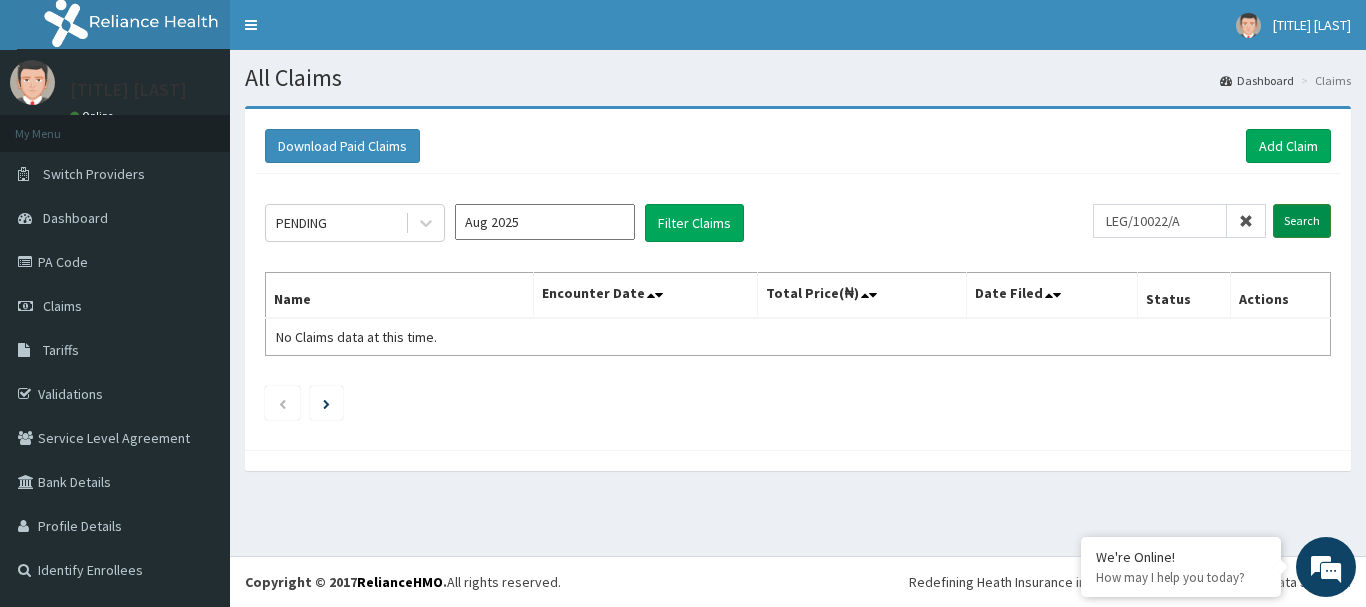 click on "Search" at bounding box center [1302, 221] 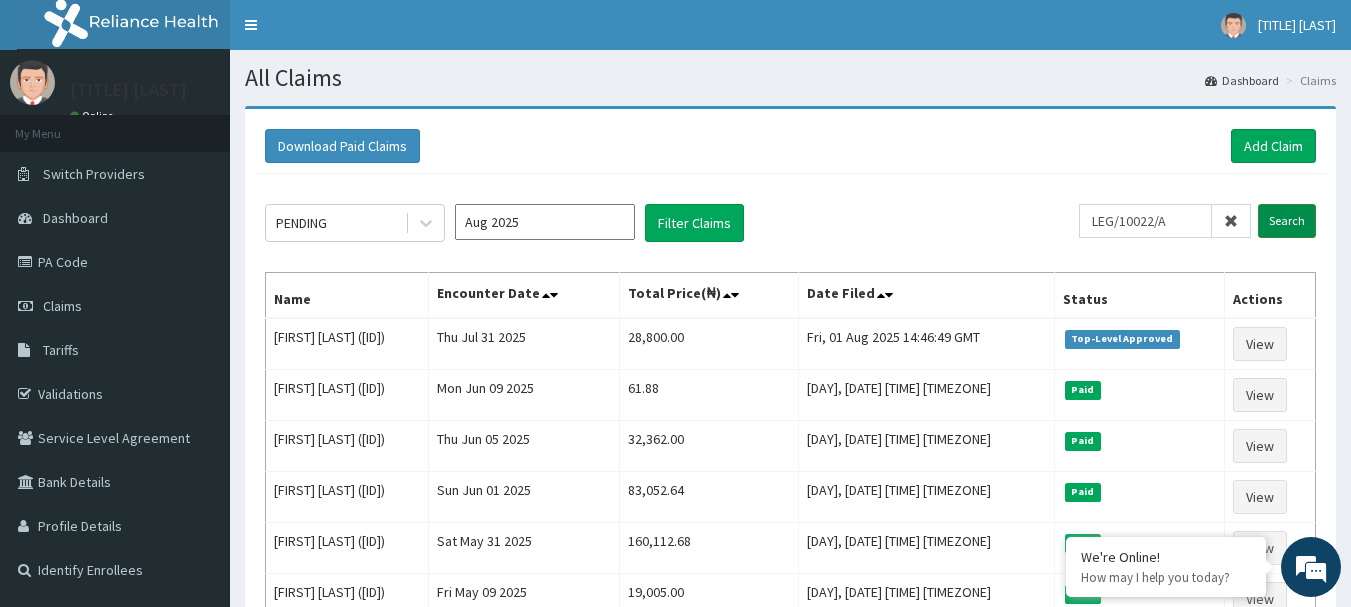 scroll, scrollTop: 0, scrollLeft: 0, axis: both 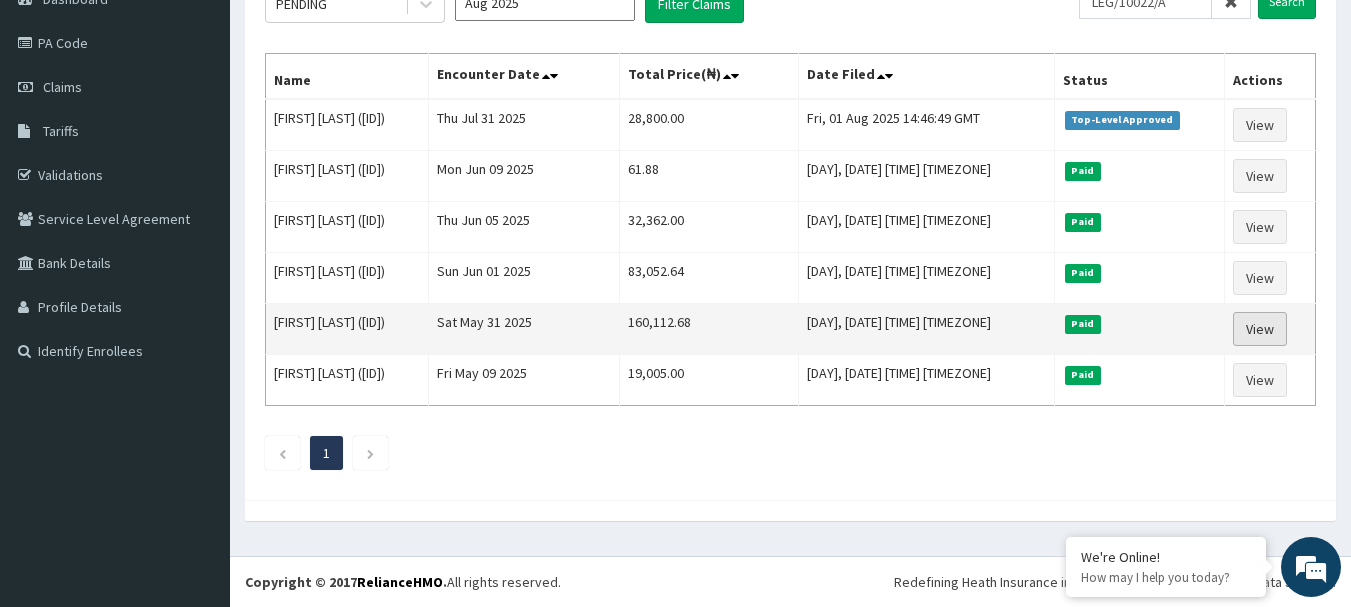 click on "View" at bounding box center [1260, 329] 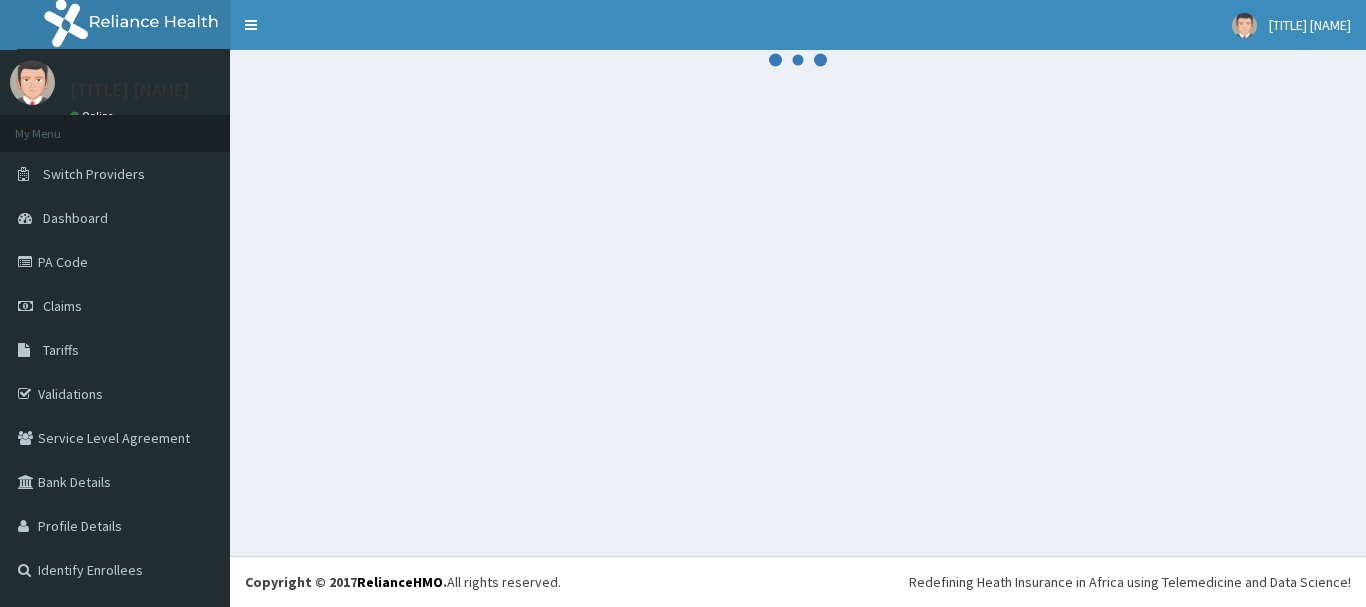 scroll, scrollTop: 0, scrollLeft: 0, axis: both 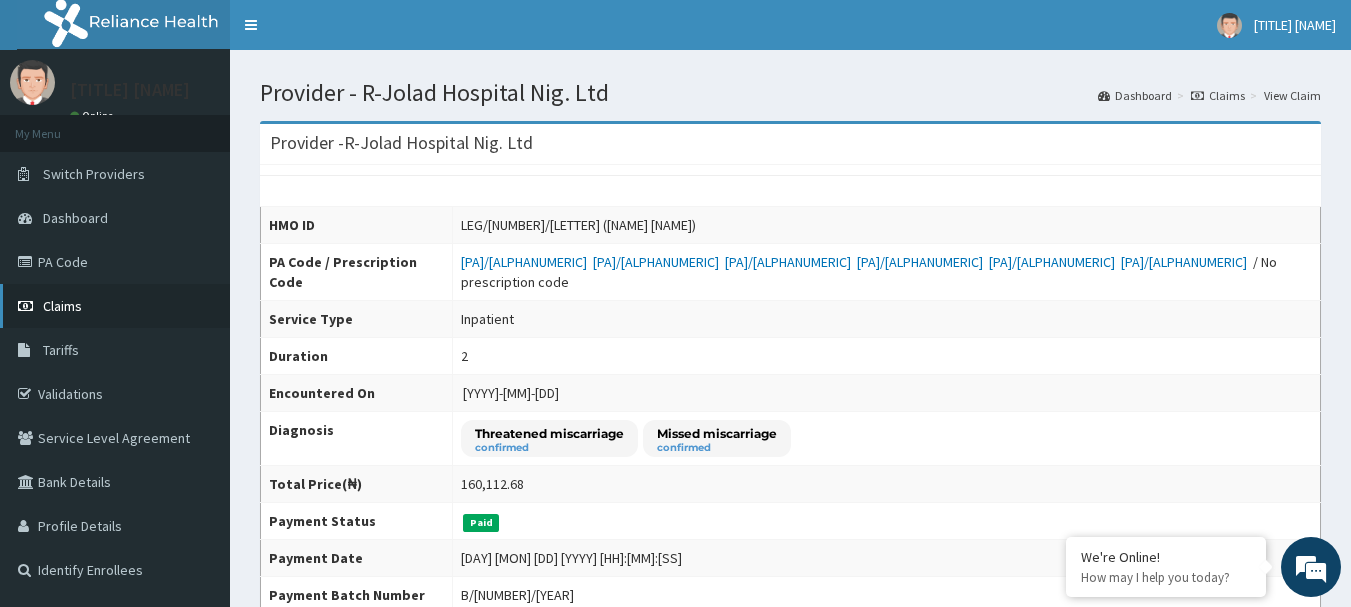 click on "Claims" at bounding box center [62, 306] 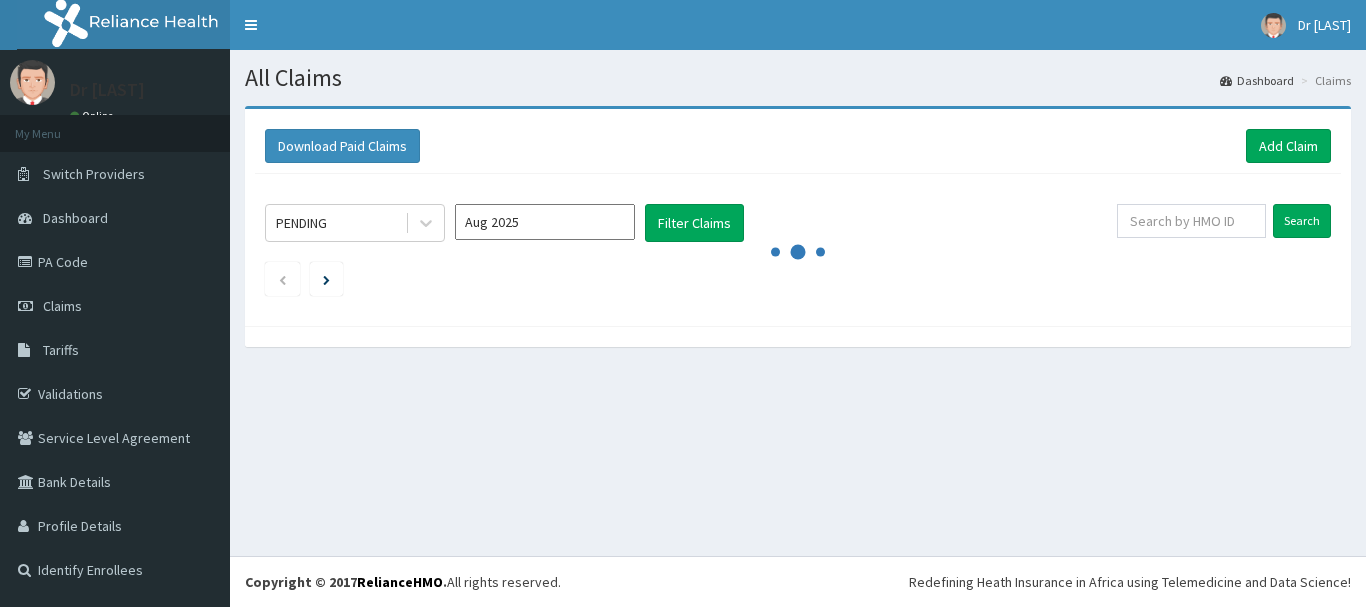 scroll, scrollTop: 0, scrollLeft: 0, axis: both 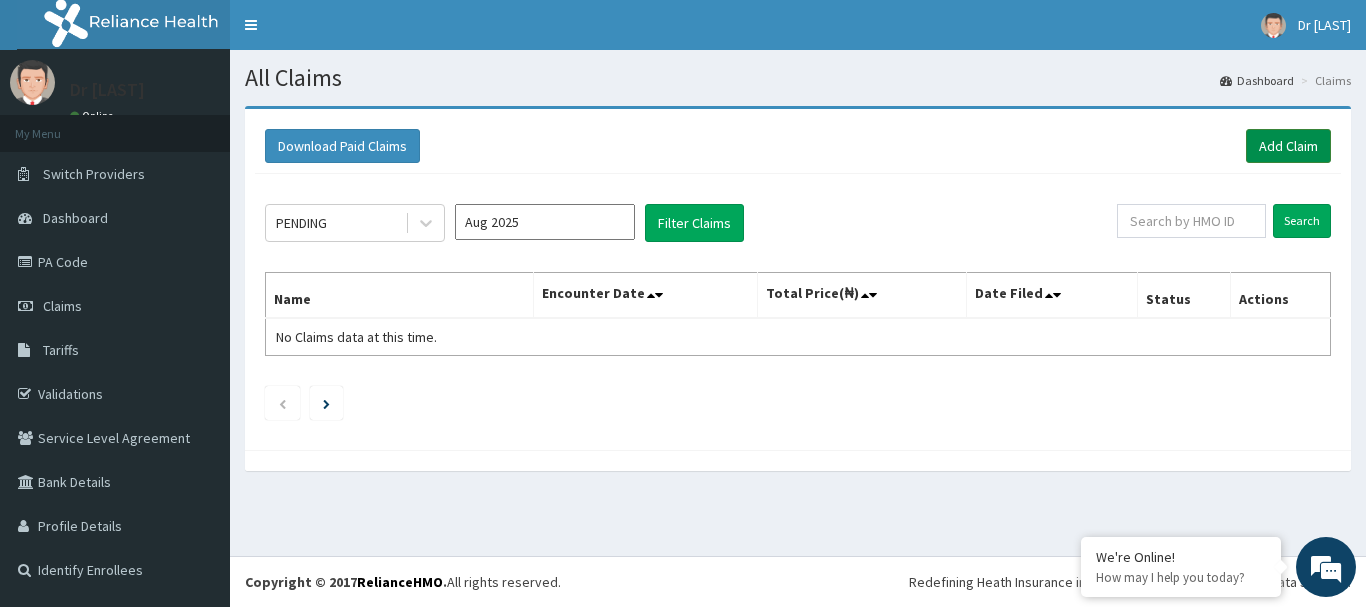 click on "Add Claim" at bounding box center (1288, 146) 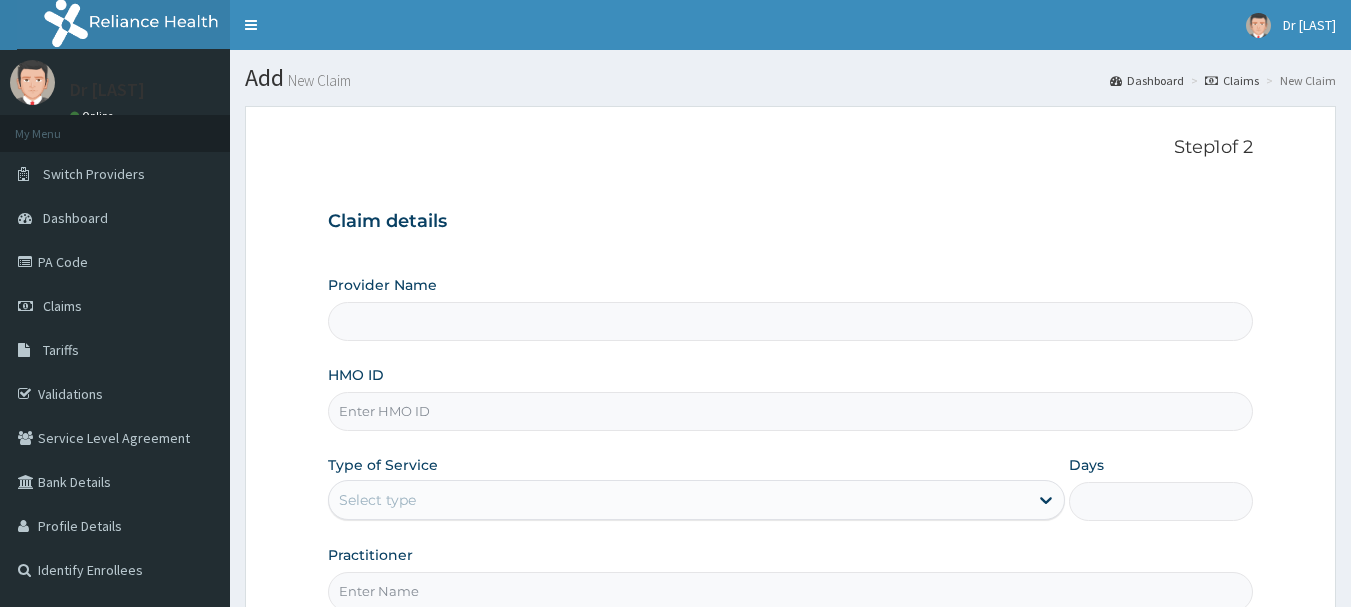 scroll, scrollTop: 0, scrollLeft: 0, axis: both 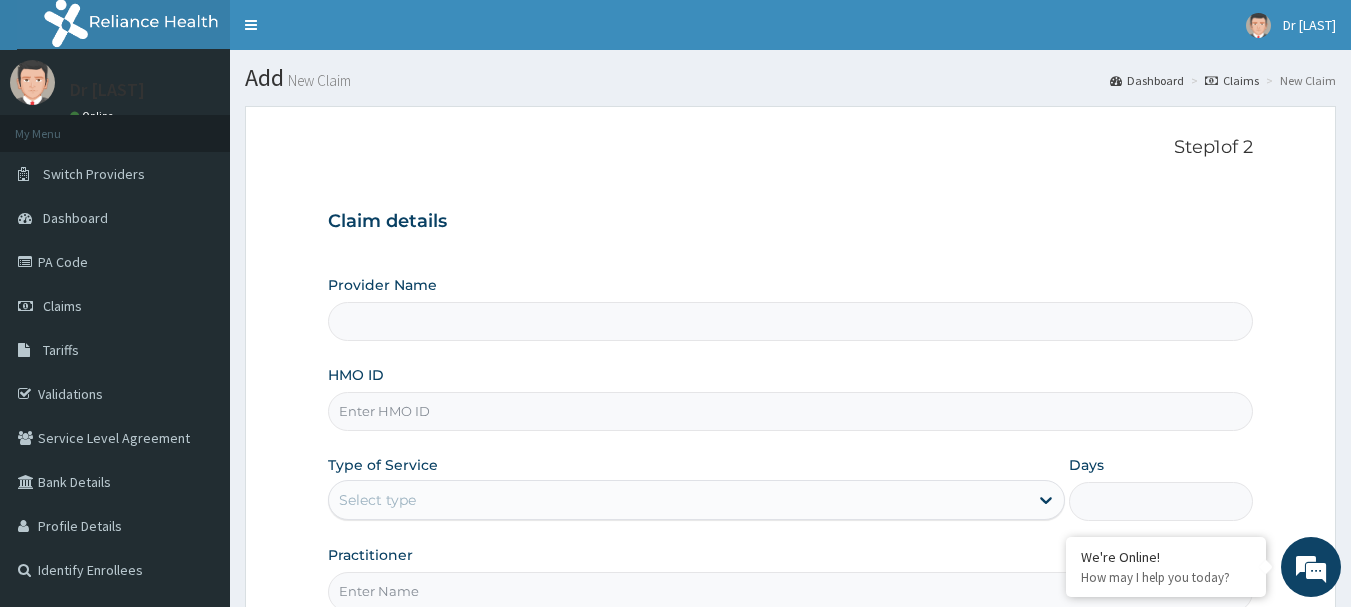 type on "R-Jolad Hospital Nig. Ltd" 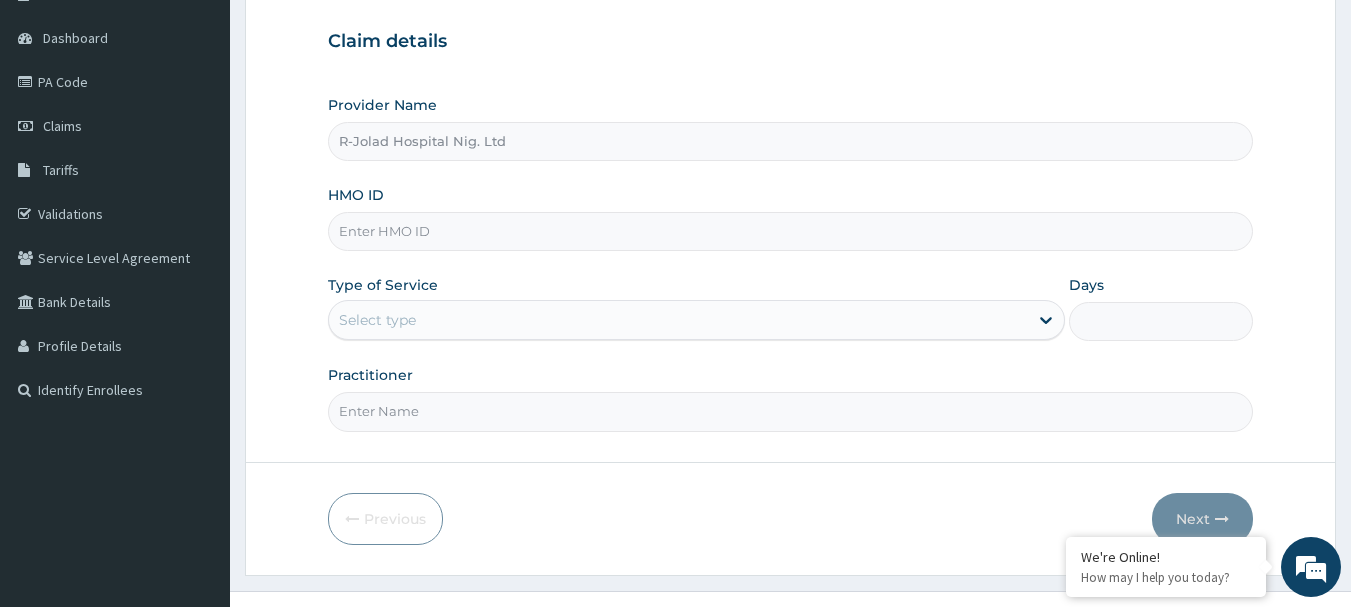 scroll, scrollTop: 200, scrollLeft: 0, axis: vertical 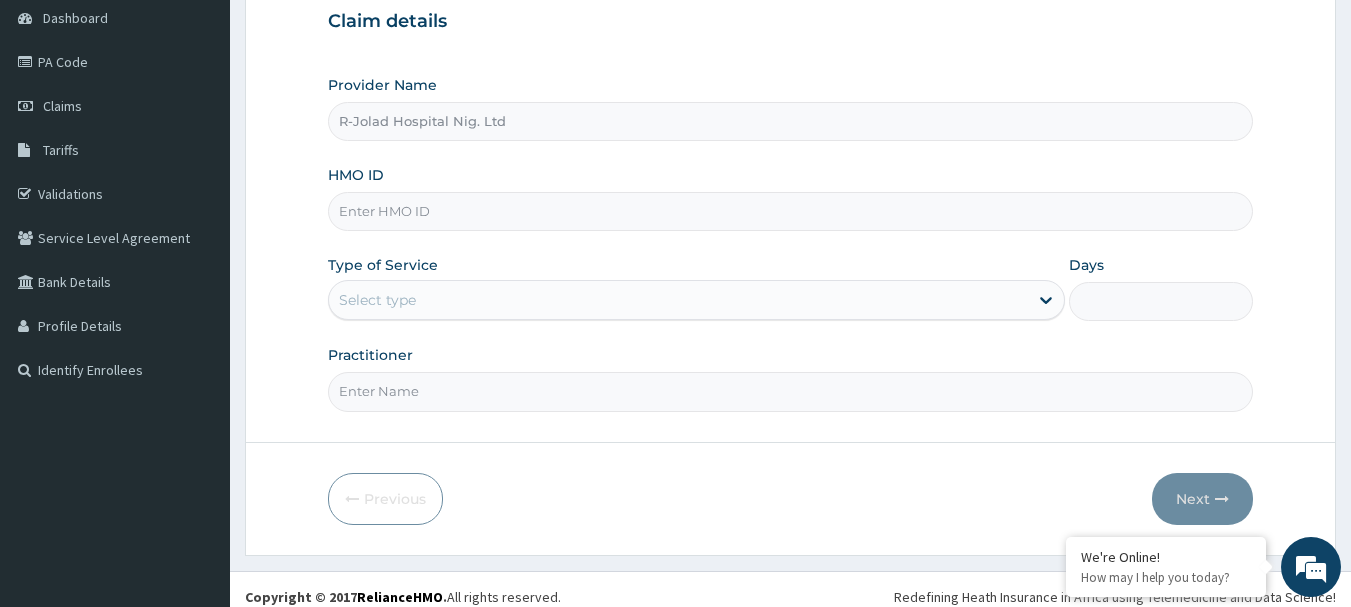 click on "HMO ID" at bounding box center (791, 211) 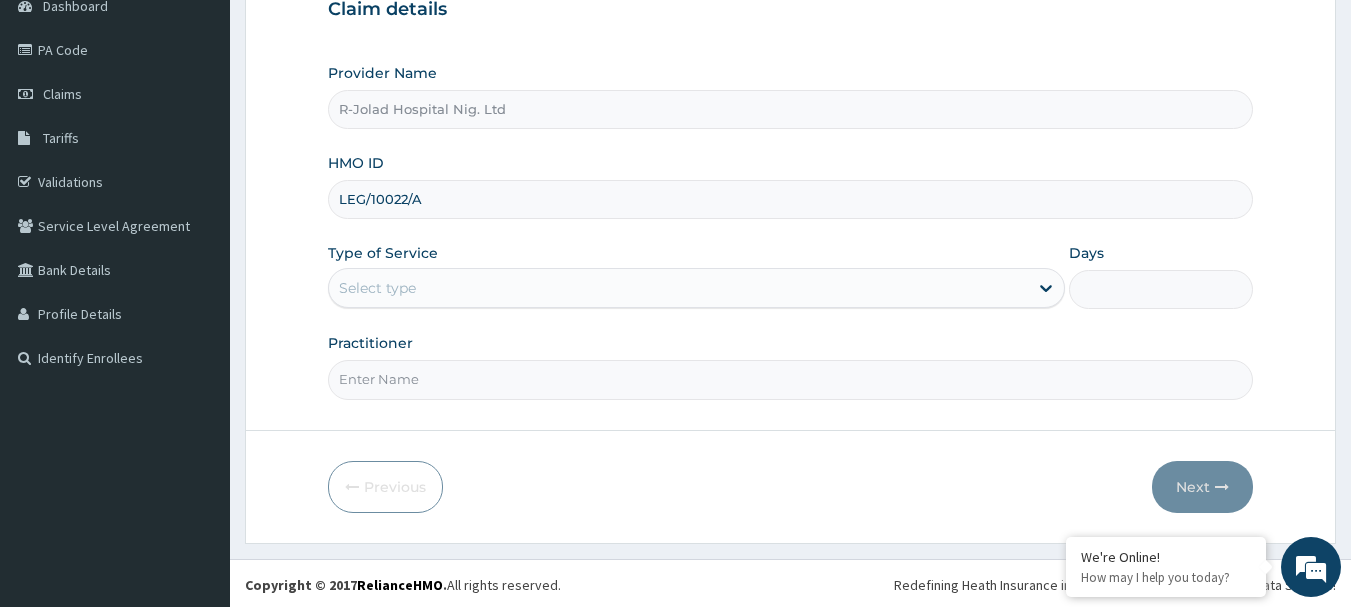 scroll, scrollTop: 215, scrollLeft: 0, axis: vertical 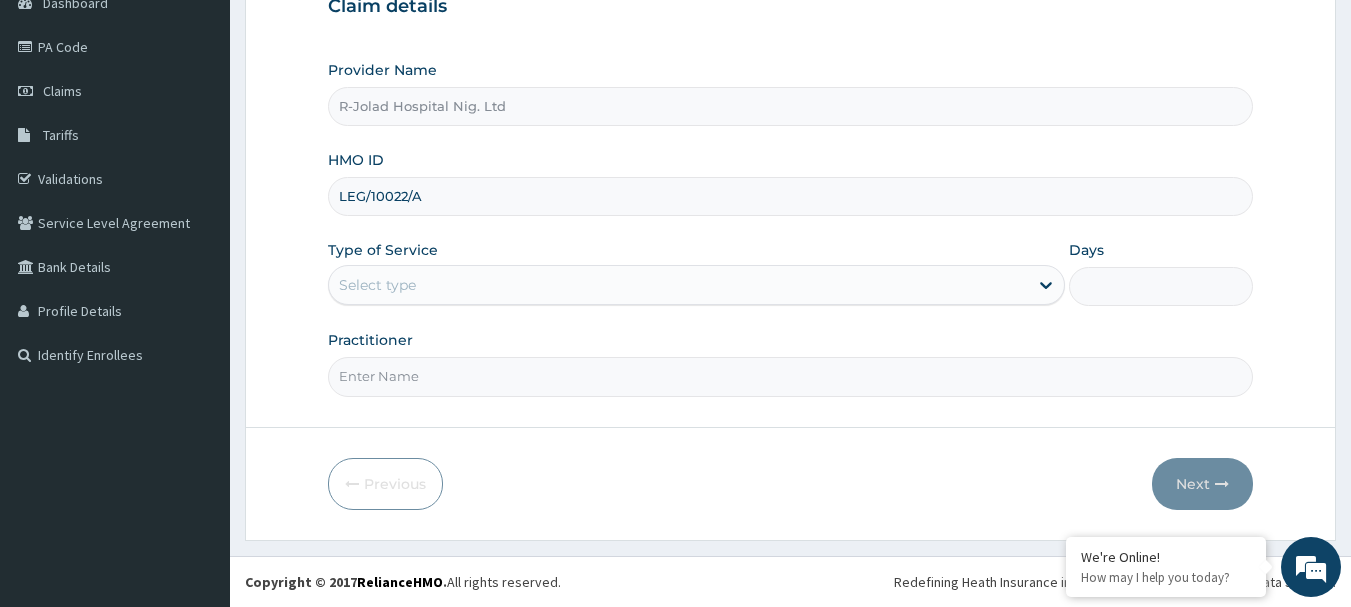 type on "LEG/10022/A" 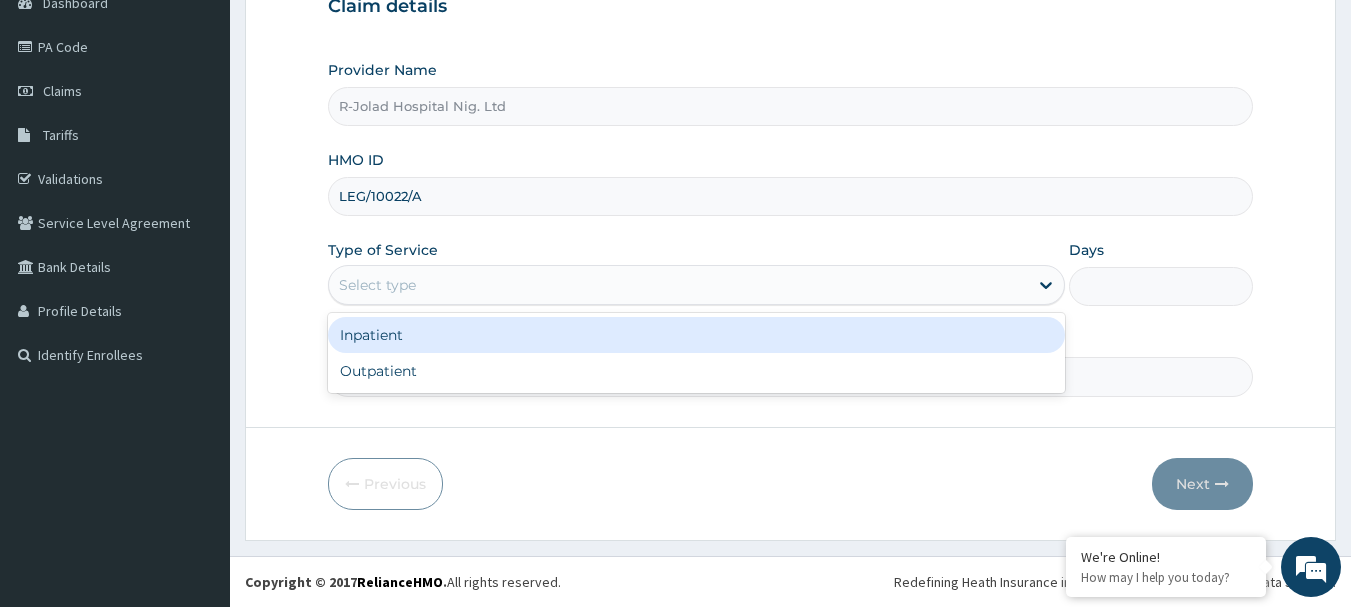 click on "Select type" at bounding box center (678, 285) 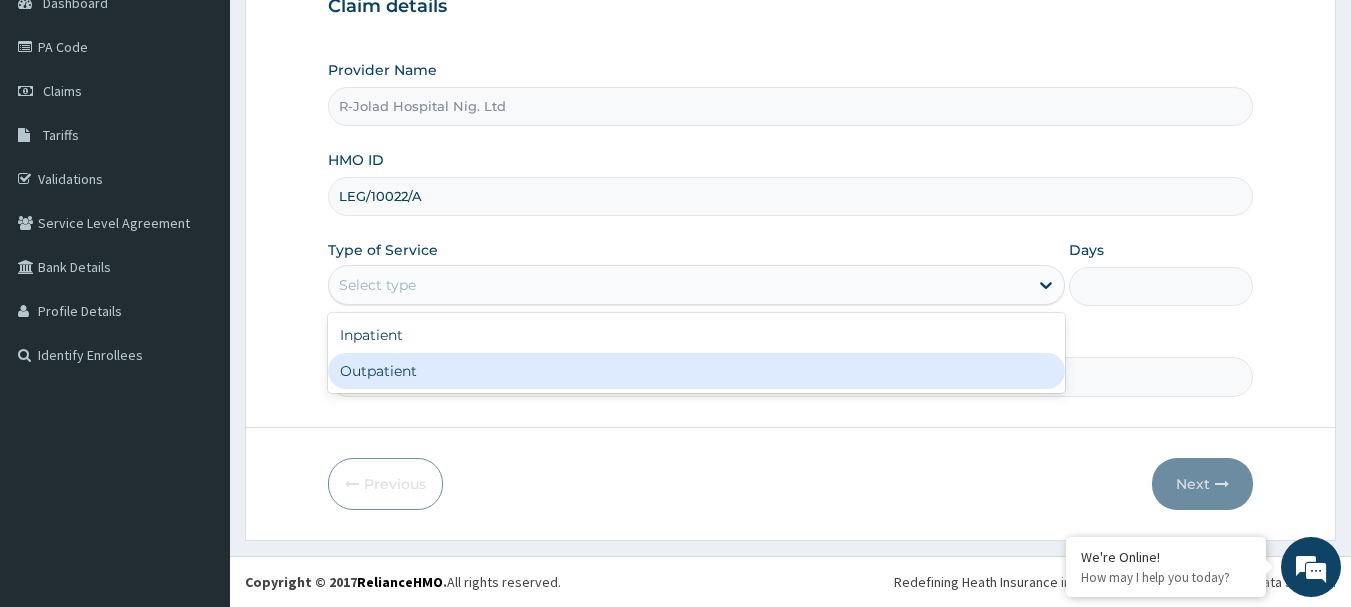 click on "Outpatient" at bounding box center (696, 371) 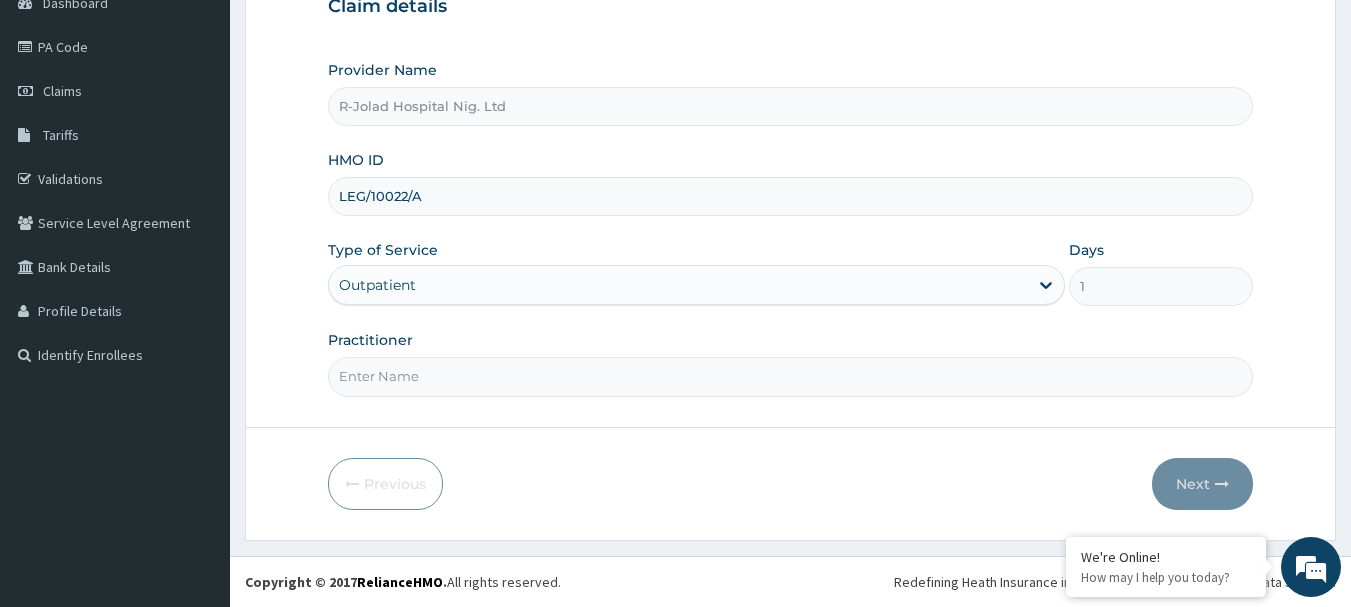 scroll, scrollTop: 0, scrollLeft: 0, axis: both 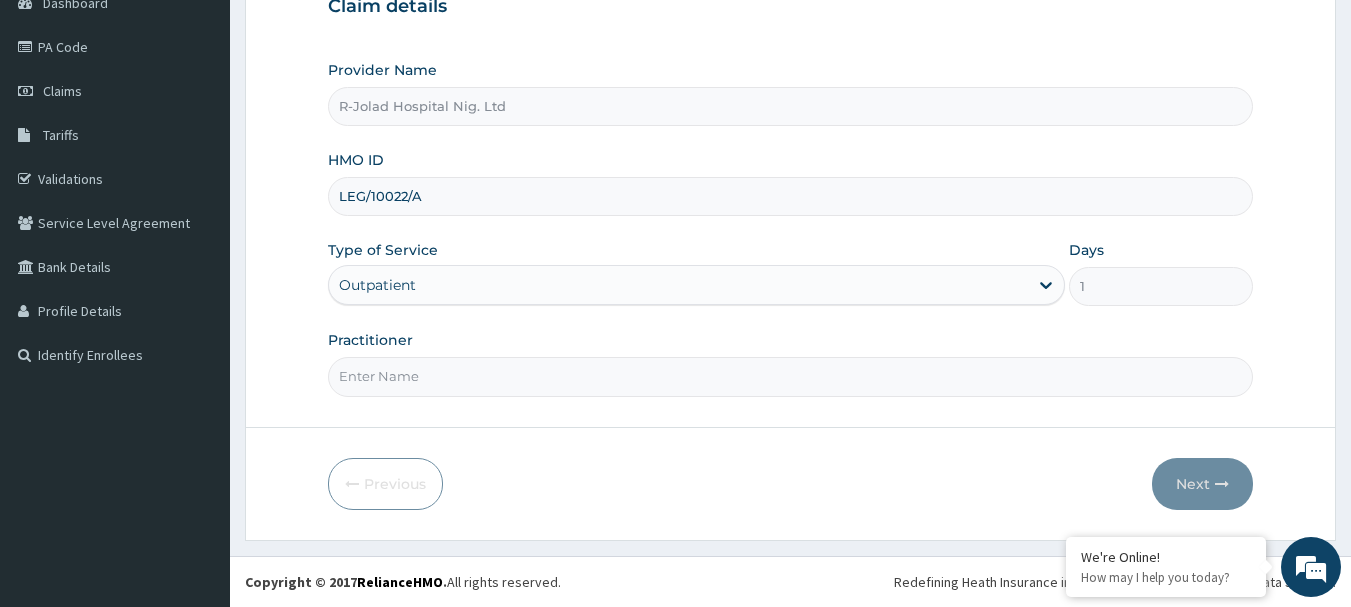 click on "Practitioner" at bounding box center [791, 376] 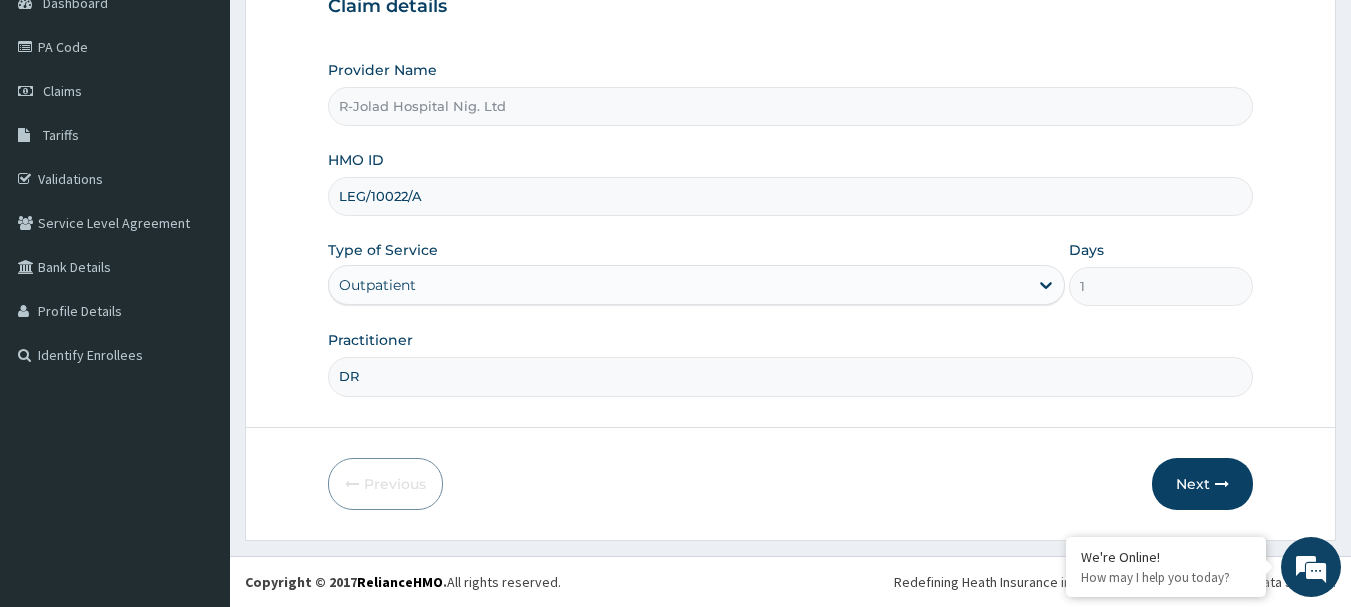 paste on "Odunayo K. Mayowa" 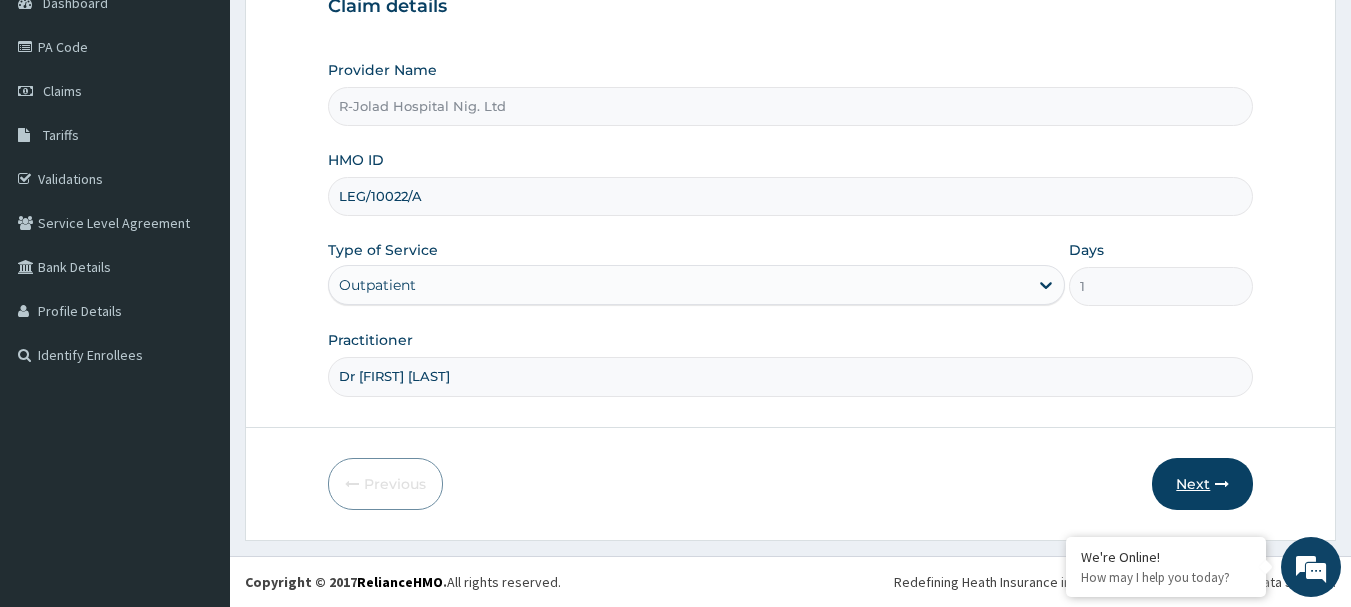 type on "DR Odunayo K. Mayowa" 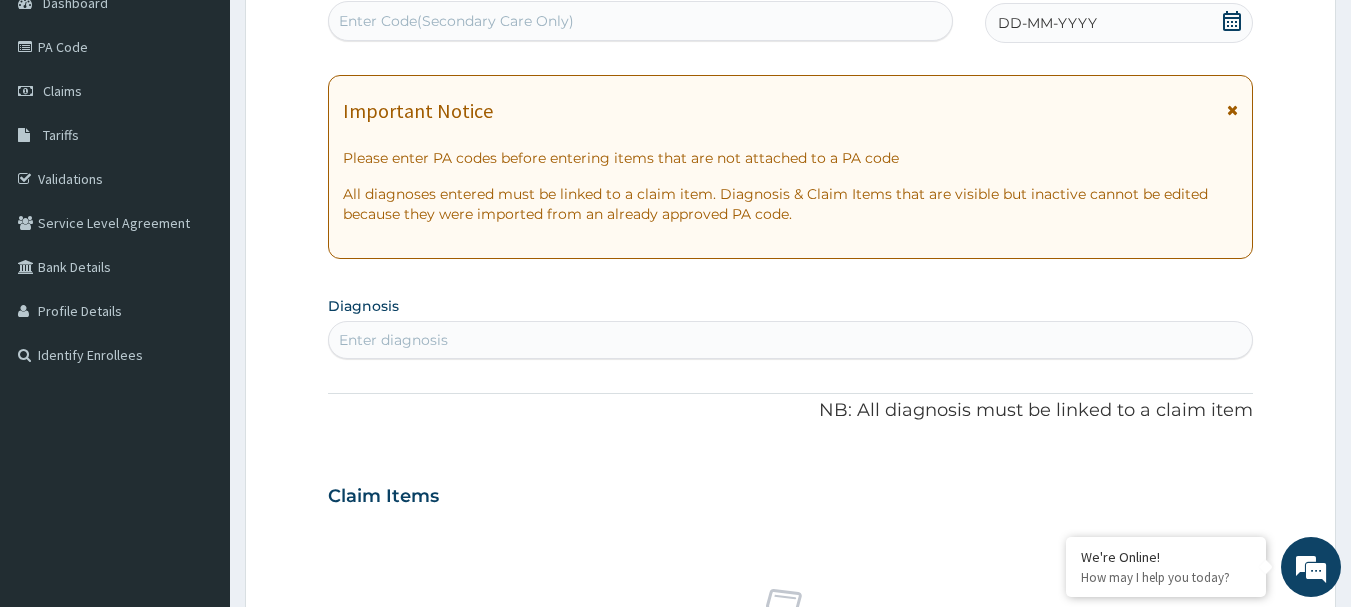 click 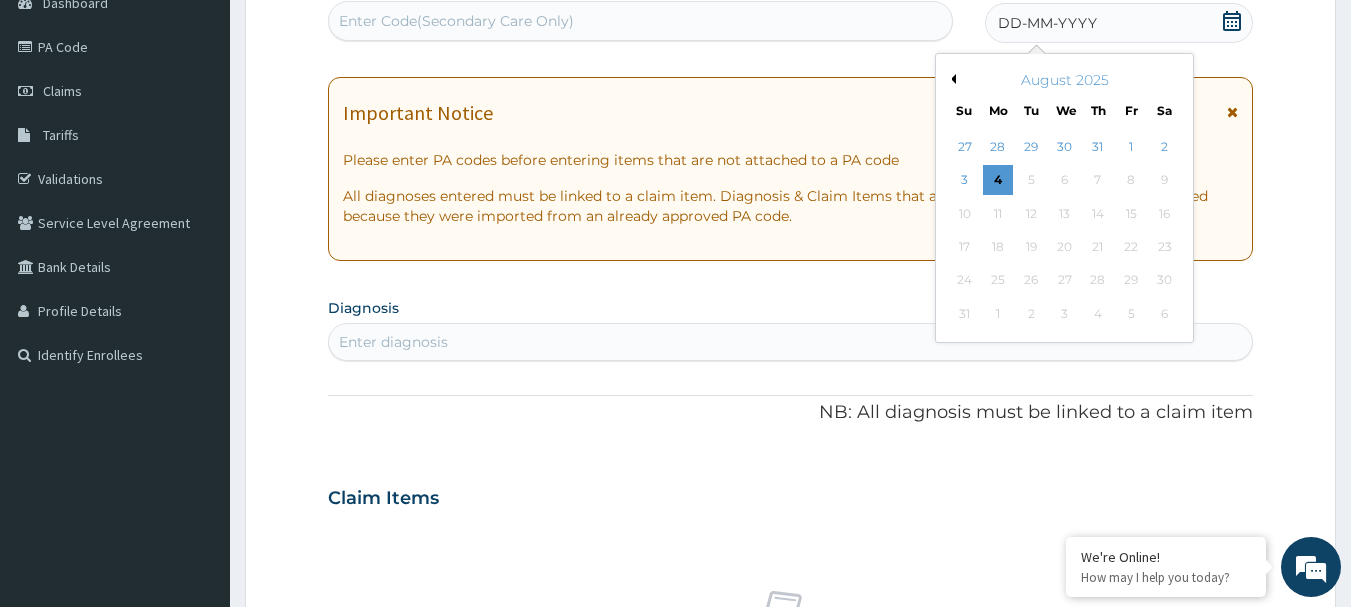 click on "Previous Month" at bounding box center [951, 79] 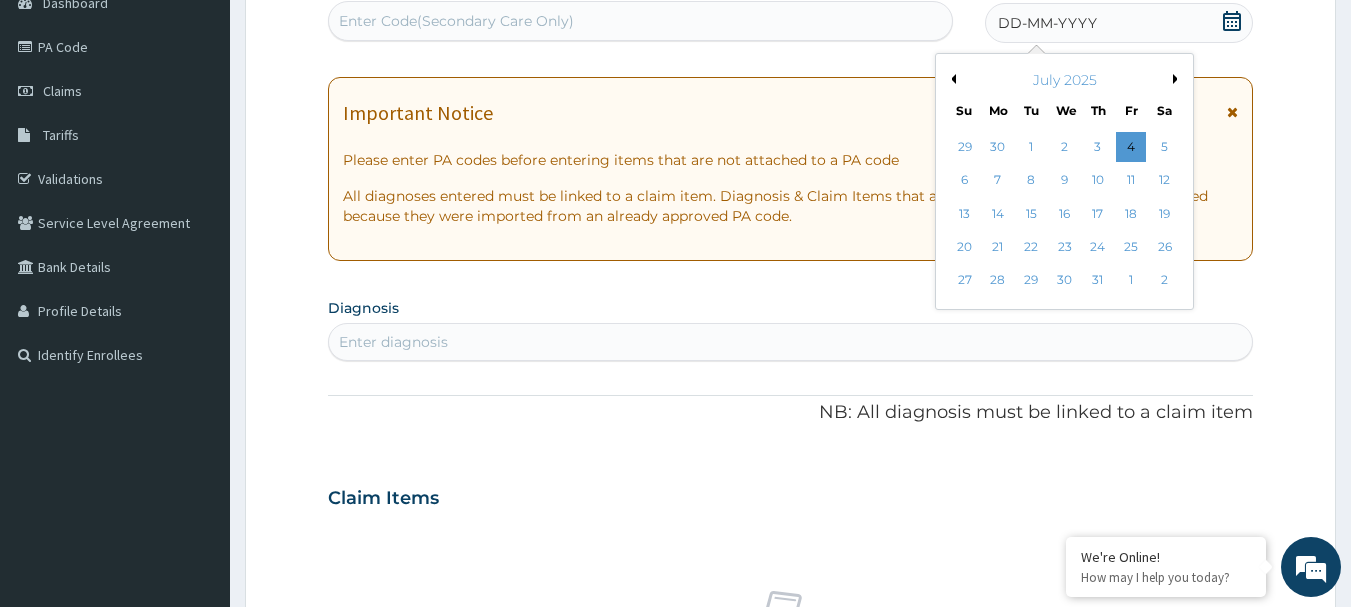 click on "Previous Month" at bounding box center (951, 79) 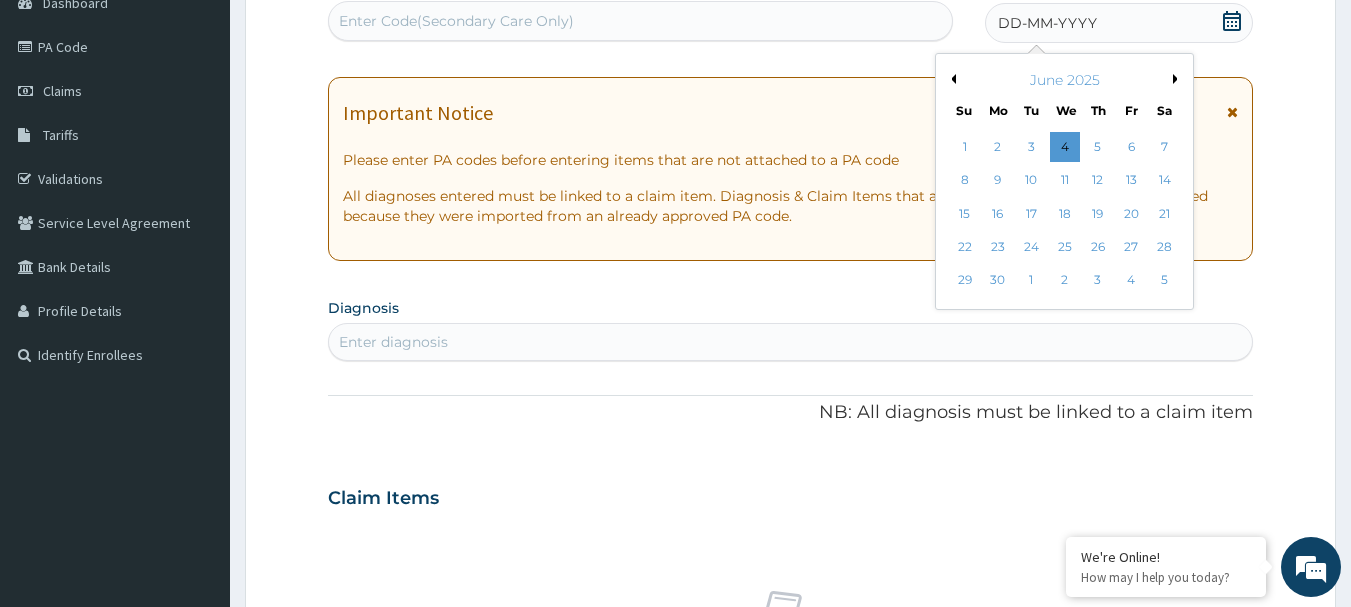click on "Previous Month" at bounding box center (951, 79) 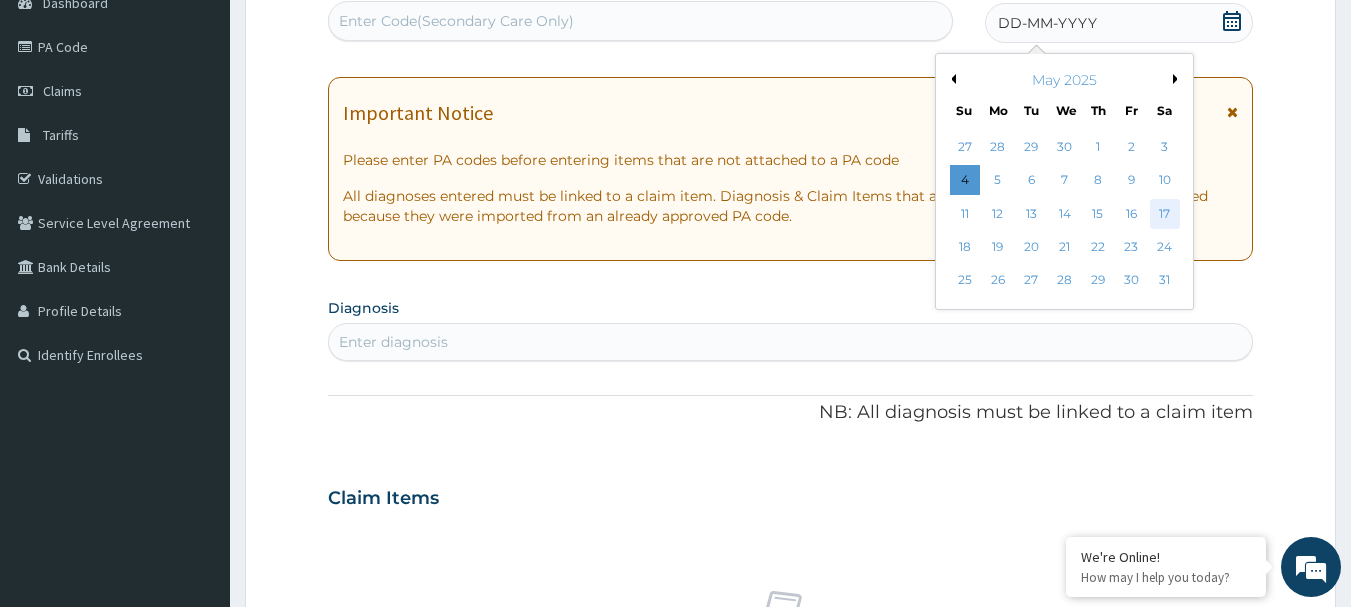 click on "17" at bounding box center (1165, 214) 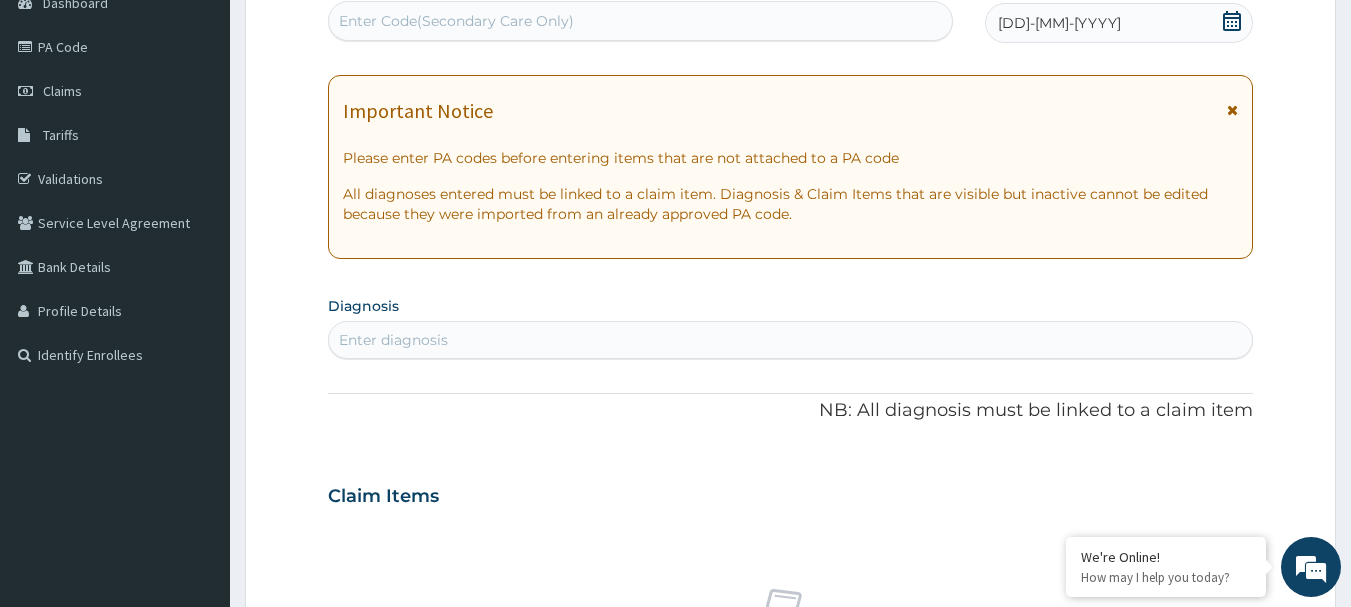 click on "Enter Code(Secondary Care Only)" at bounding box center [456, 21] 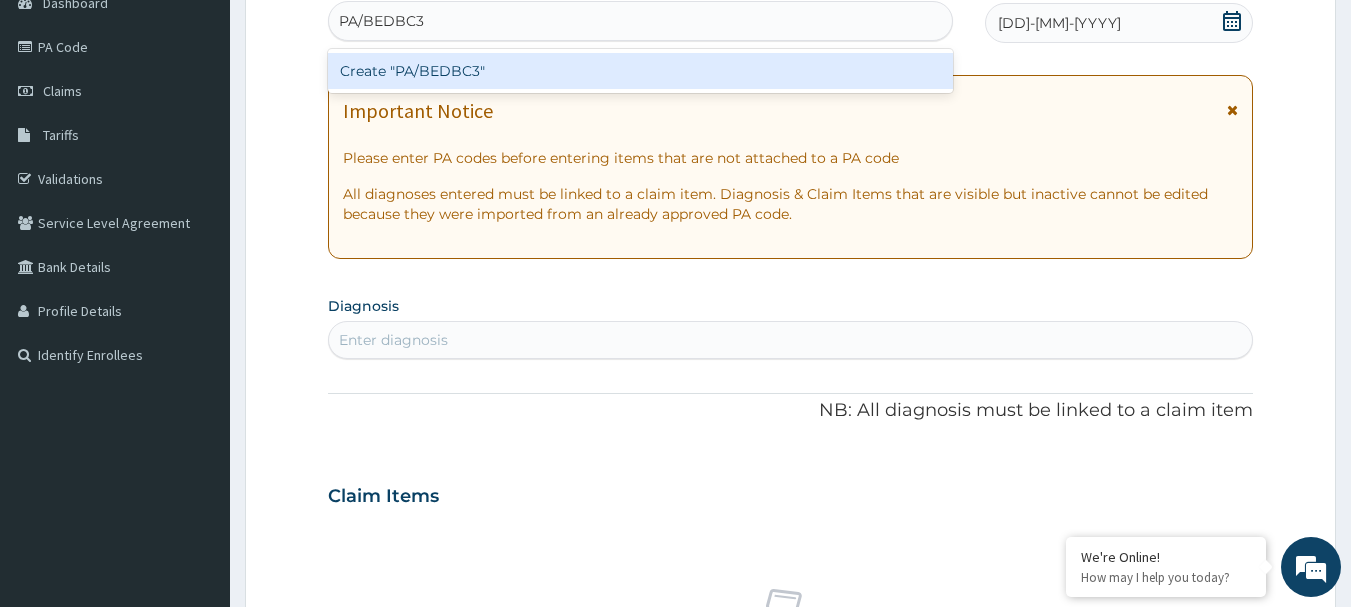 click on "Create "PA/BEDBC3"" at bounding box center [641, 71] 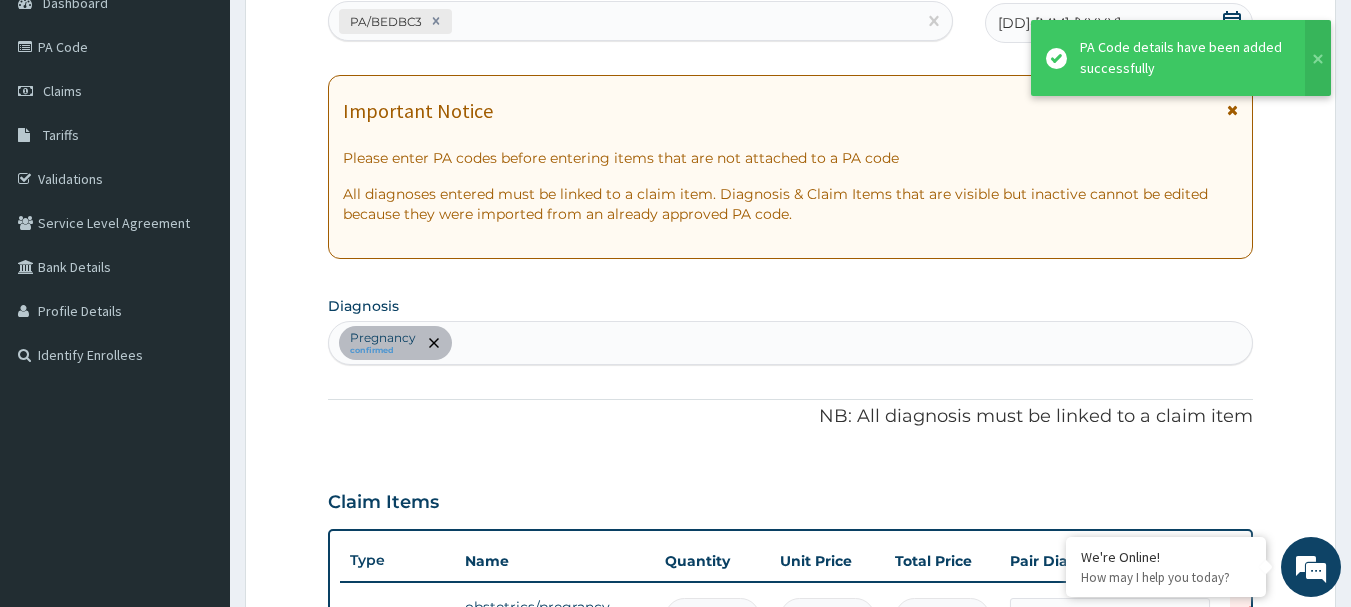 scroll, scrollTop: 245, scrollLeft: 0, axis: vertical 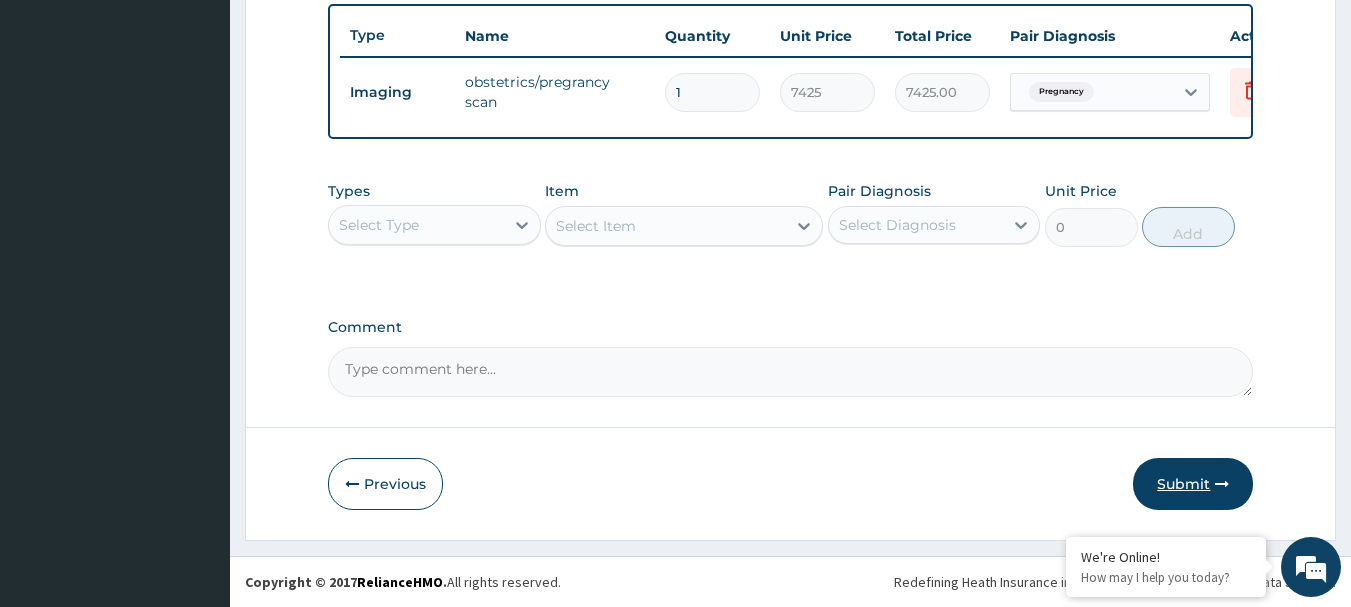 click on "Submit" at bounding box center (1193, 484) 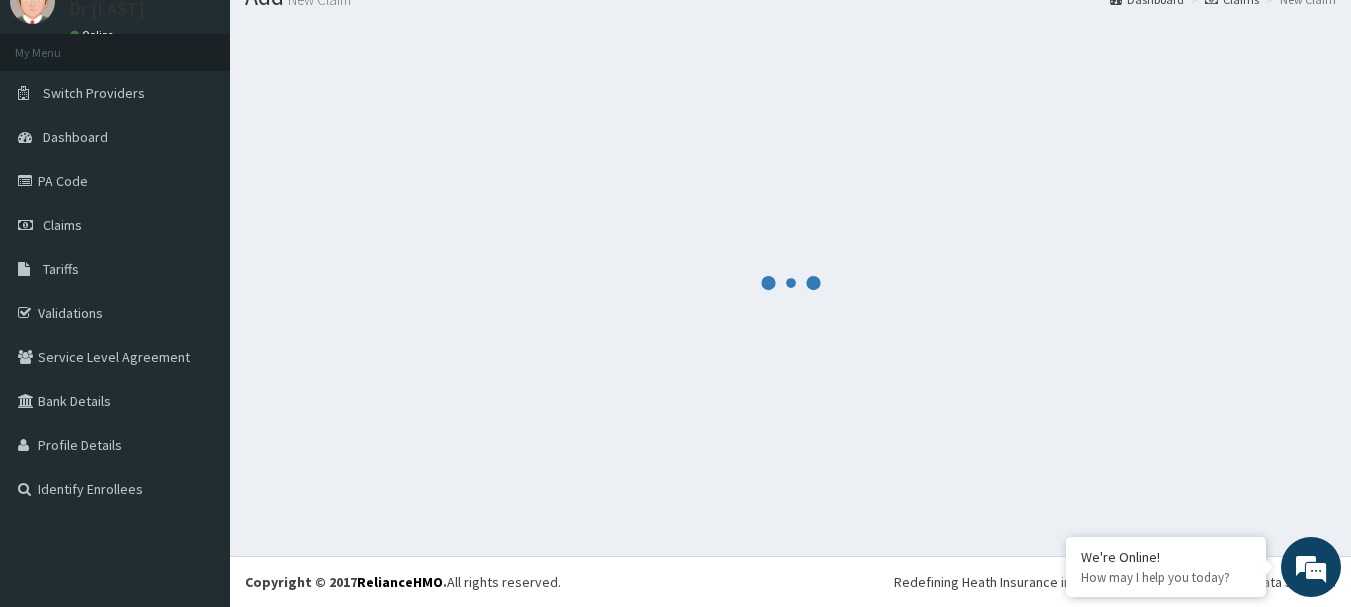 scroll, scrollTop: 81, scrollLeft: 0, axis: vertical 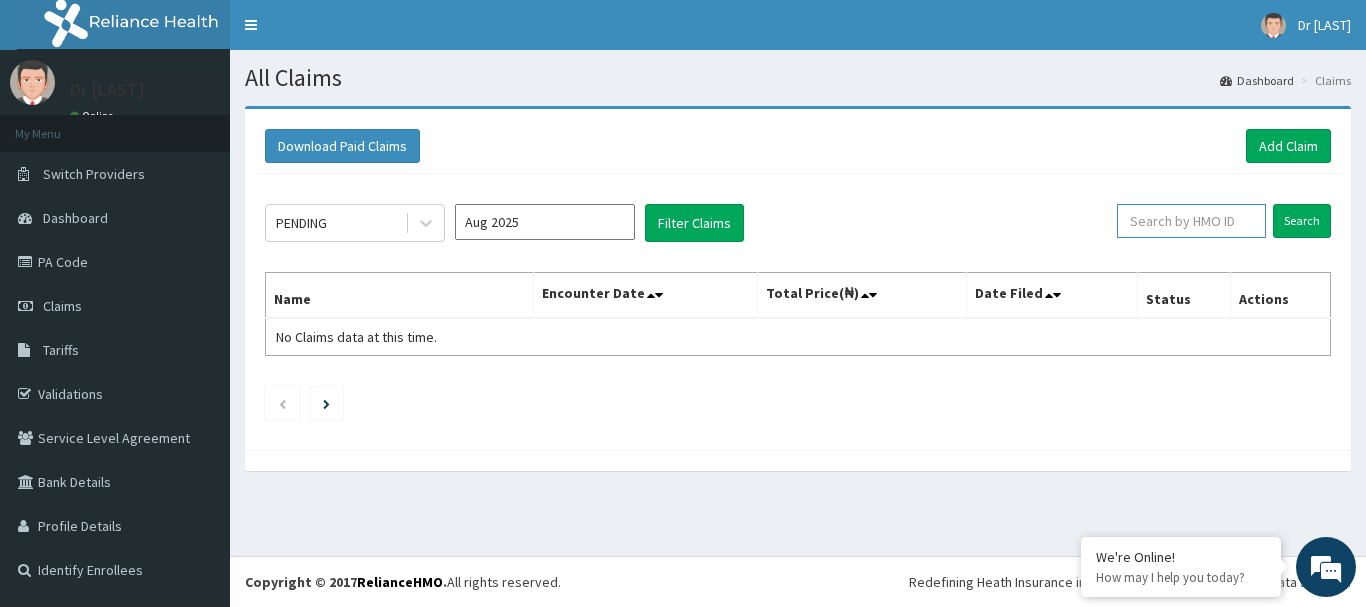 click at bounding box center (1191, 221) 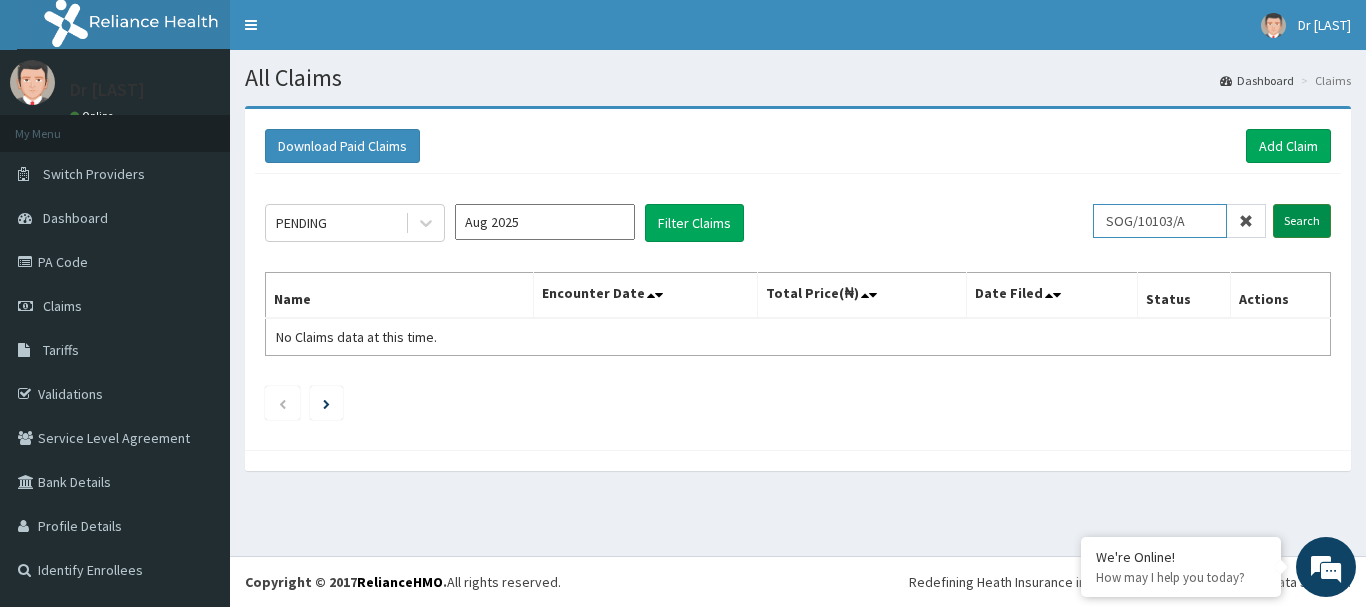type on "SOG/10103/A" 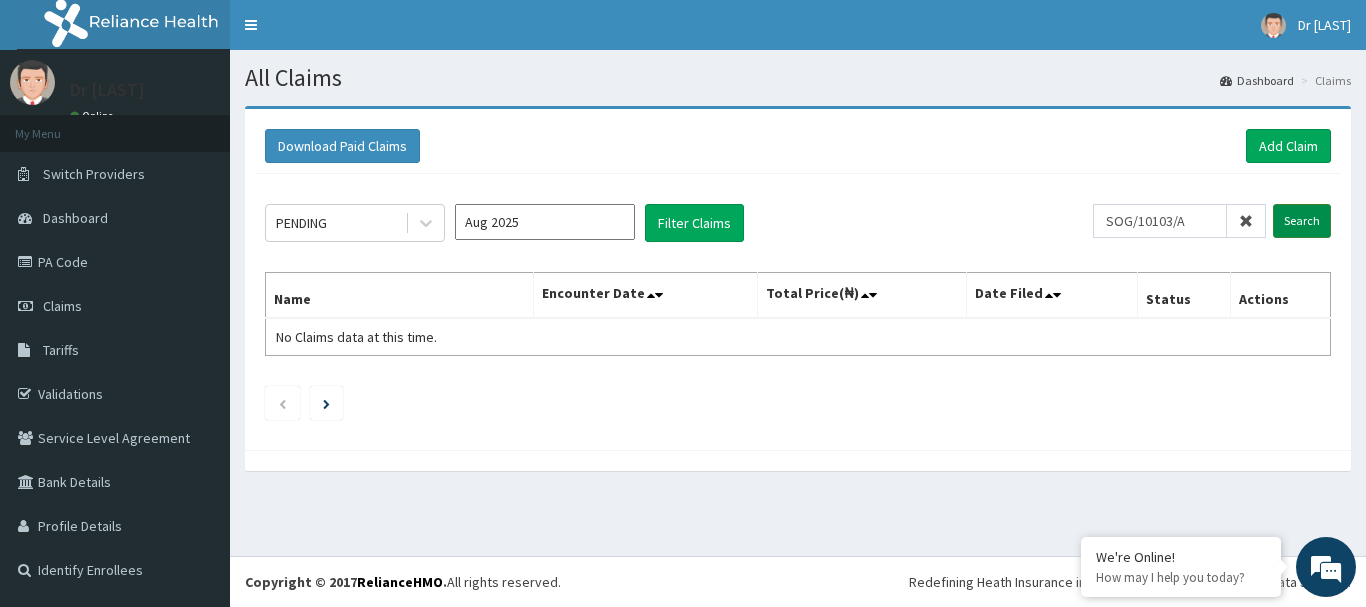 click on "Search" at bounding box center [1302, 221] 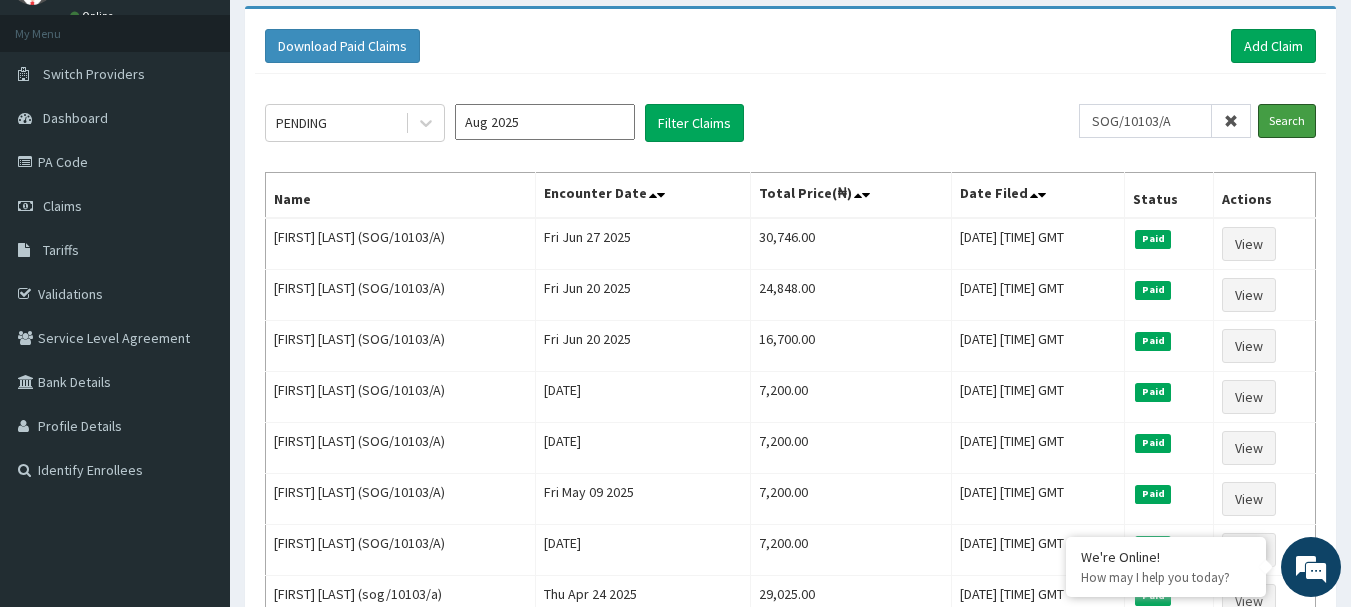 scroll, scrollTop: 200, scrollLeft: 0, axis: vertical 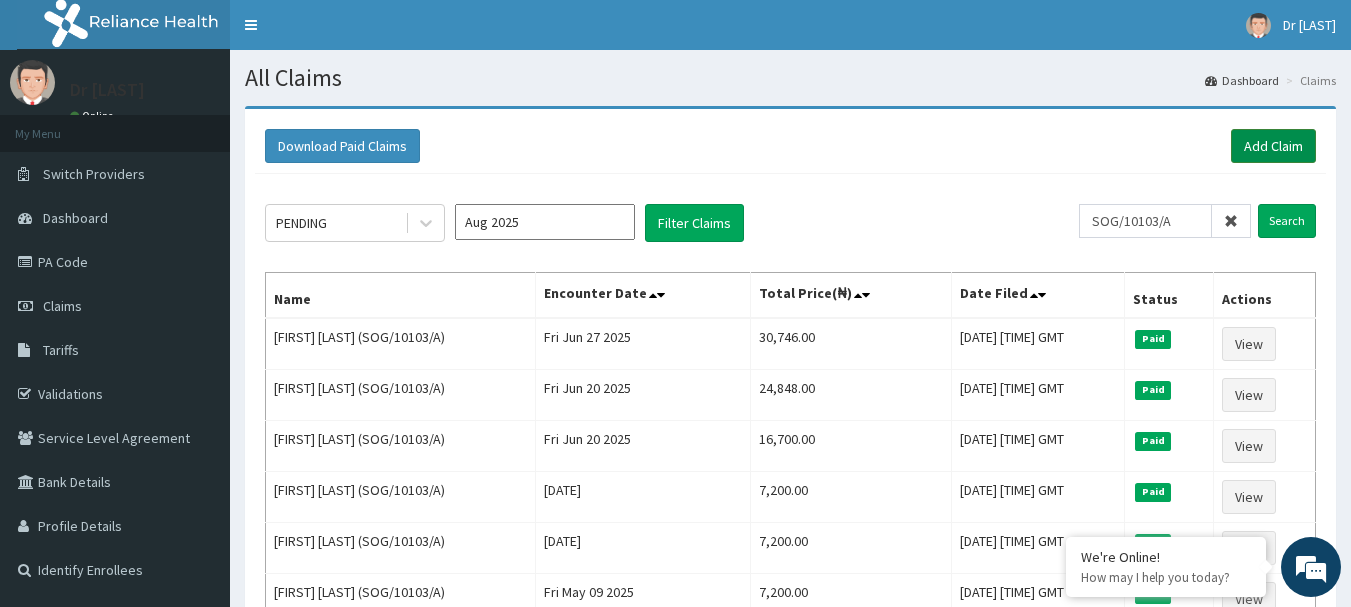 click on "Add Claim" at bounding box center (1273, 146) 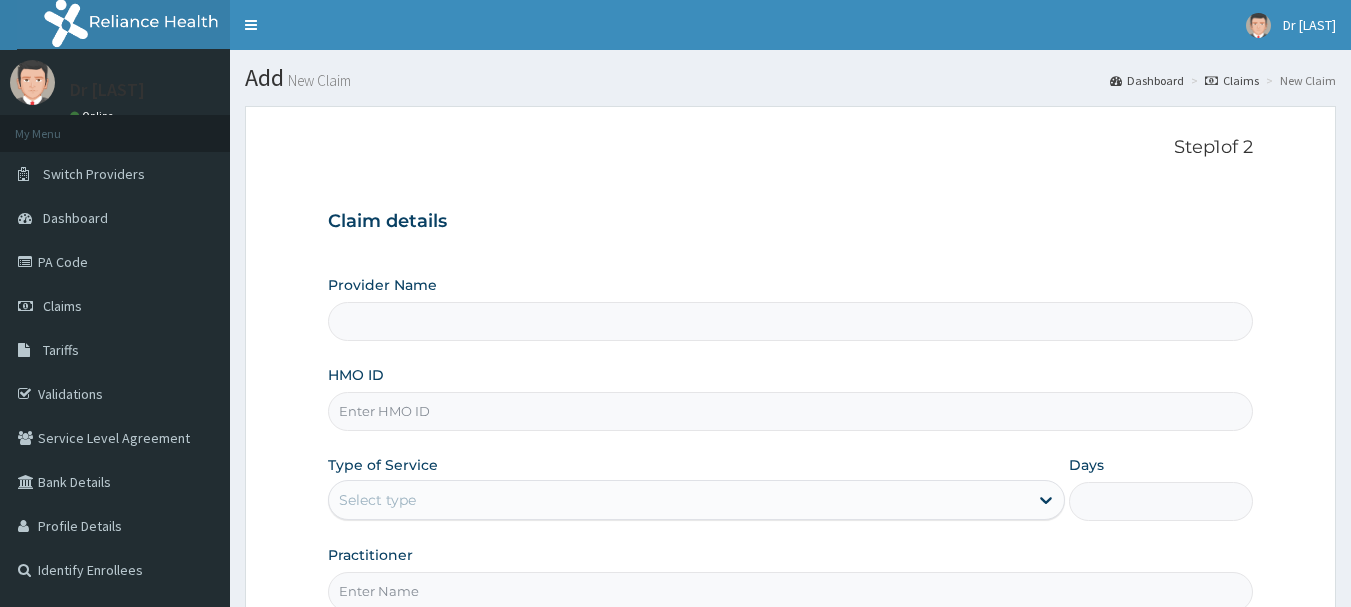 scroll, scrollTop: 0, scrollLeft: 0, axis: both 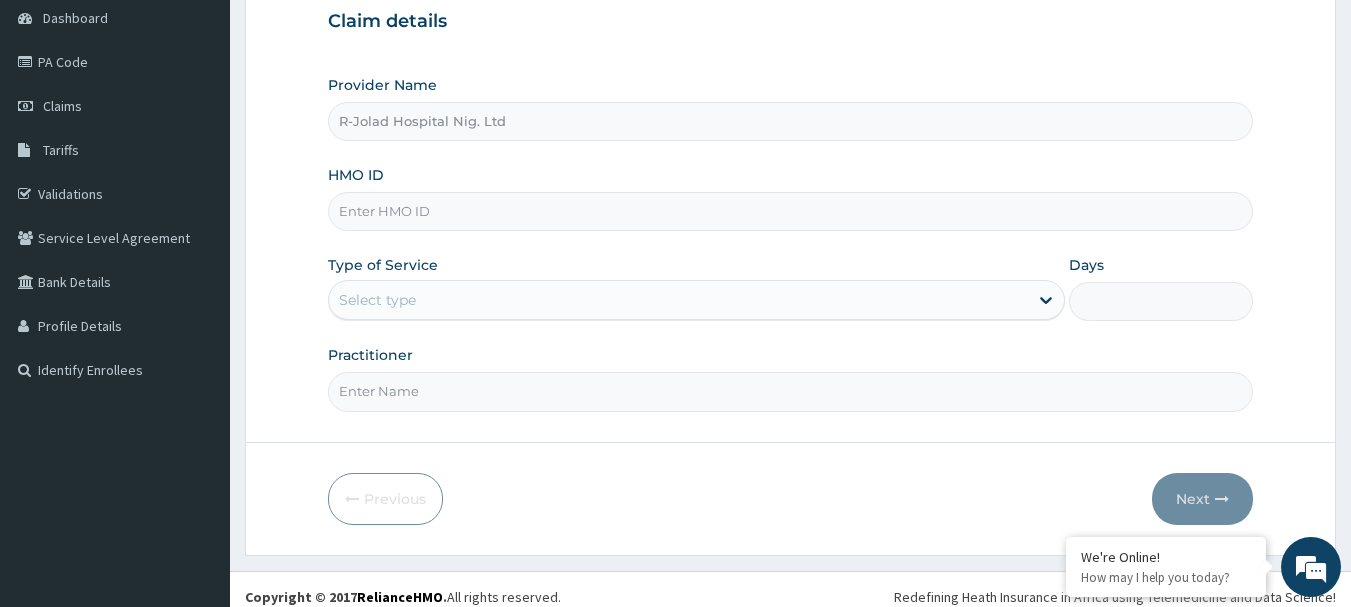 click on "HMO ID" at bounding box center (791, 211) 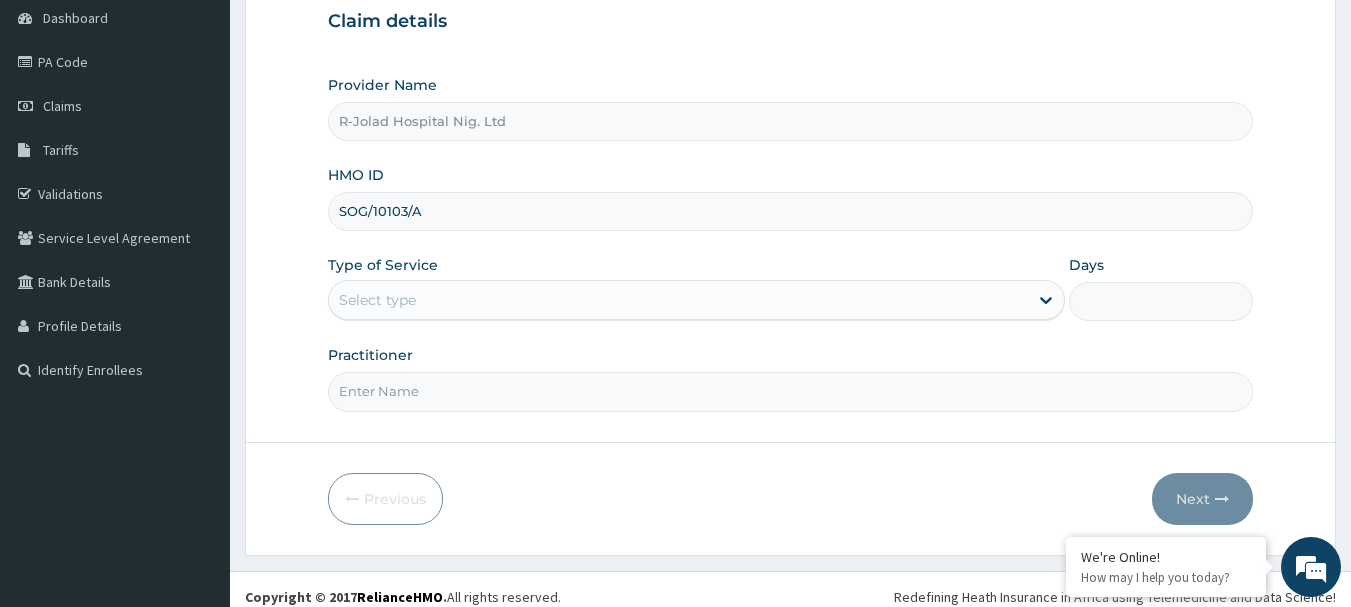 scroll, scrollTop: 215, scrollLeft: 0, axis: vertical 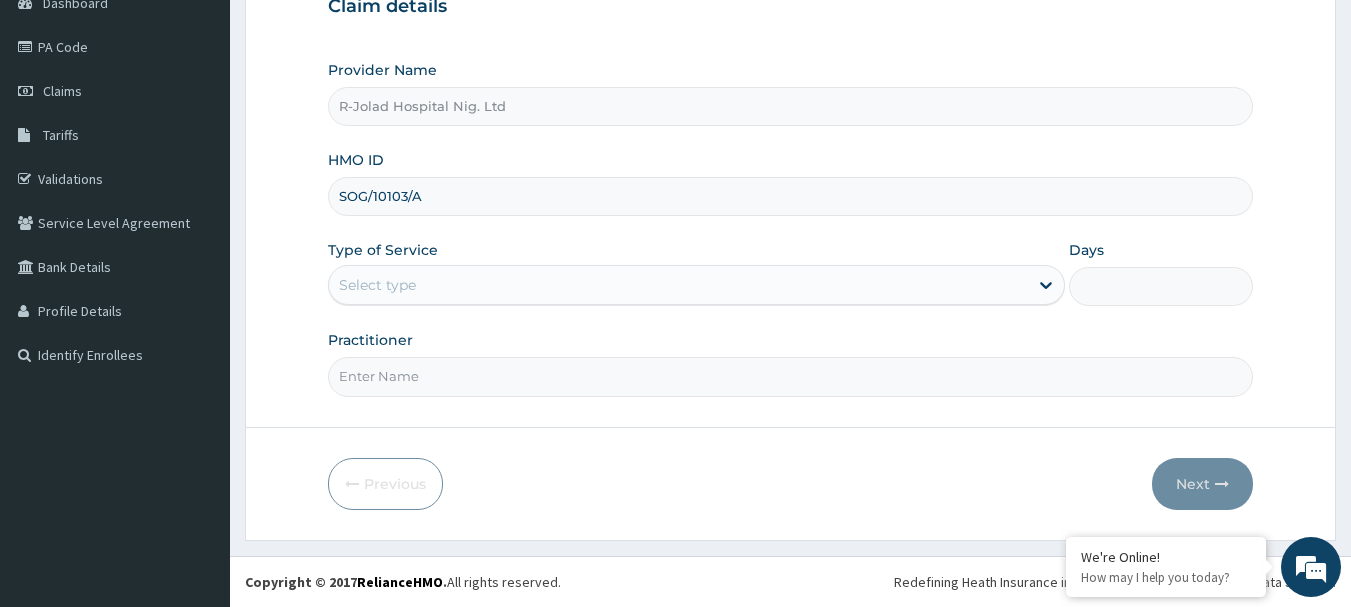 type on "SOG/10103/A" 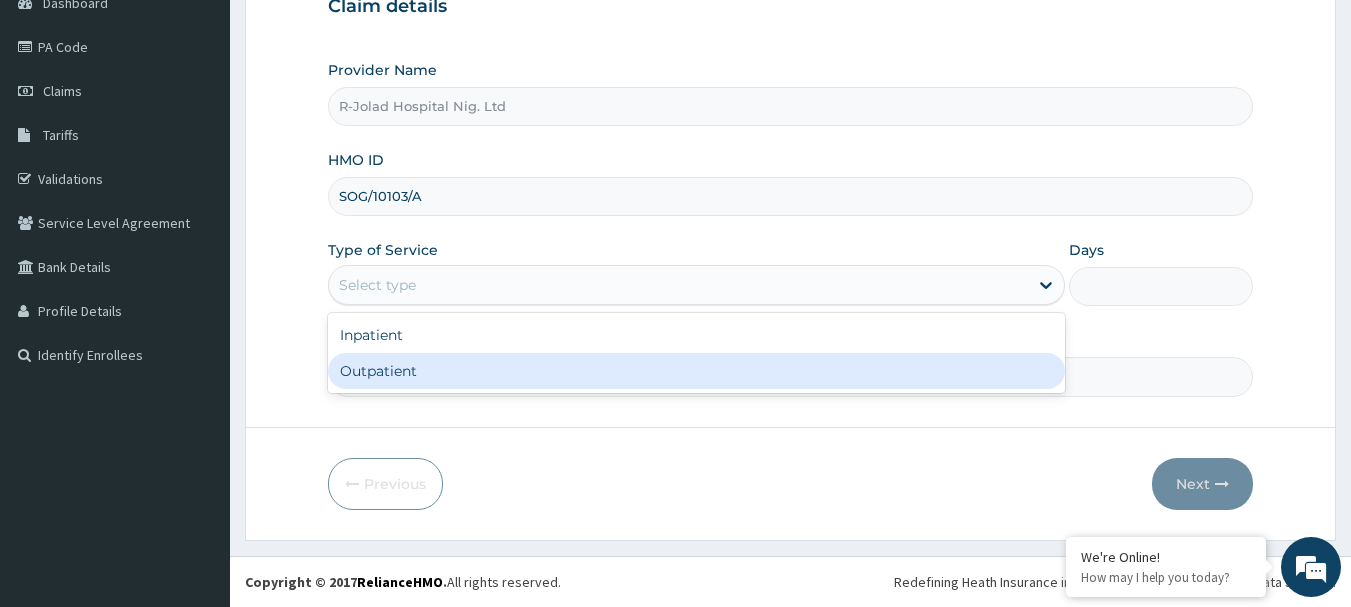 click on "Outpatient" at bounding box center [696, 371] 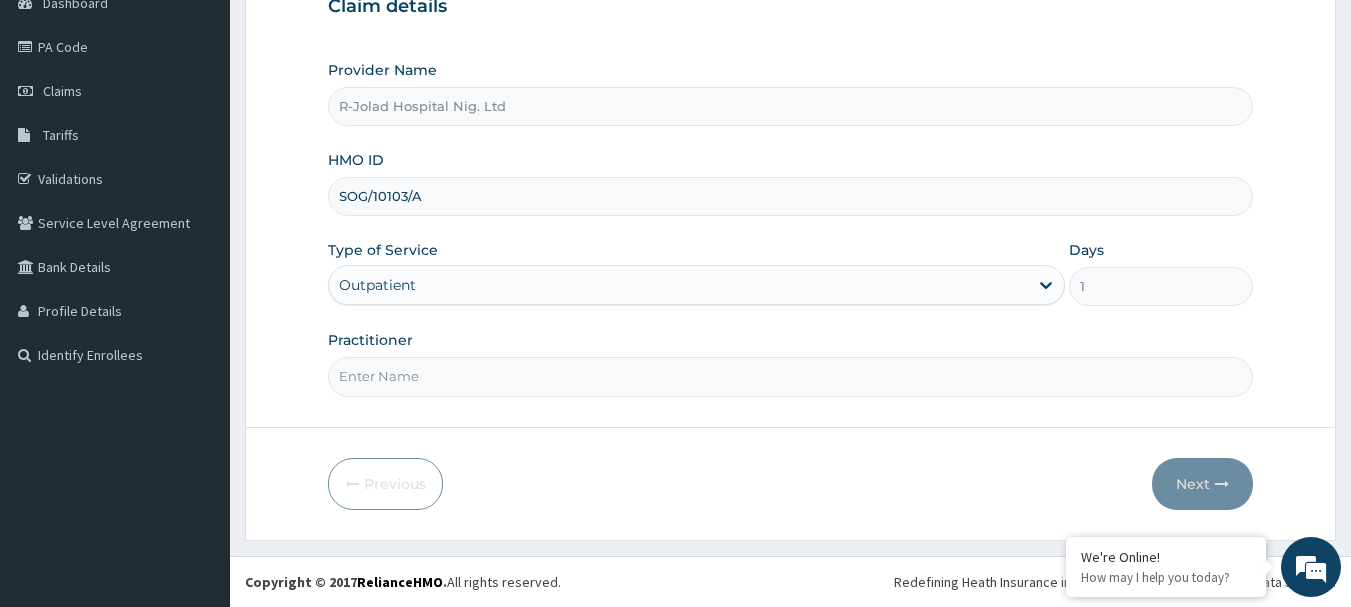 scroll, scrollTop: 0, scrollLeft: 0, axis: both 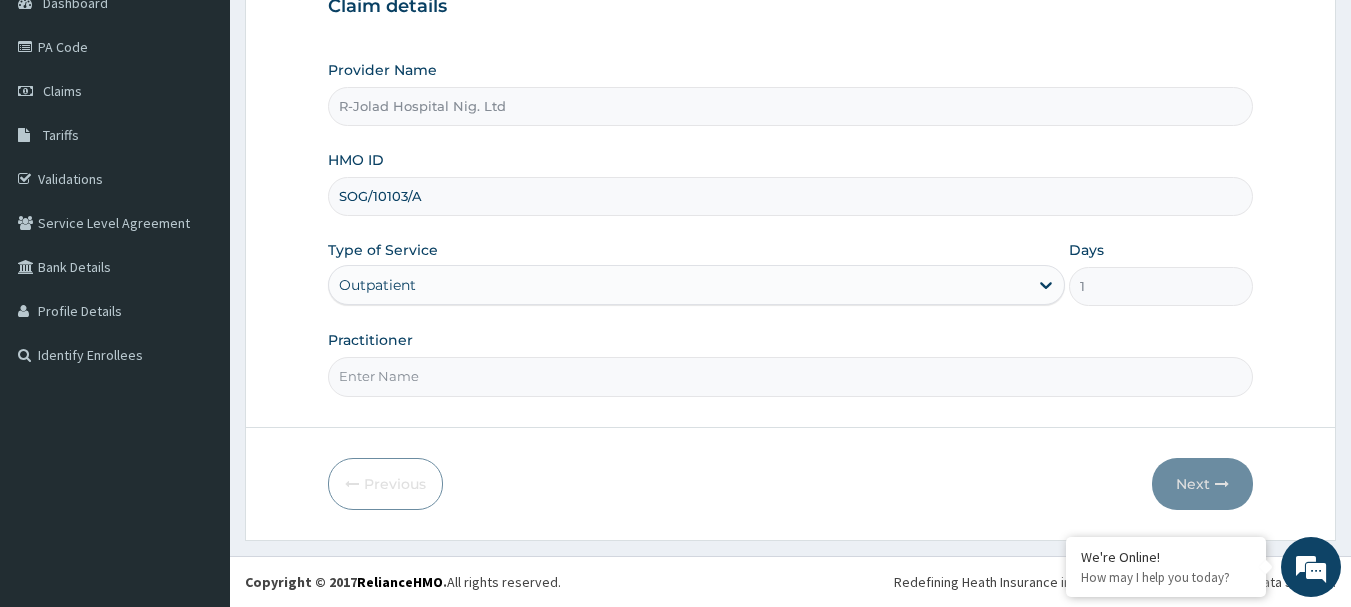 click on "Practitioner" at bounding box center (791, 376) 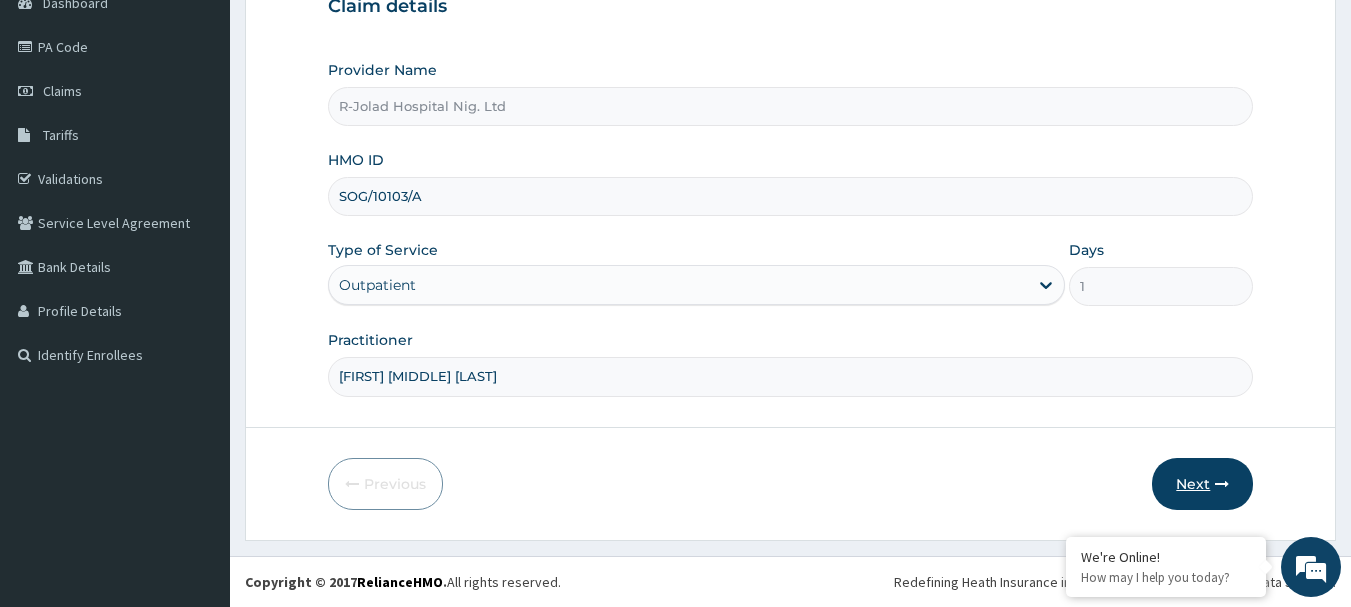 type on "FLORENCE O. KOLAWOLE" 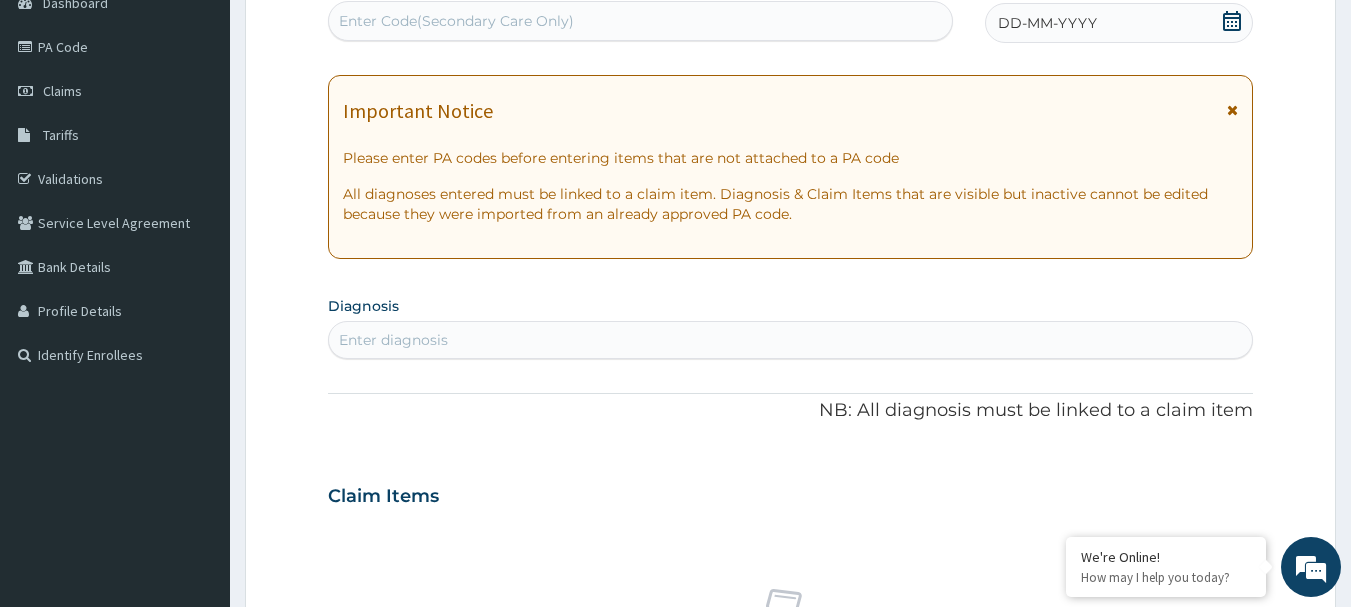 click 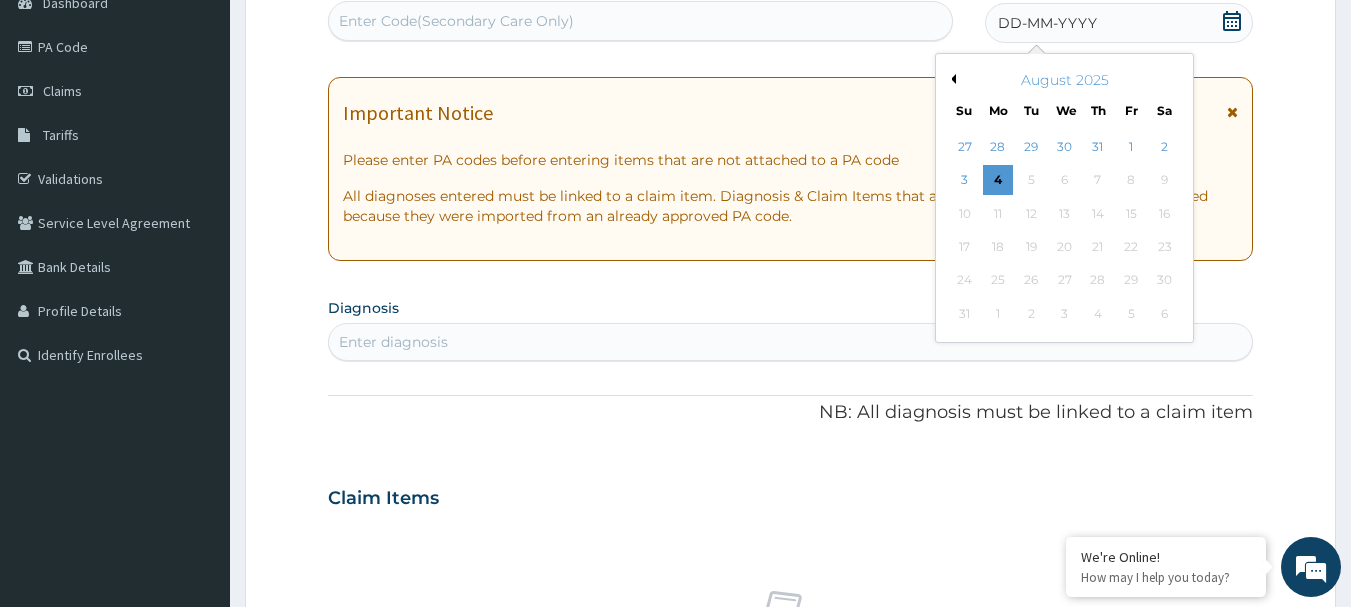 click on "Previous Month" at bounding box center [951, 79] 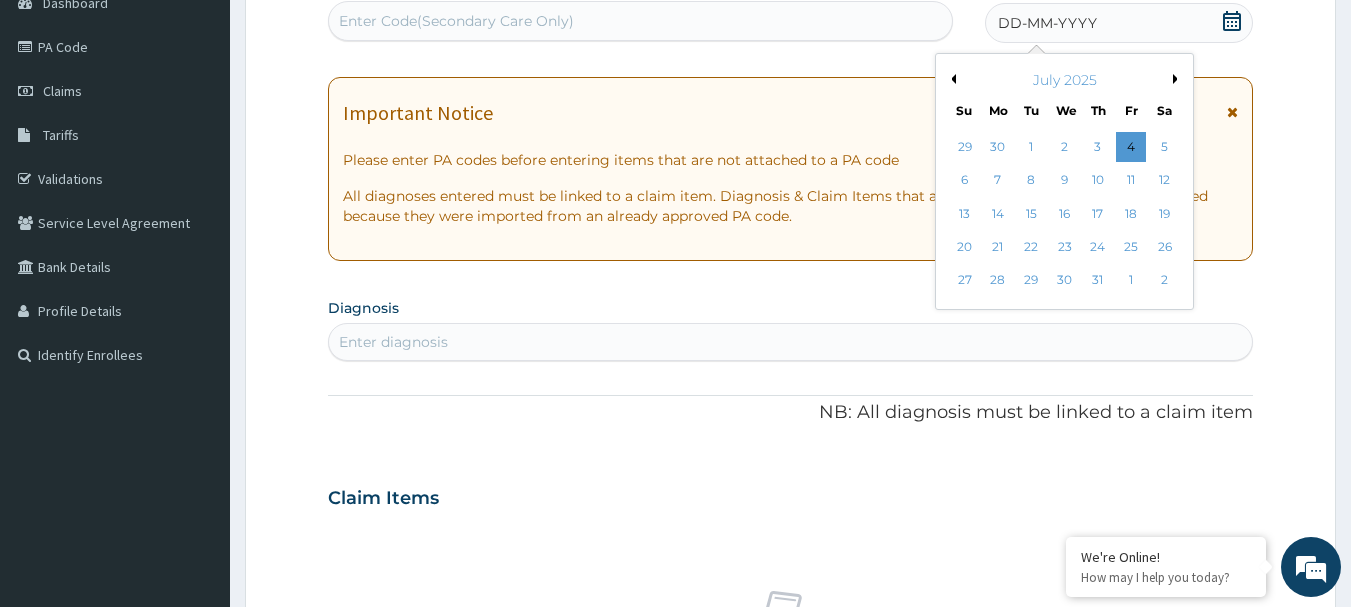 click on "Previous Month" at bounding box center (951, 79) 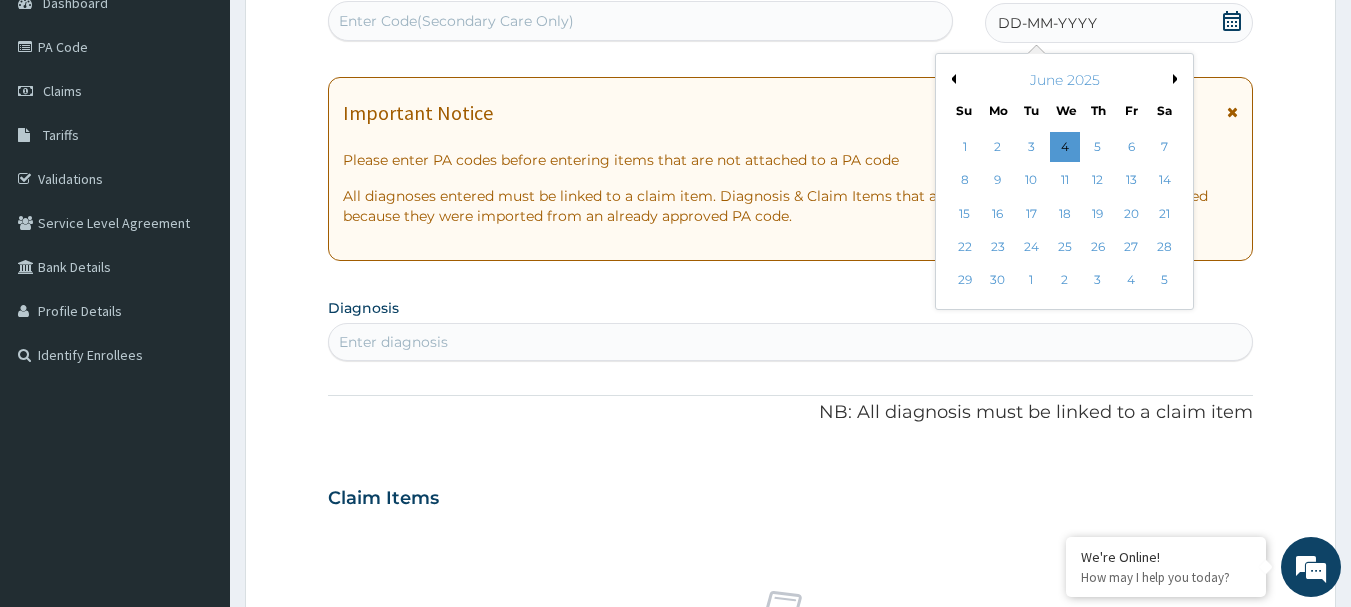click on "Previous Month" at bounding box center [951, 79] 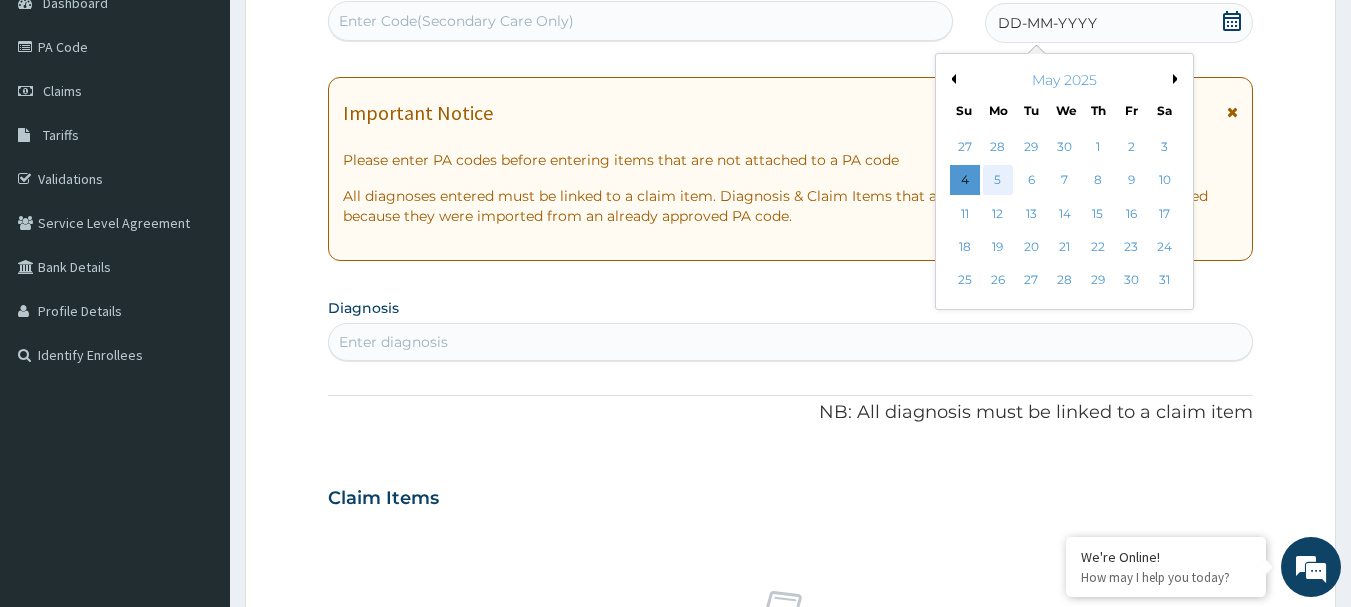 click on "5" at bounding box center (998, 181) 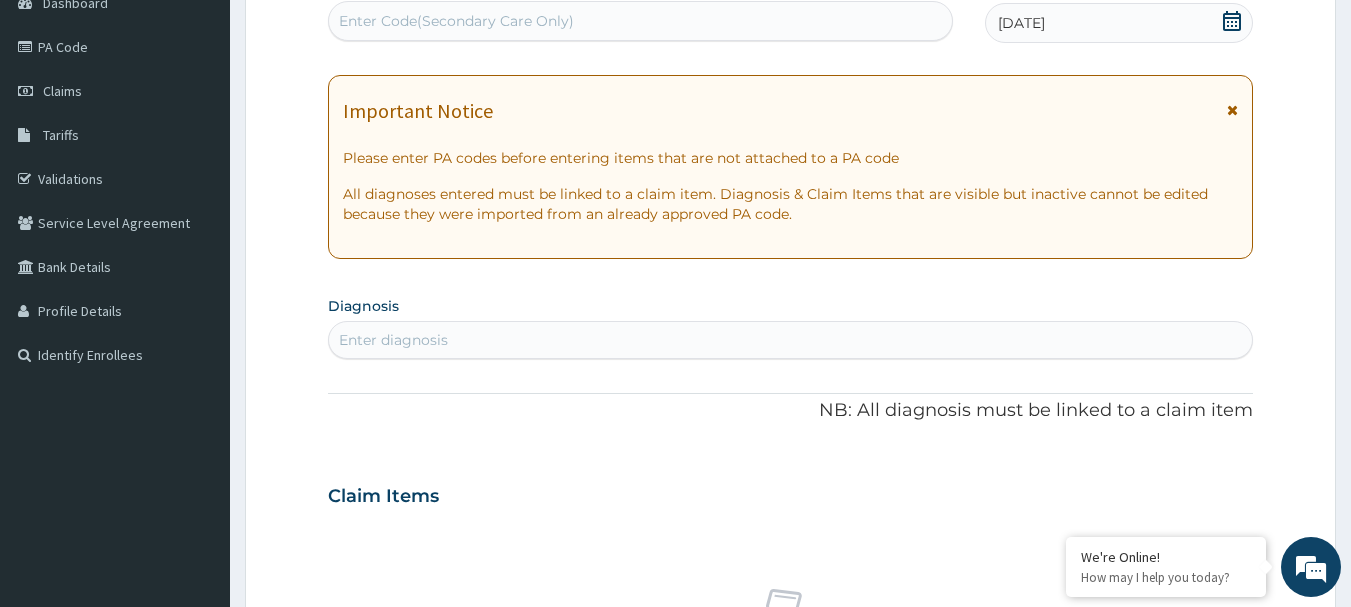 click on "Enter Code(Secondary Care Only)" at bounding box center (456, 21) 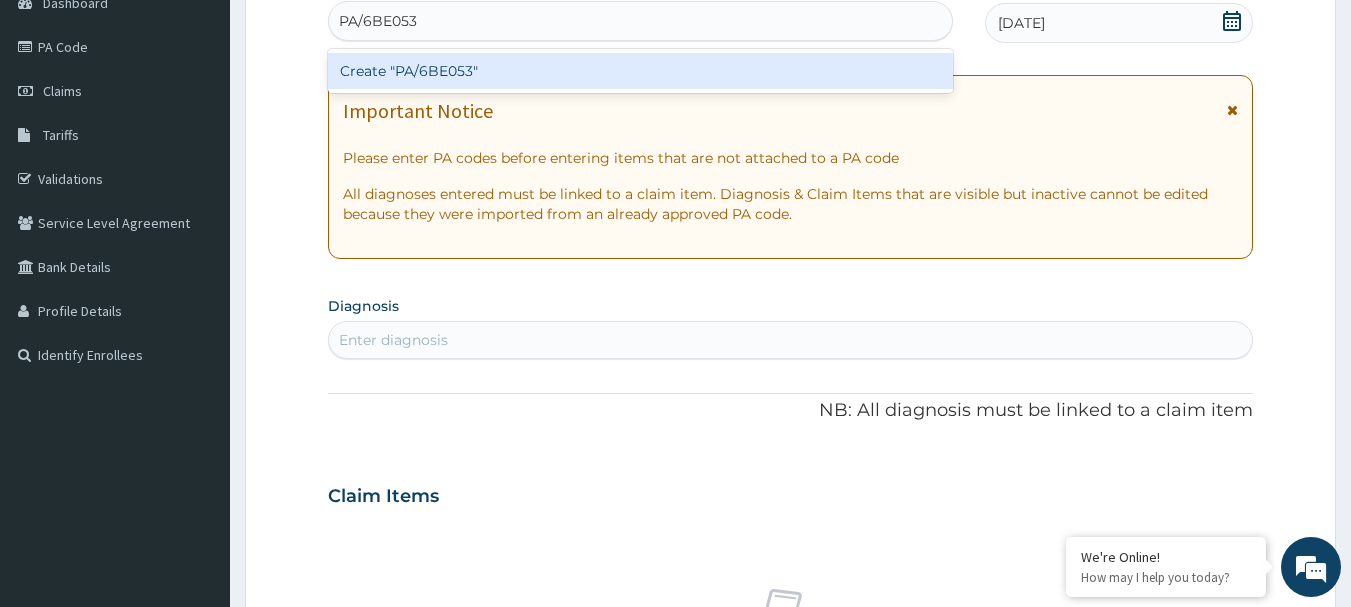 click on "Create "PA/6BE053"" at bounding box center (641, 71) 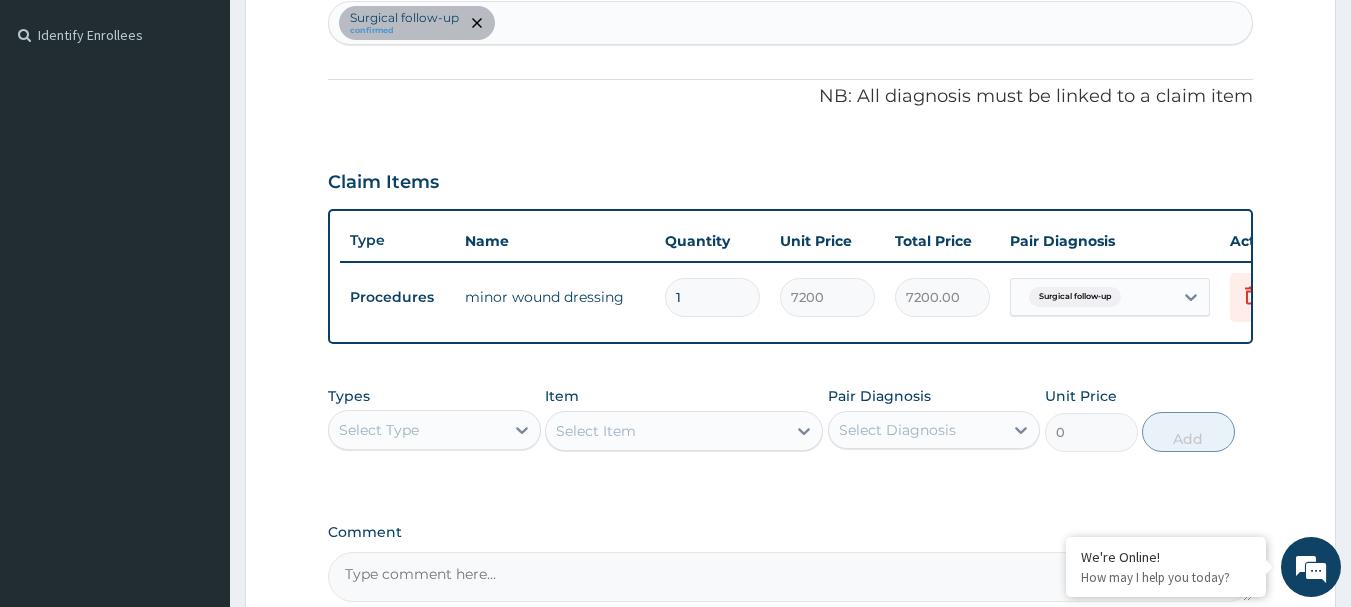 scroll, scrollTop: 545, scrollLeft: 0, axis: vertical 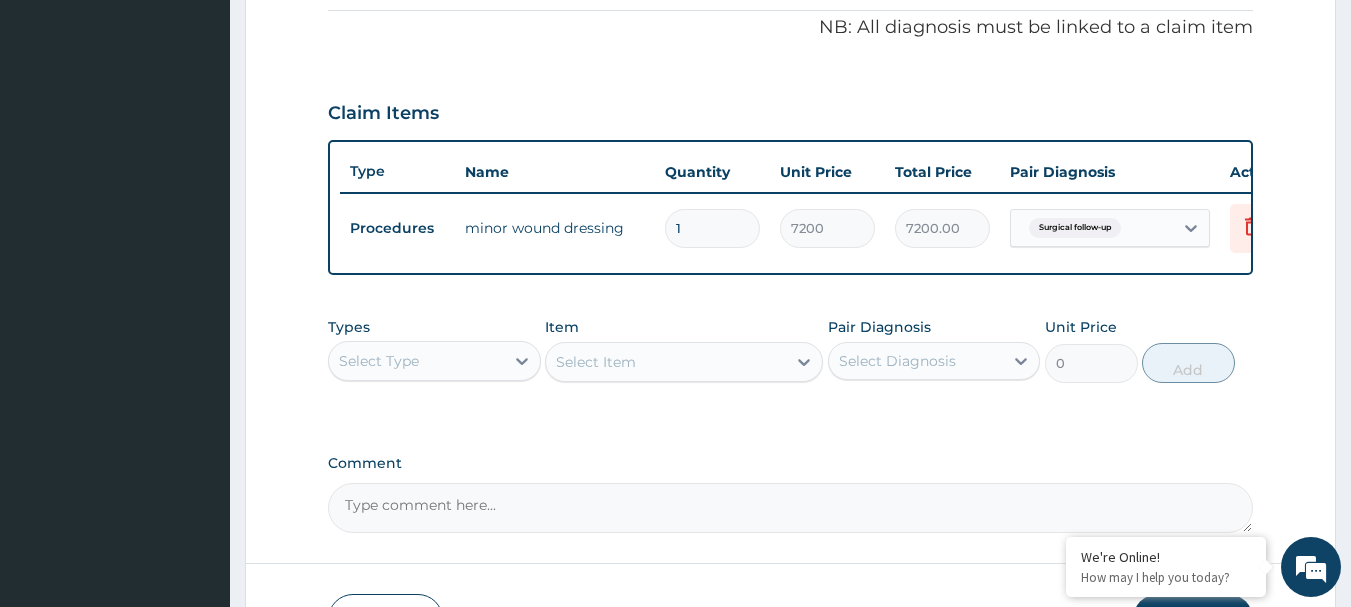 type on "0" 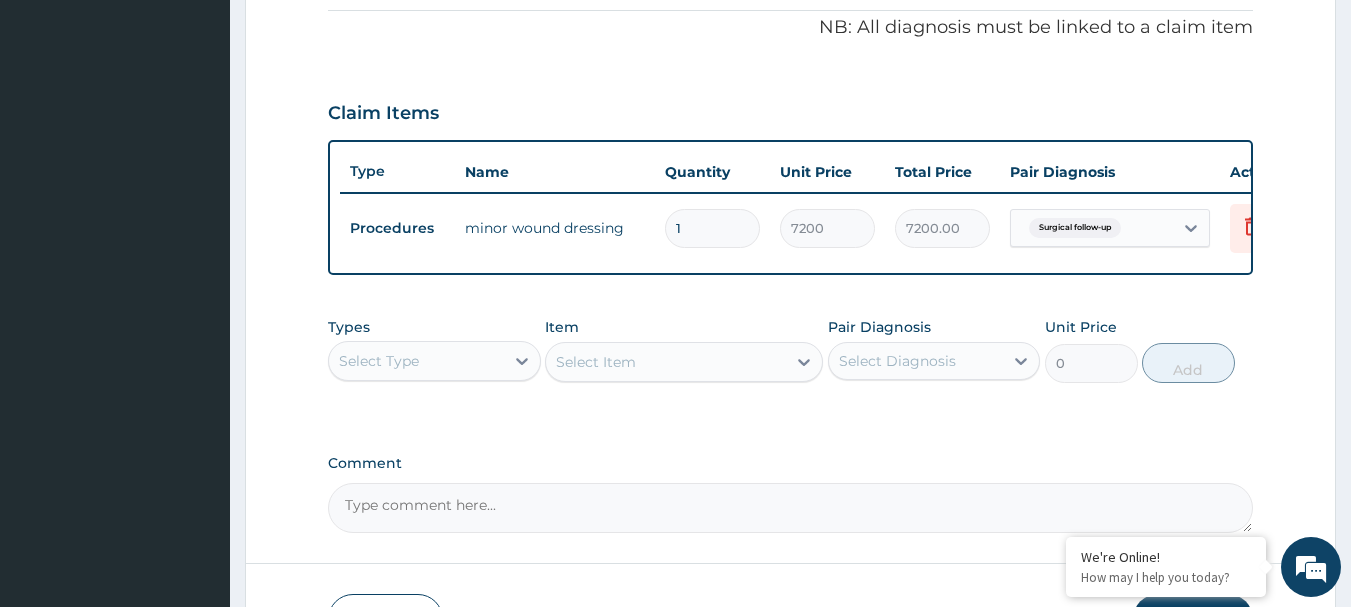 type on "0.00" 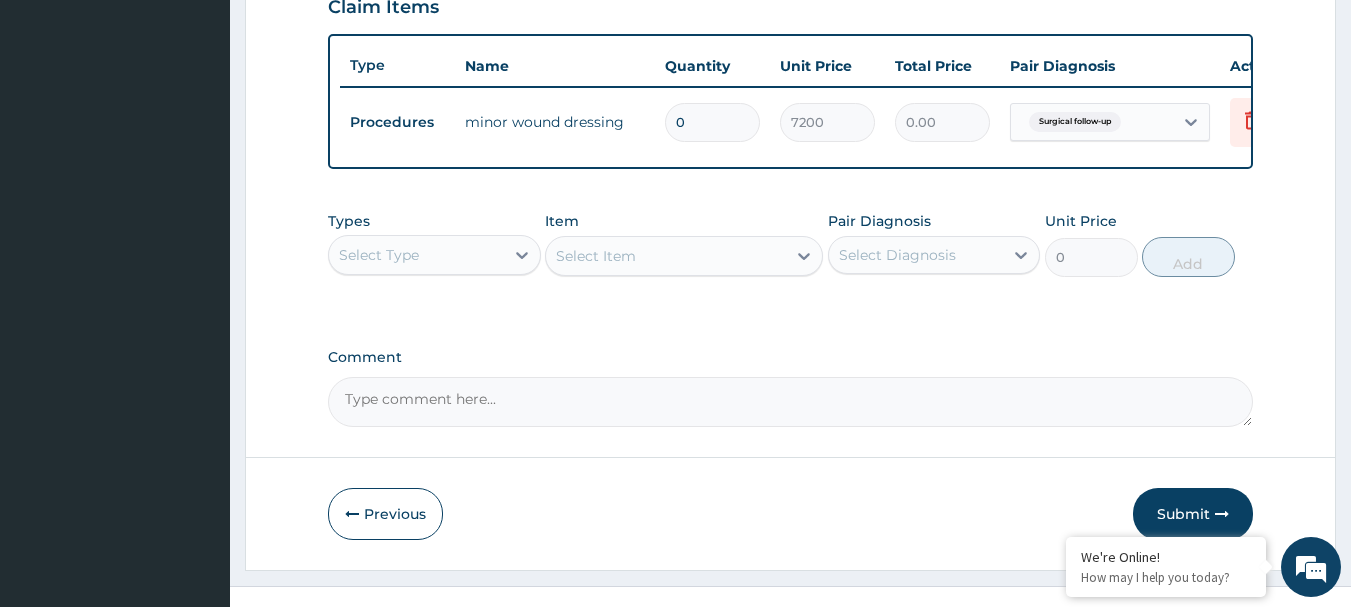 scroll, scrollTop: 755, scrollLeft: 0, axis: vertical 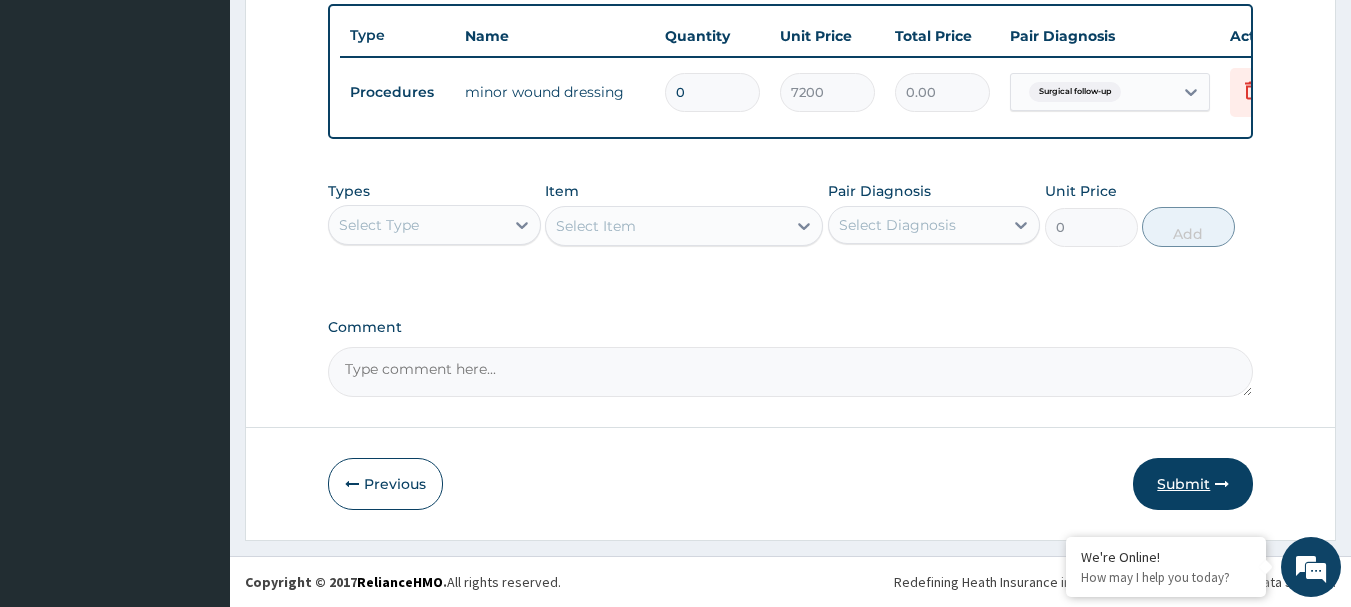 type on "0" 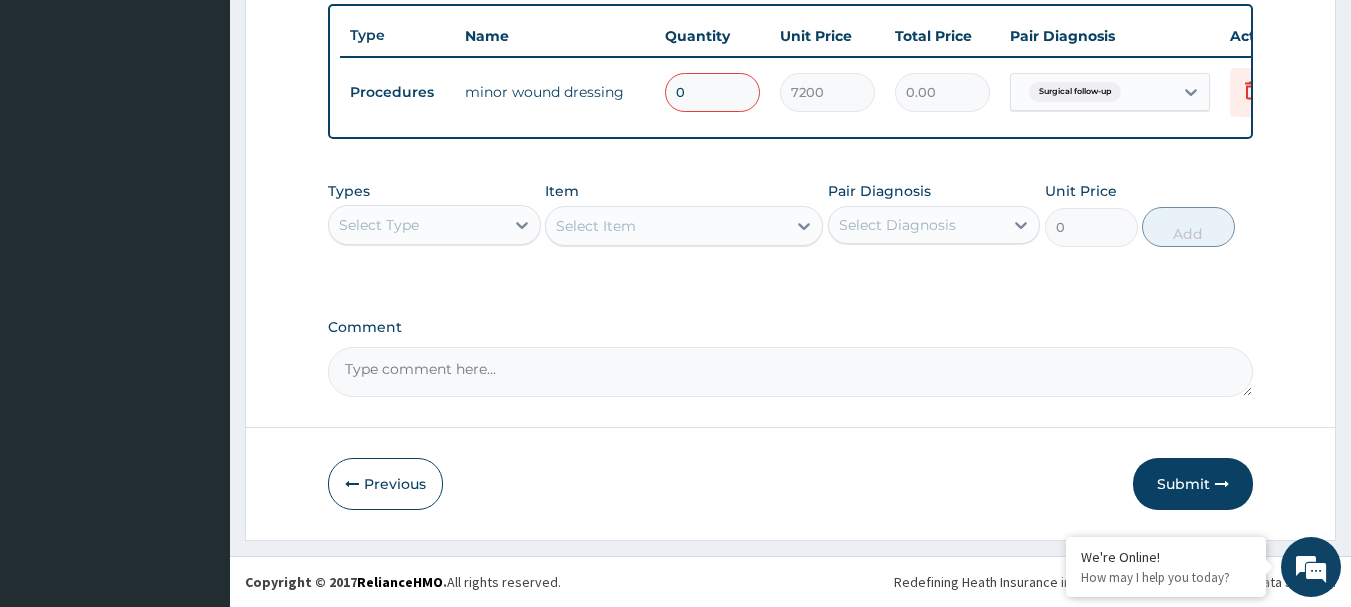 click on "0" at bounding box center (712, 92) 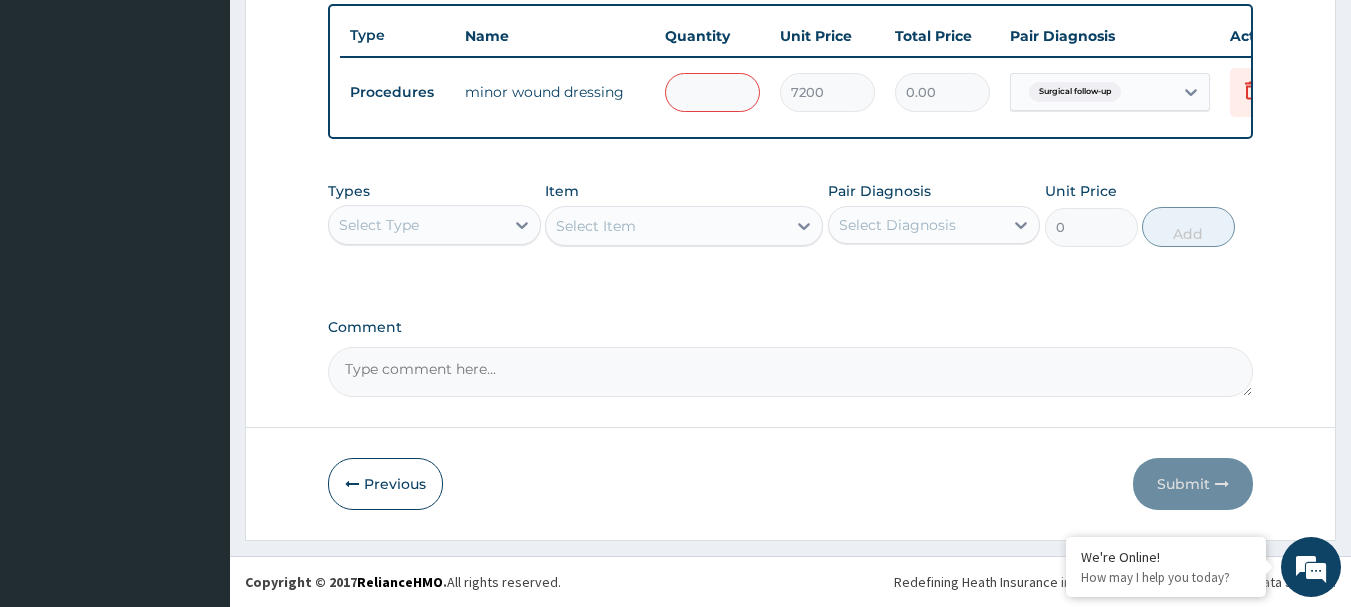 type on "1" 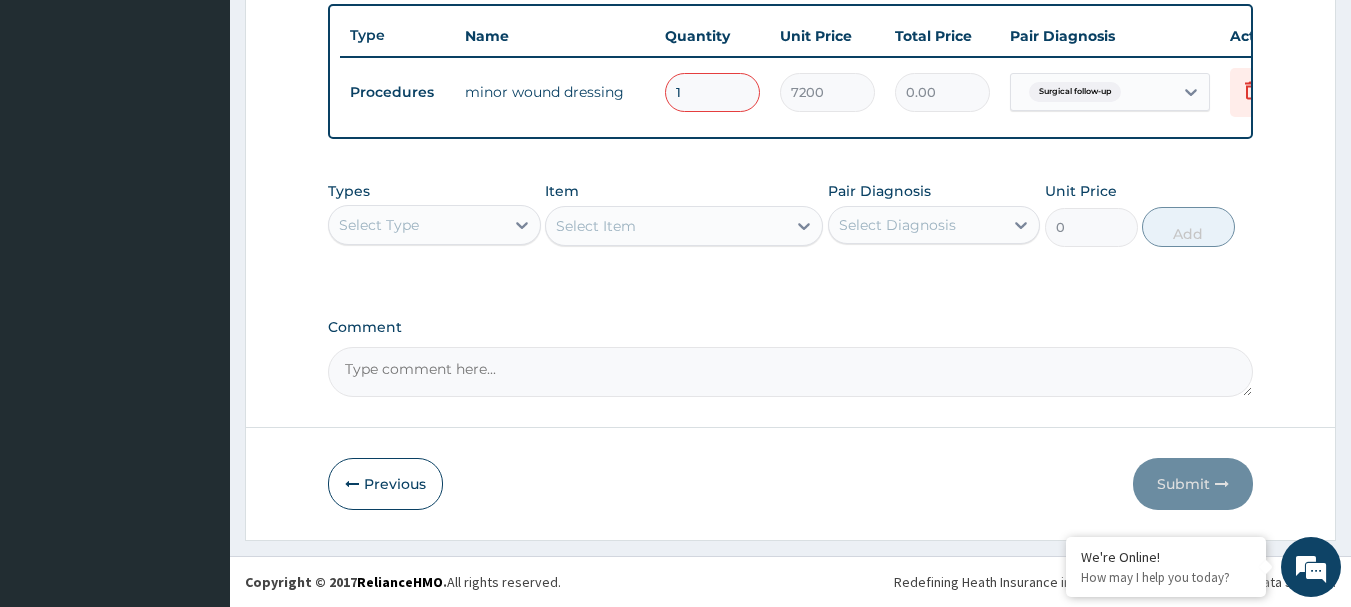 type on "7200.00" 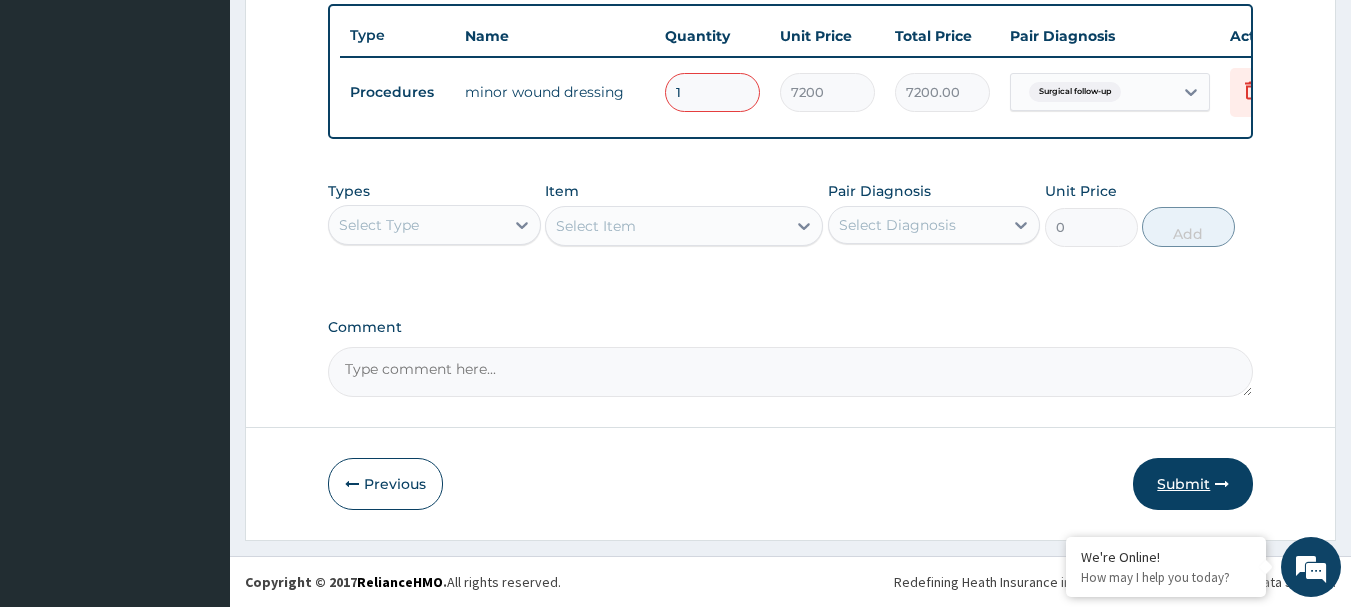 type on "1" 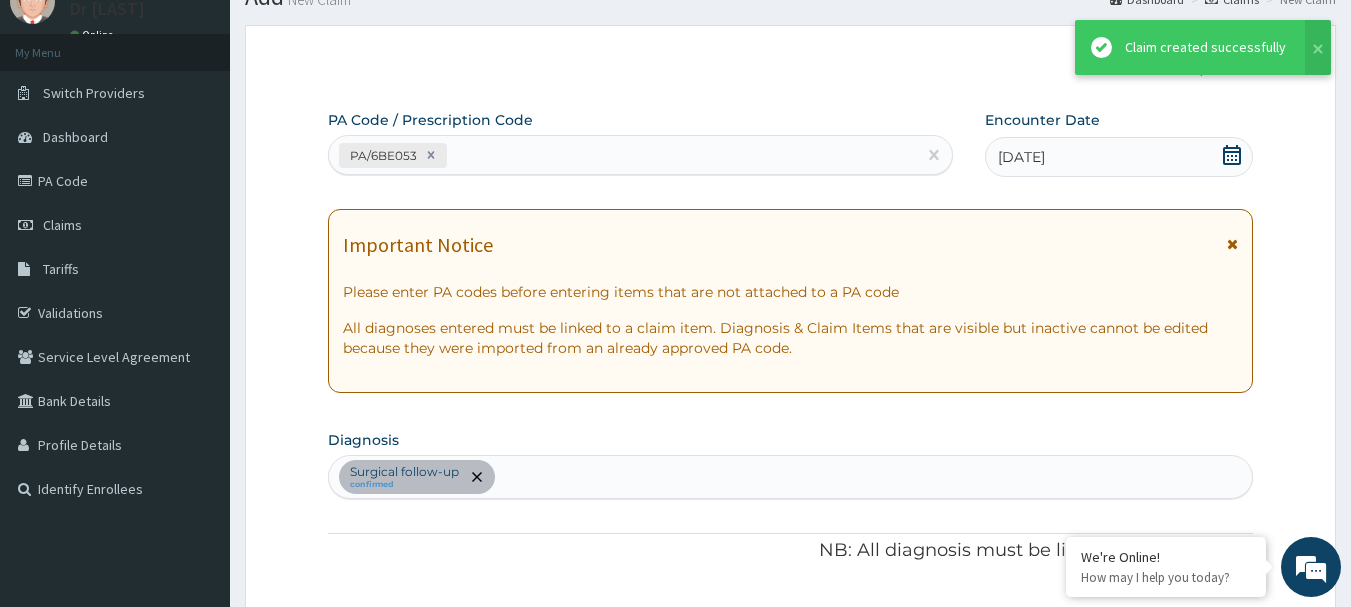 scroll, scrollTop: 755, scrollLeft: 0, axis: vertical 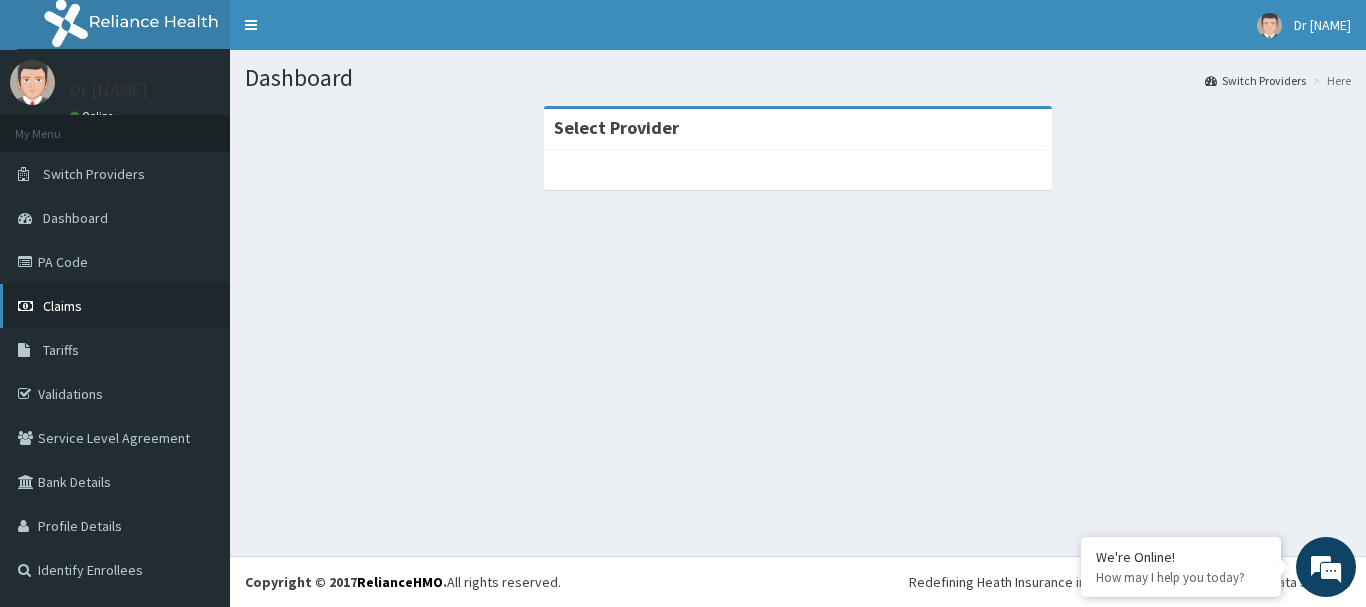 click on "Claims" at bounding box center (62, 306) 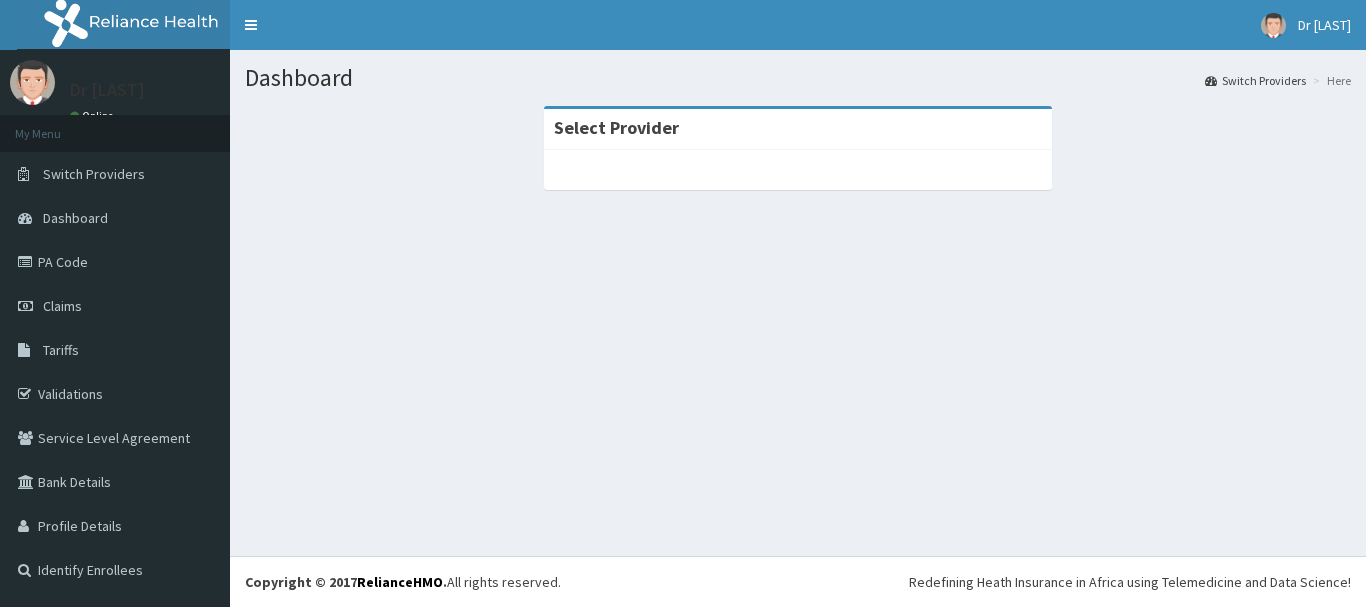 scroll, scrollTop: 0, scrollLeft: 0, axis: both 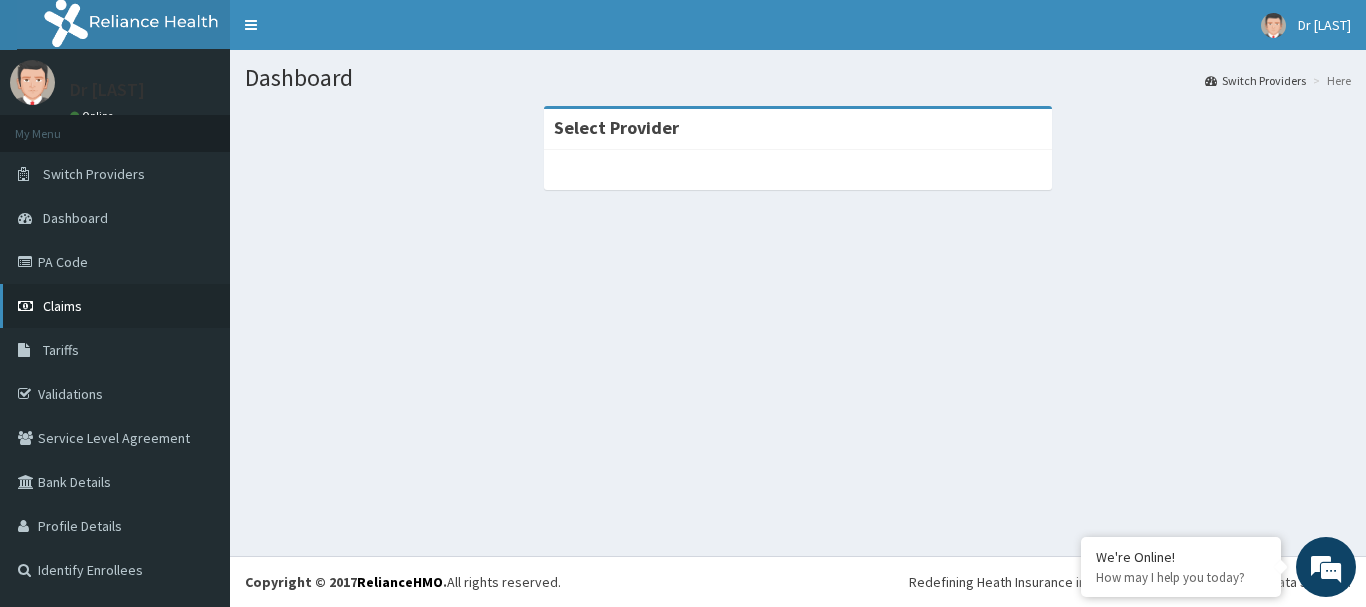 click on "Claims" at bounding box center (62, 306) 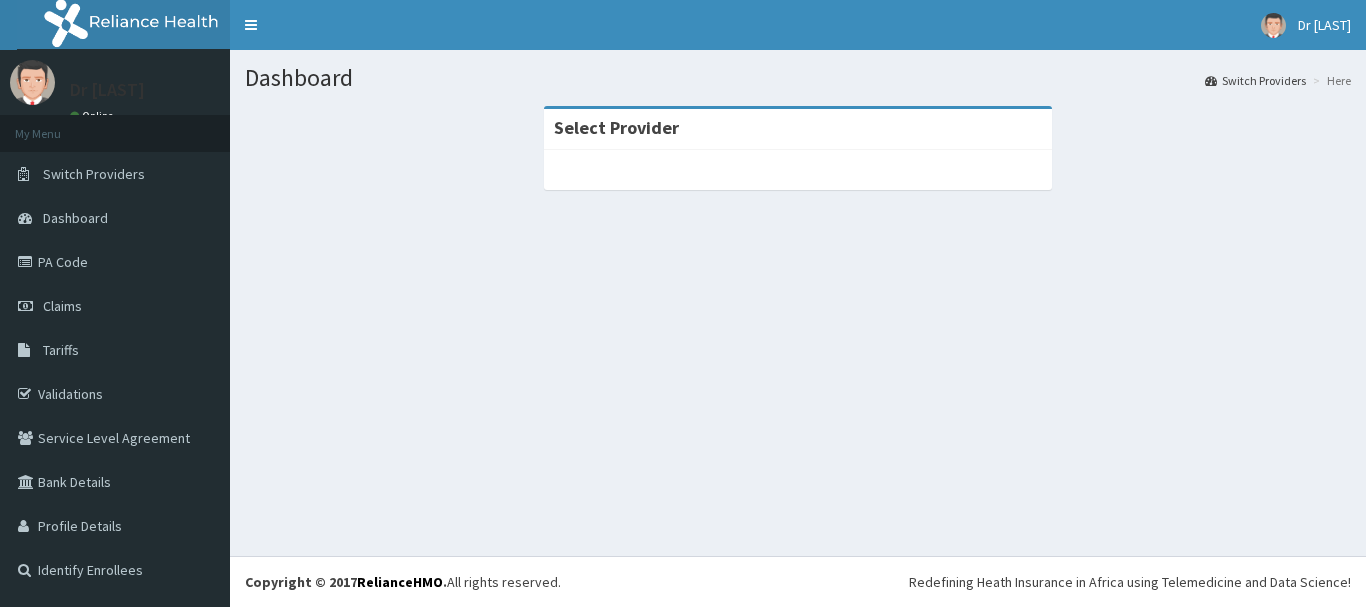 scroll, scrollTop: 0, scrollLeft: 0, axis: both 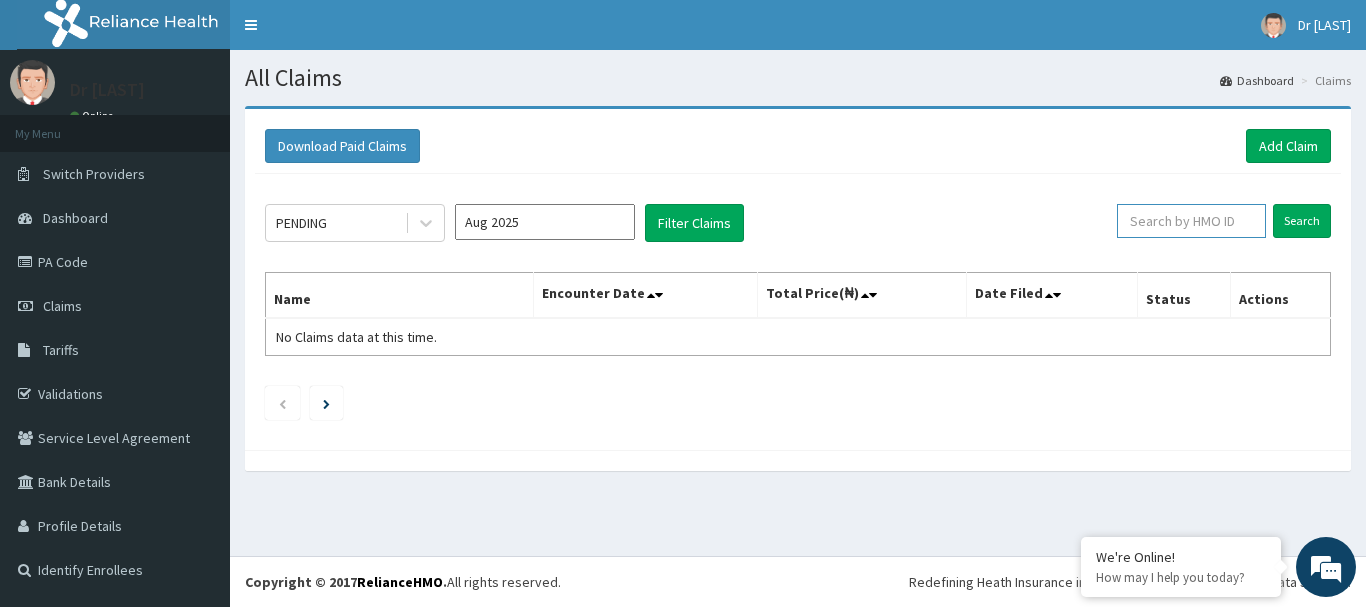 click at bounding box center (1191, 221) 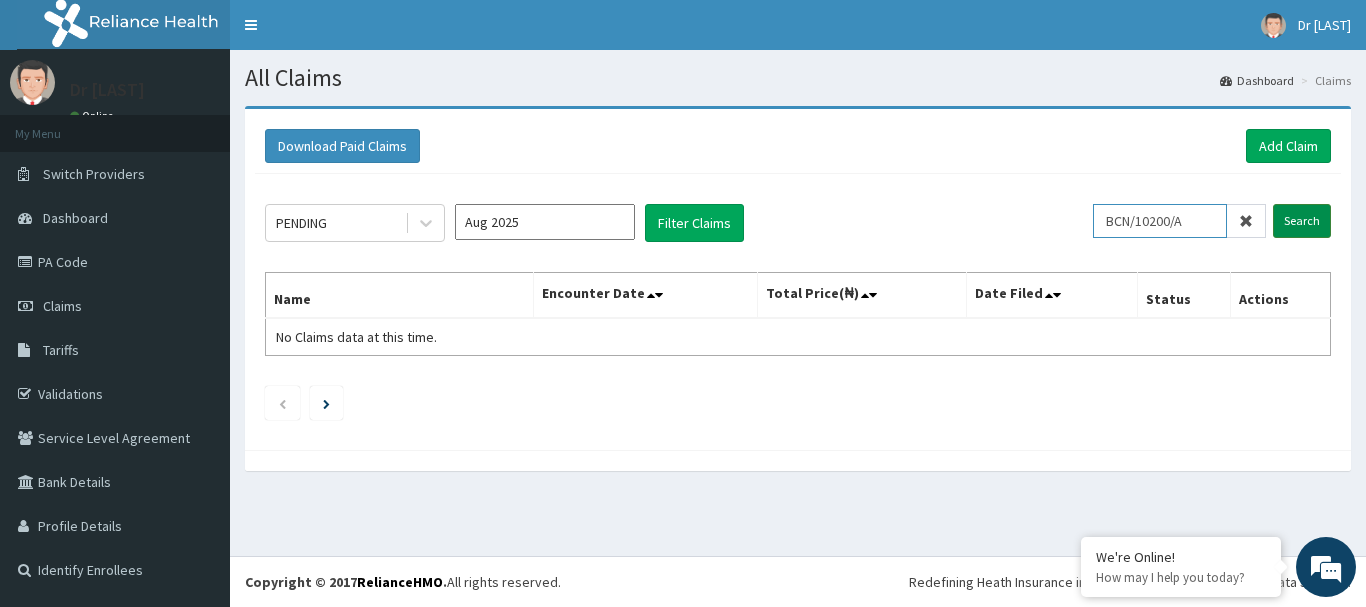 type on "BCN/10200/A" 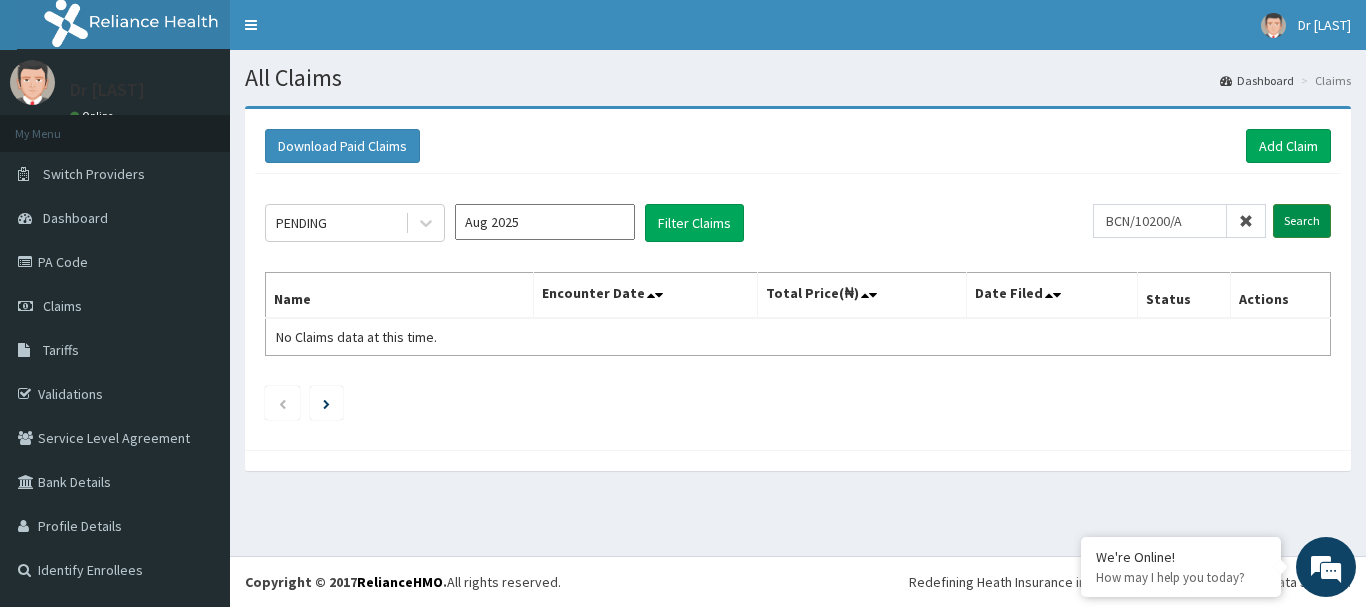 click on "Search" at bounding box center [1302, 221] 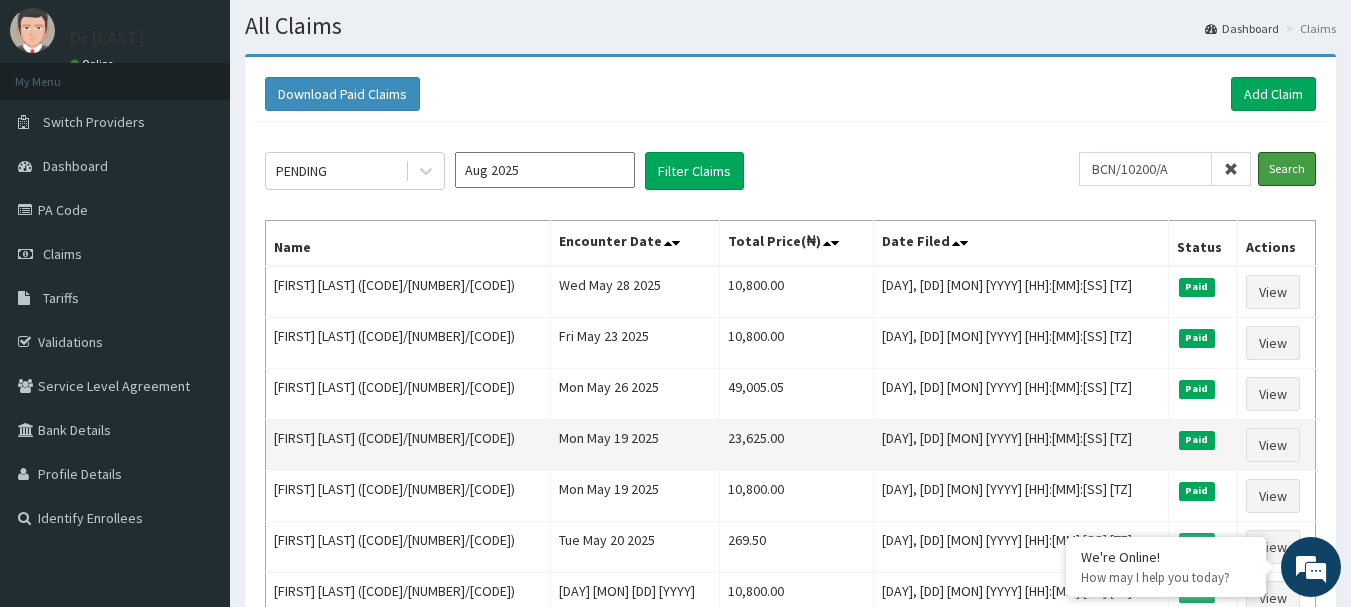 scroll, scrollTop: 100, scrollLeft: 0, axis: vertical 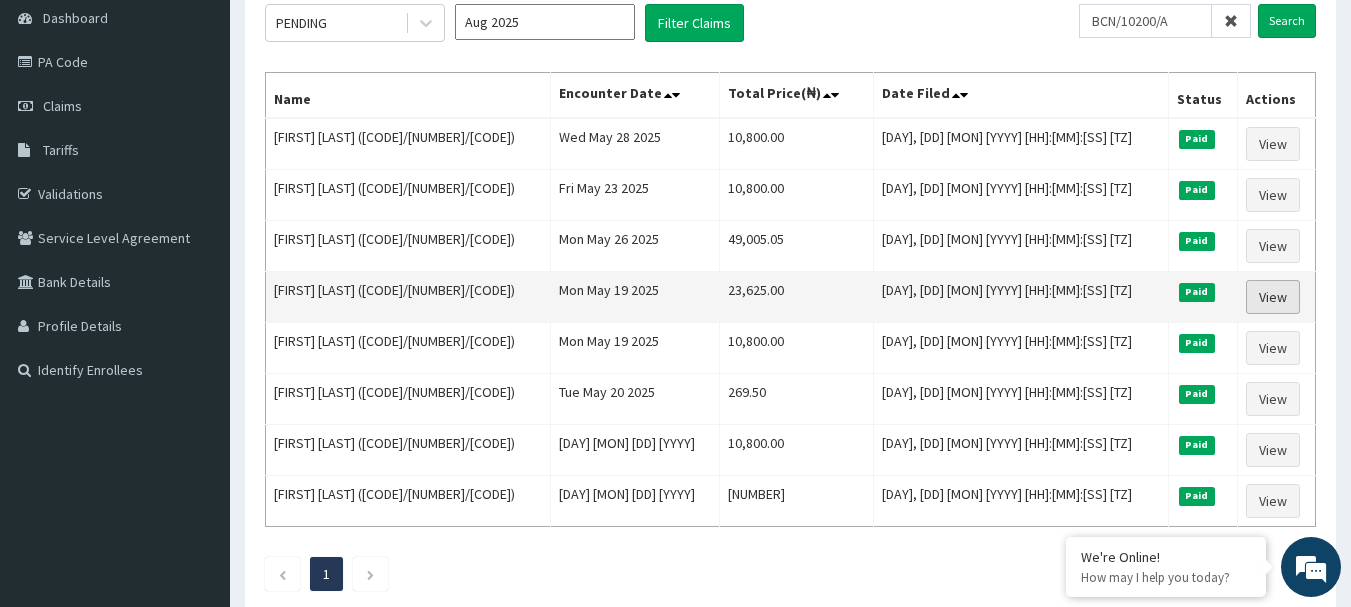 click on "View" at bounding box center (1273, 297) 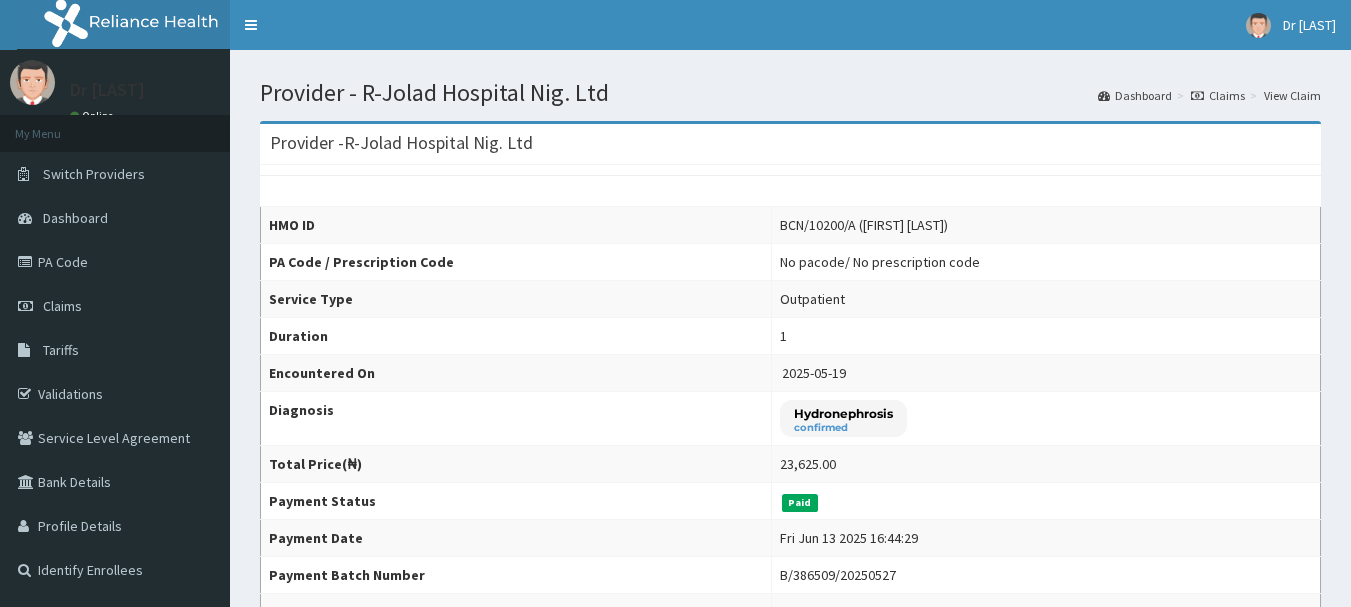 scroll, scrollTop: 0, scrollLeft: 0, axis: both 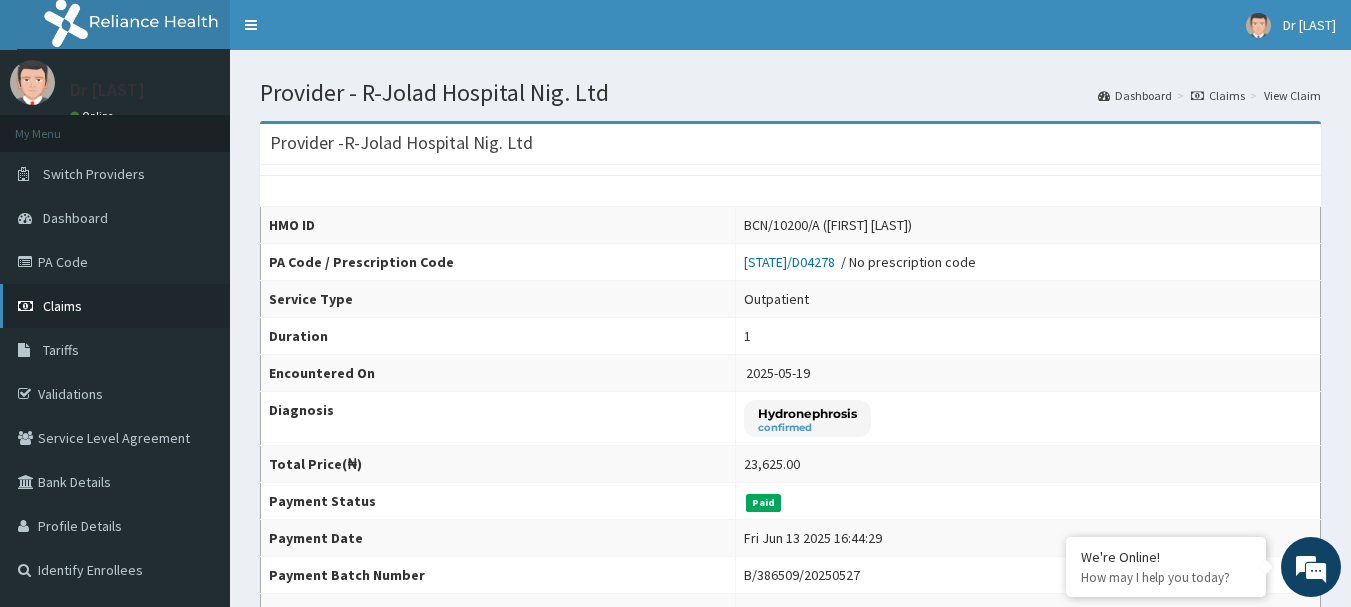 click on "Claims" at bounding box center [62, 306] 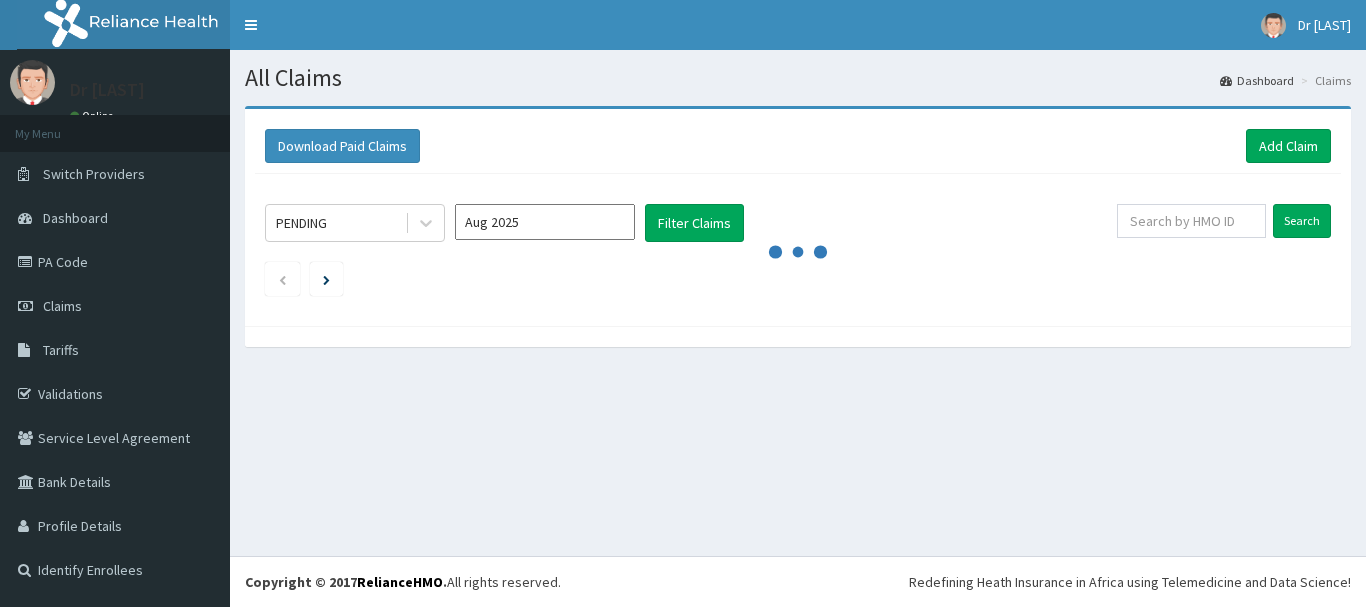 scroll, scrollTop: 0, scrollLeft: 0, axis: both 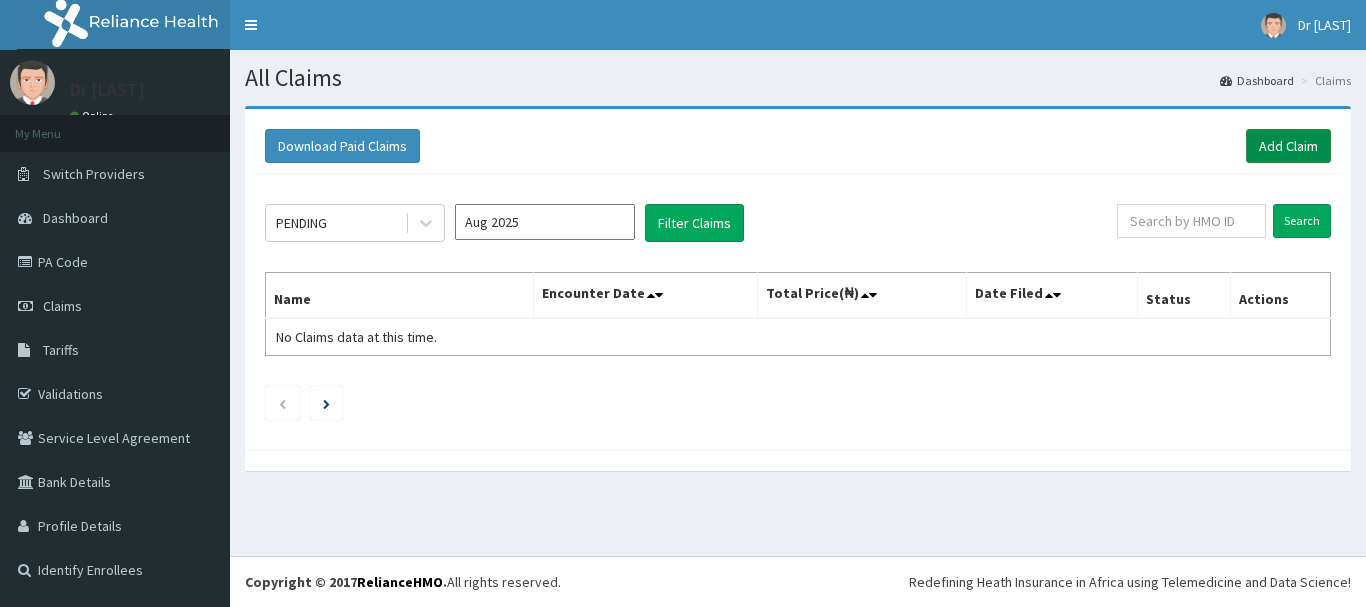 click on "Add Claim" at bounding box center (1288, 146) 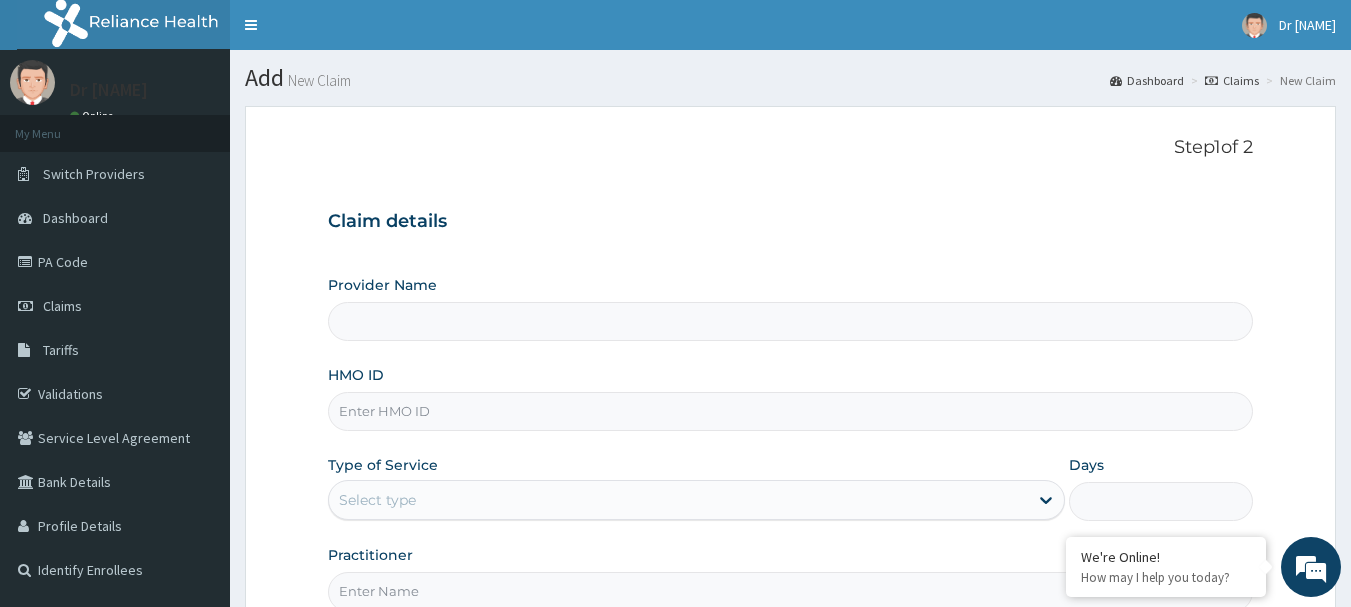 type on "R-Jolad Hospital Nig. Ltd" 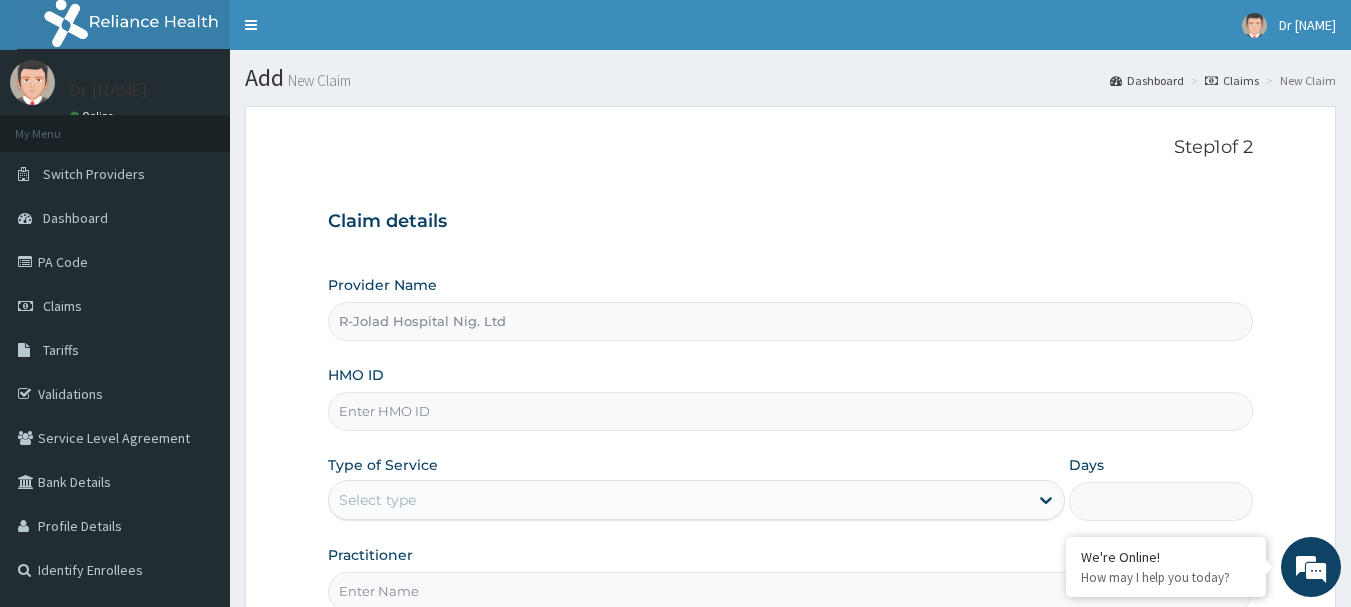 scroll, scrollTop: 0, scrollLeft: 0, axis: both 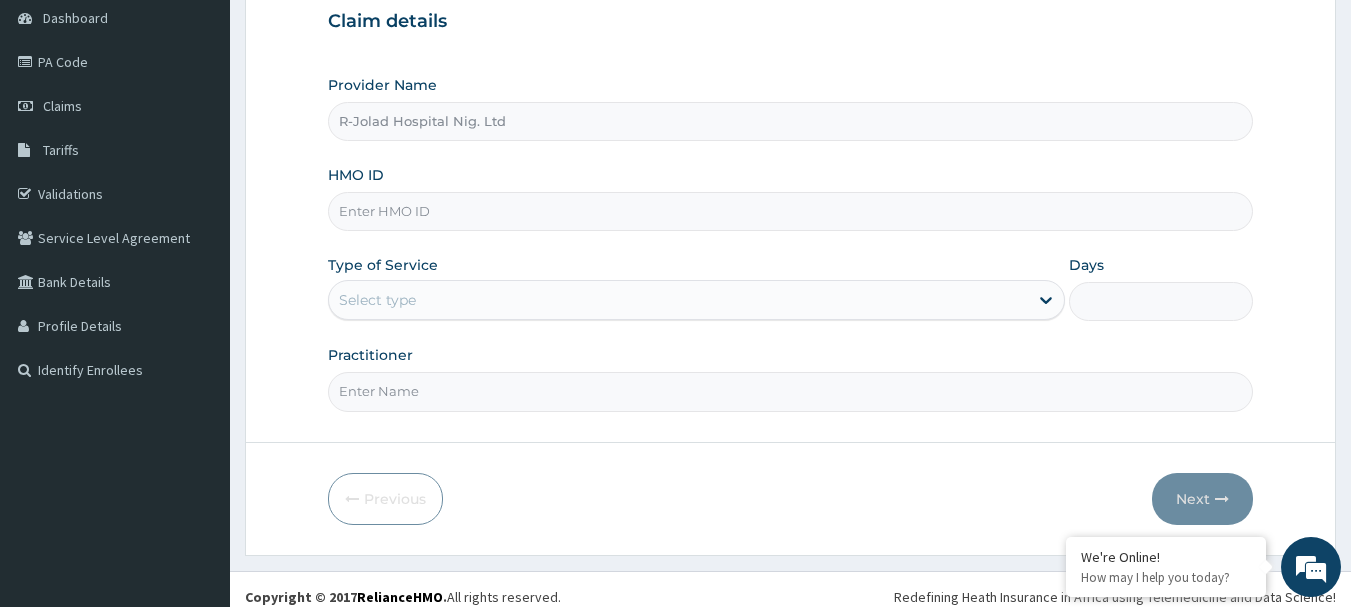 click on "HMO ID" at bounding box center (791, 211) 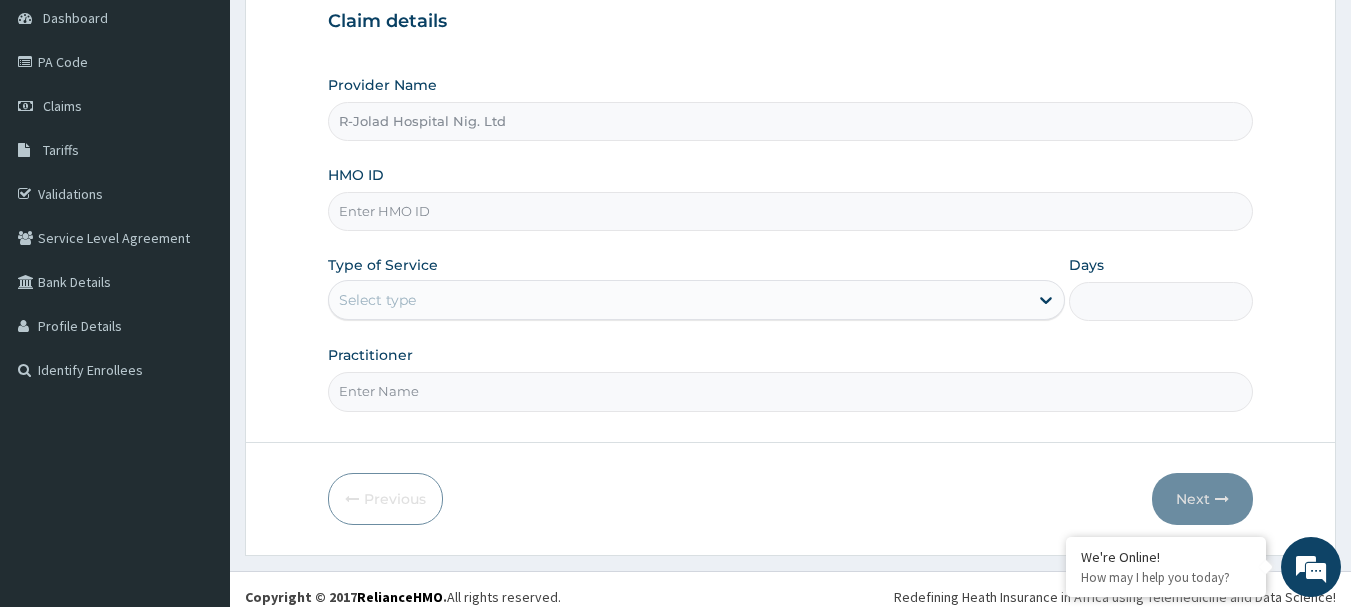 paste on "BCN/10200/A" 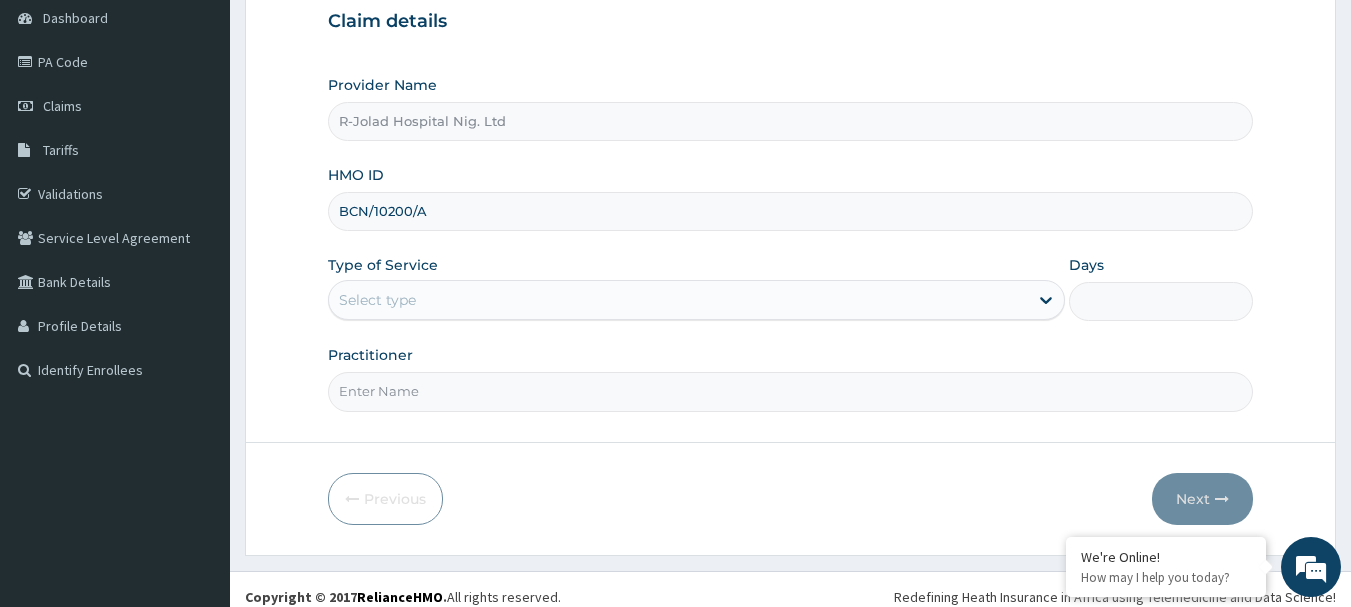 type on "BCN/10200/A" 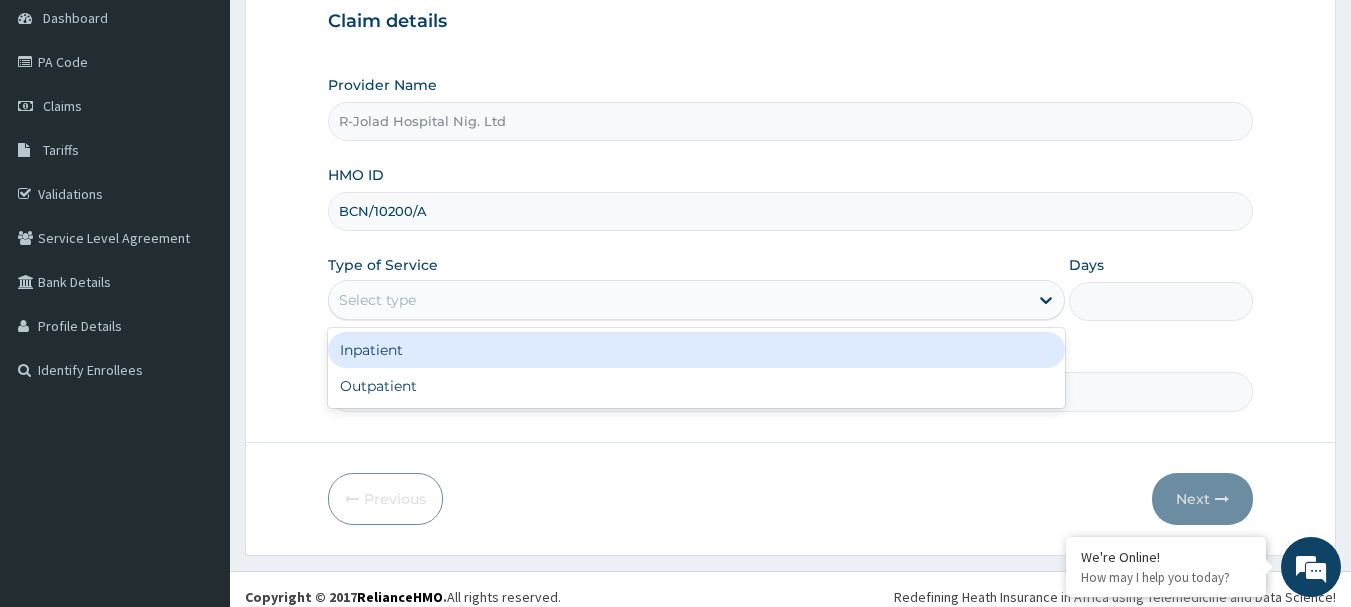 click on "Select type" at bounding box center [678, 300] 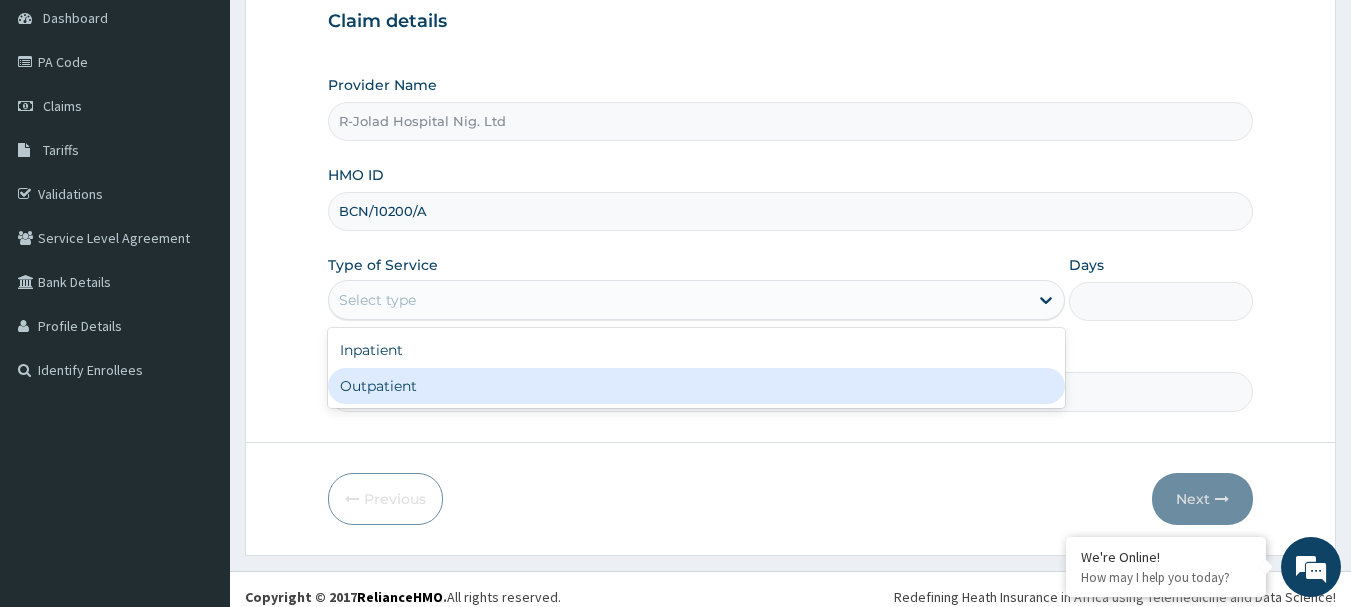 click on "Outpatient" at bounding box center [696, 386] 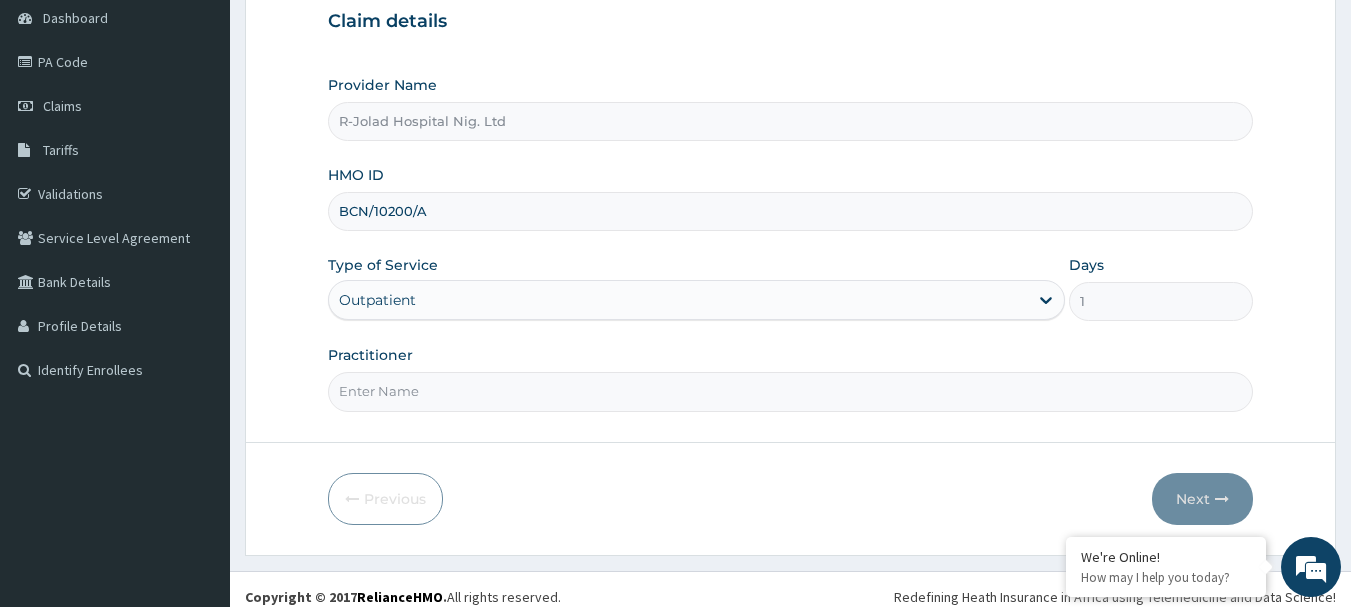 click on "Practitioner" at bounding box center (791, 391) 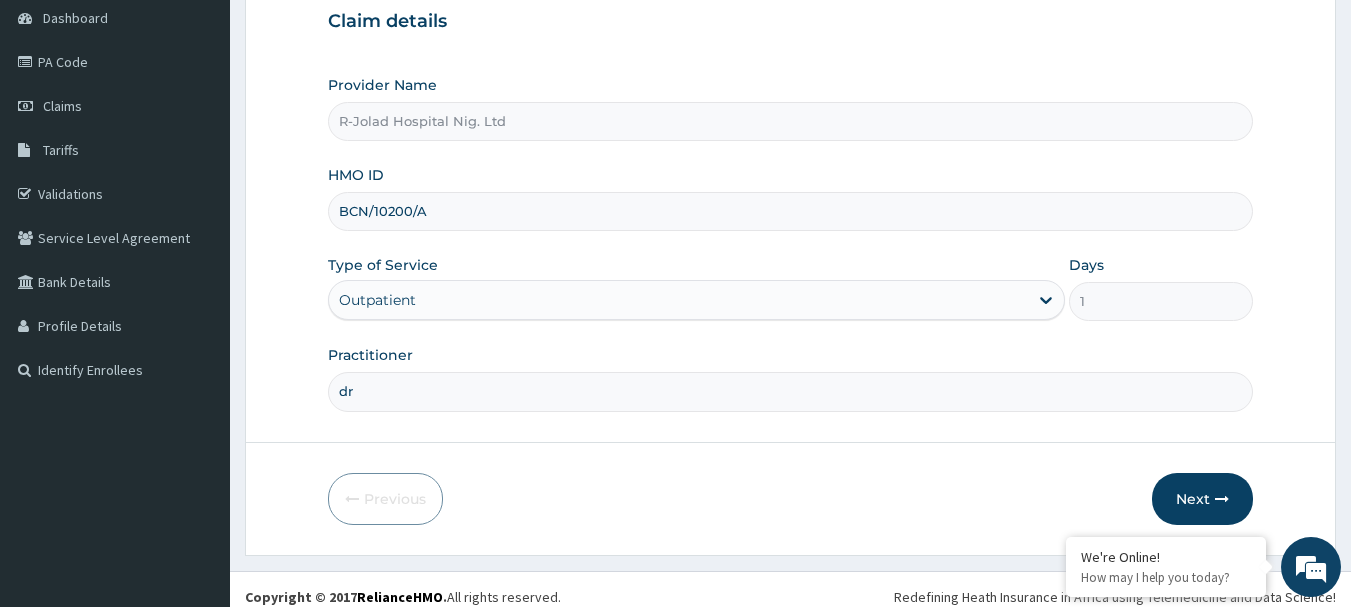 paste on "[NAME] [NAME]" 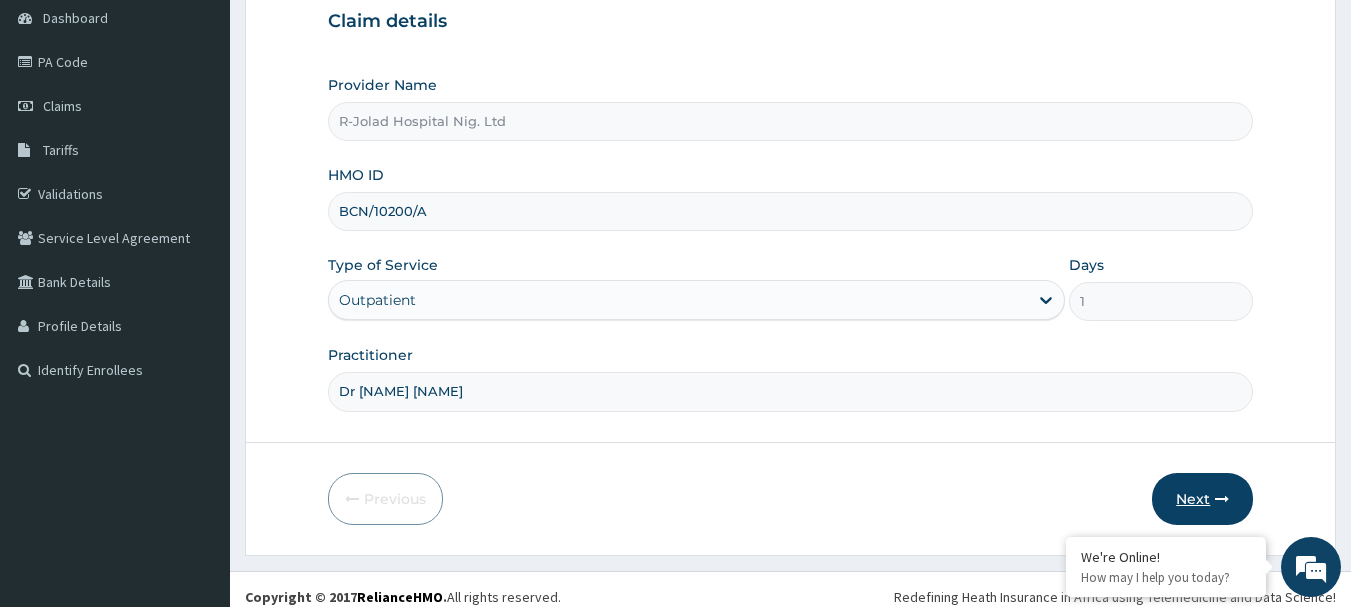 type on "Dr [NAME] [NAME]" 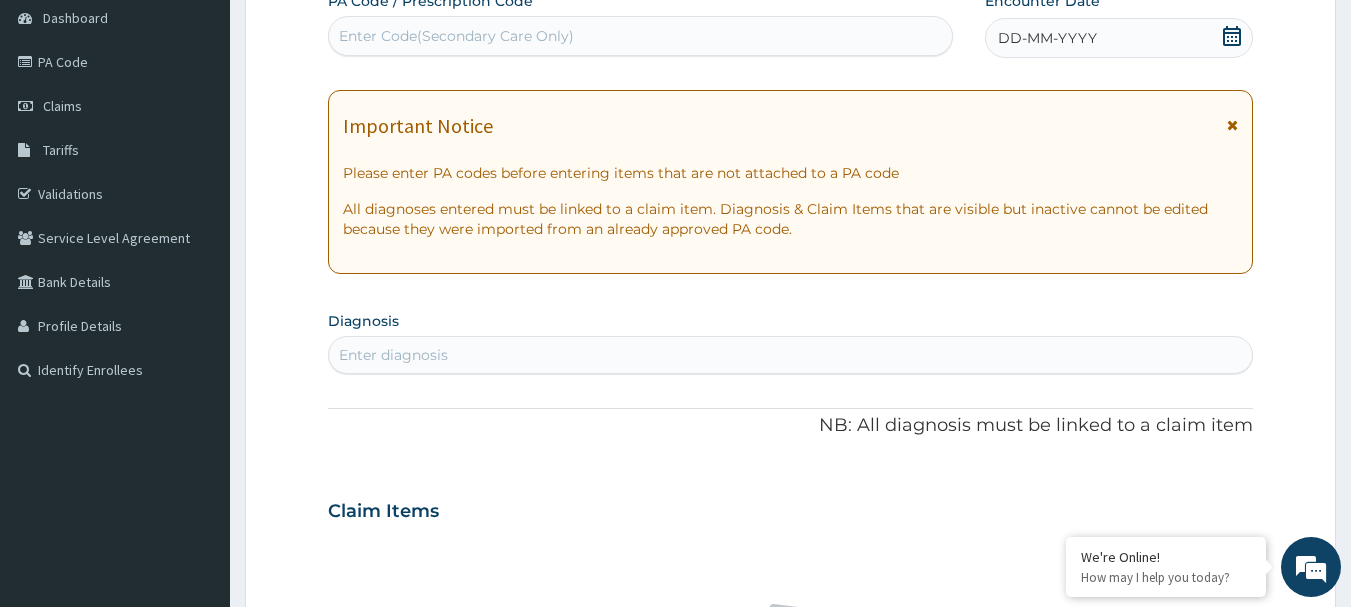 click 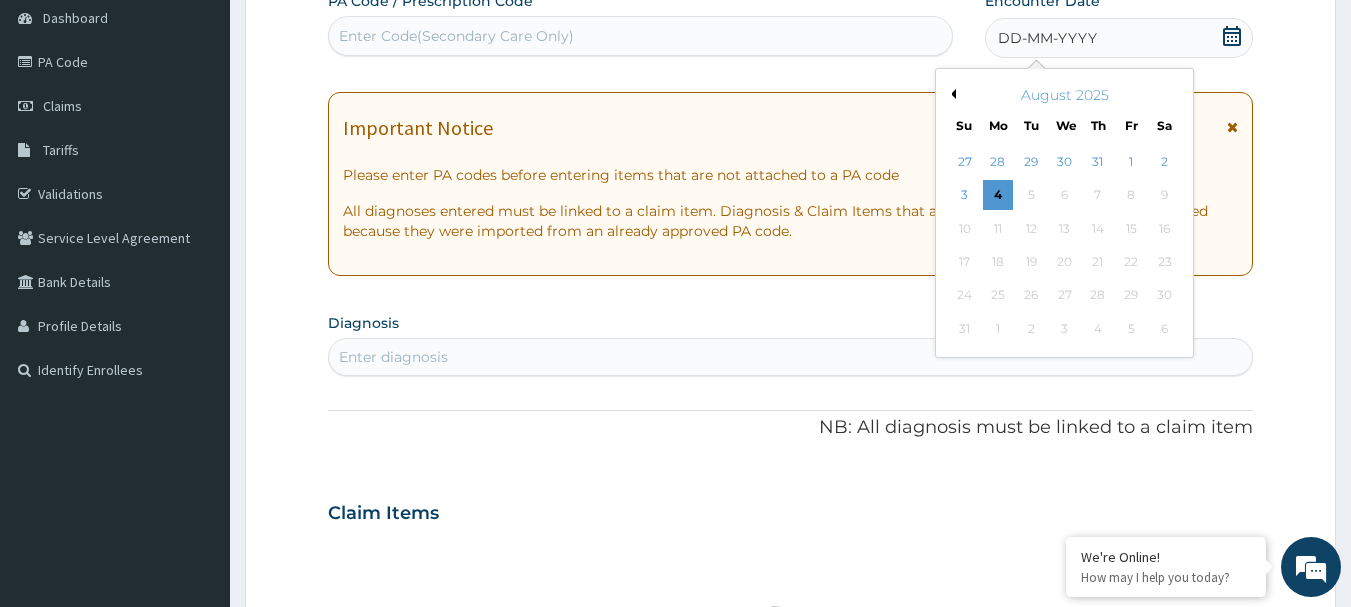click on "Previous Month" at bounding box center [951, 94] 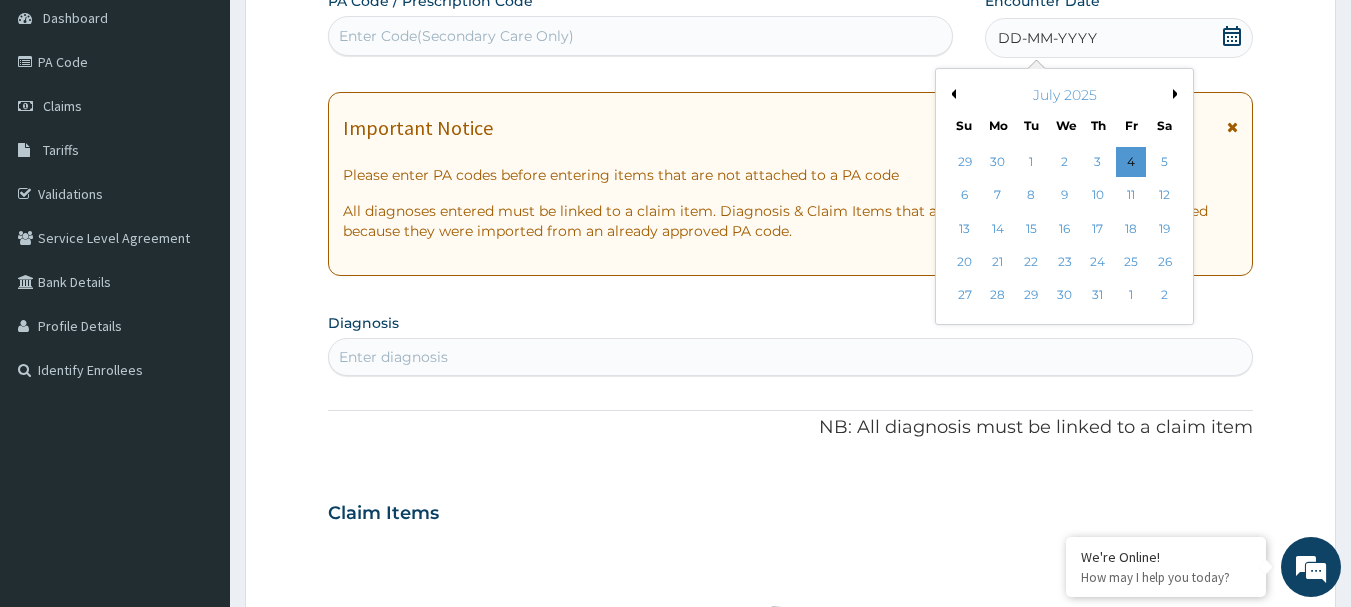 click on "Previous Month" at bounding box center [951, 94] 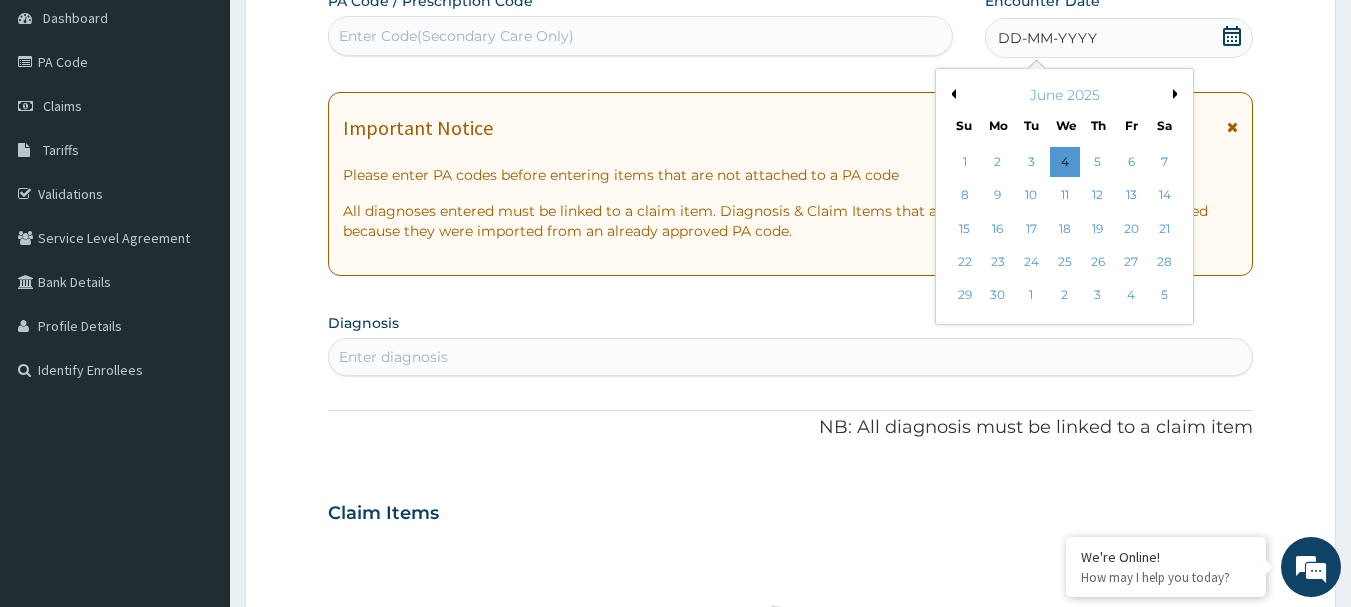 click on "Previous Month" at bounding box center [951, 94] 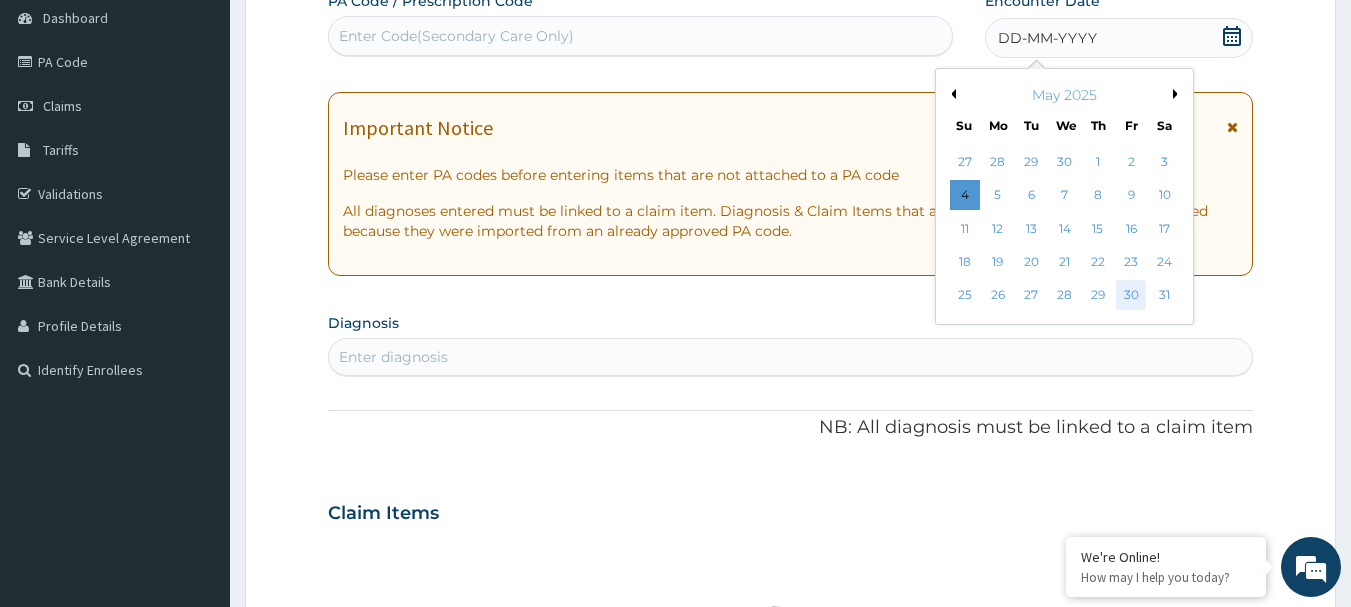 click on "30" at bounding box center [1131, 296] 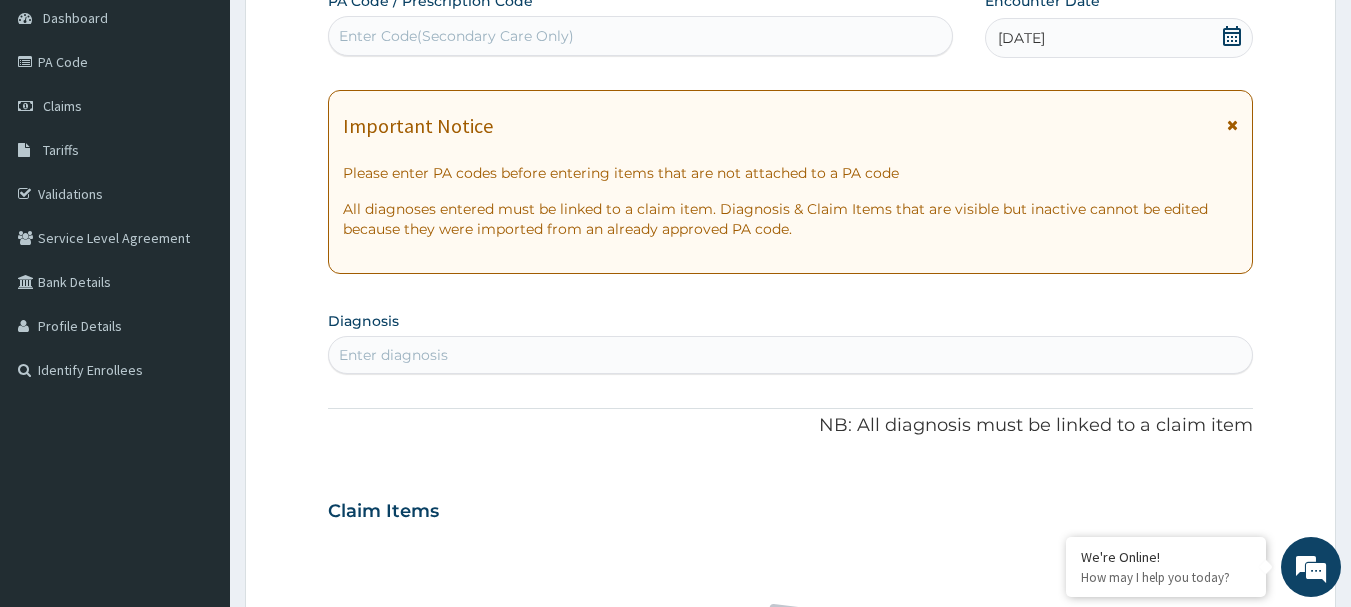click on "Enter diagnosis" at bounding box center [791, 355] 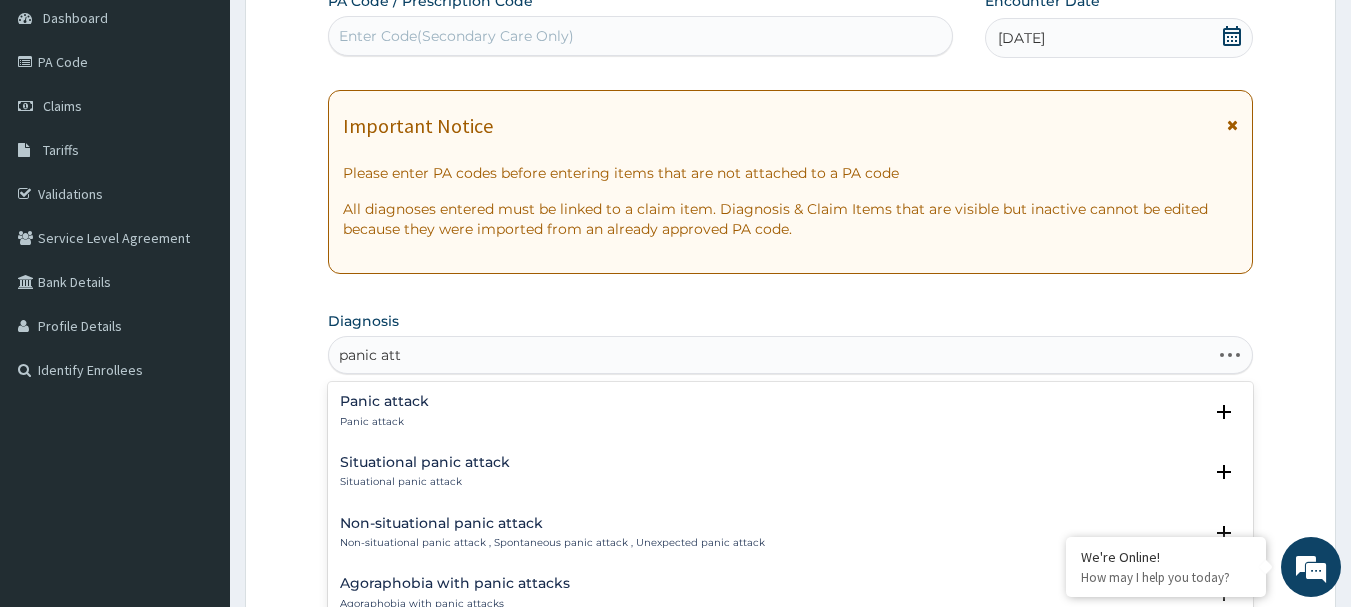 type on "panic atta" 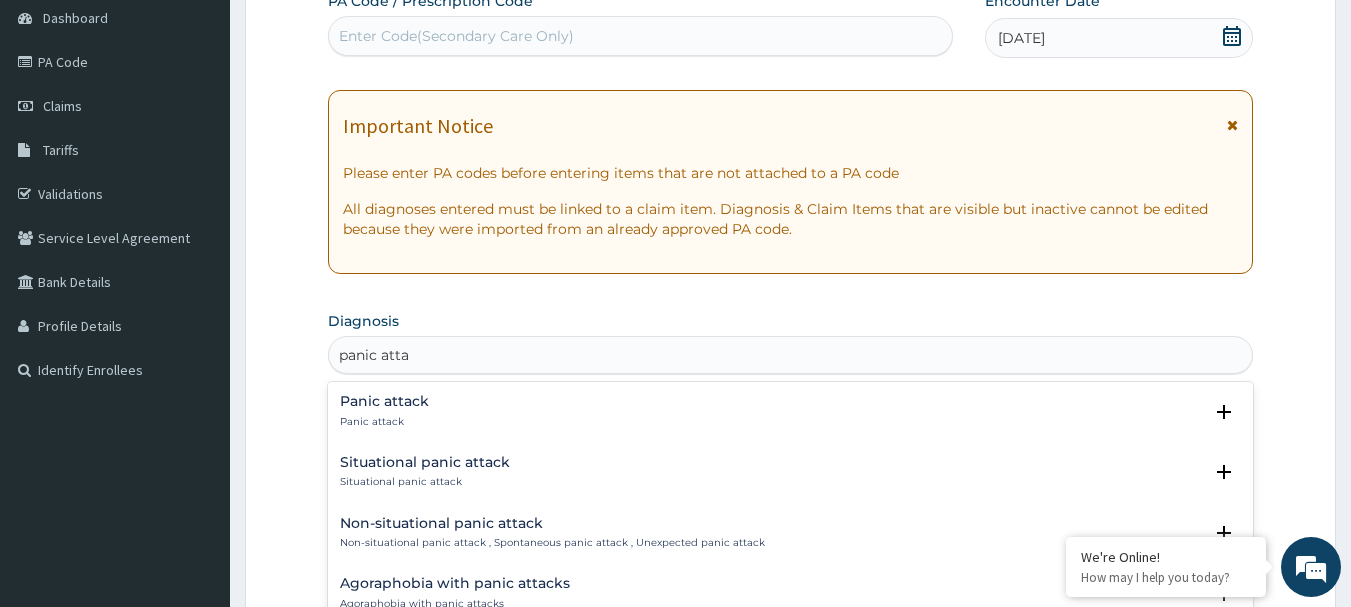 click on "Panic attack" at bounding box center (384, 401) 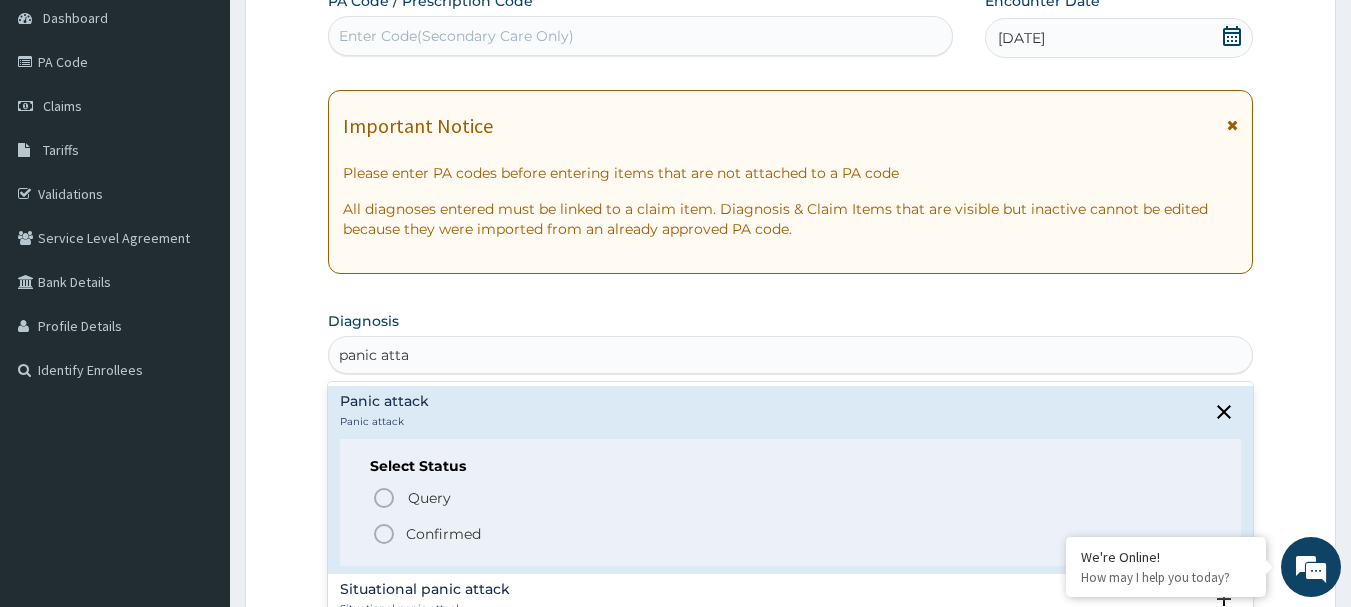 click on "Confirmed" at bounding box center [443, 534] 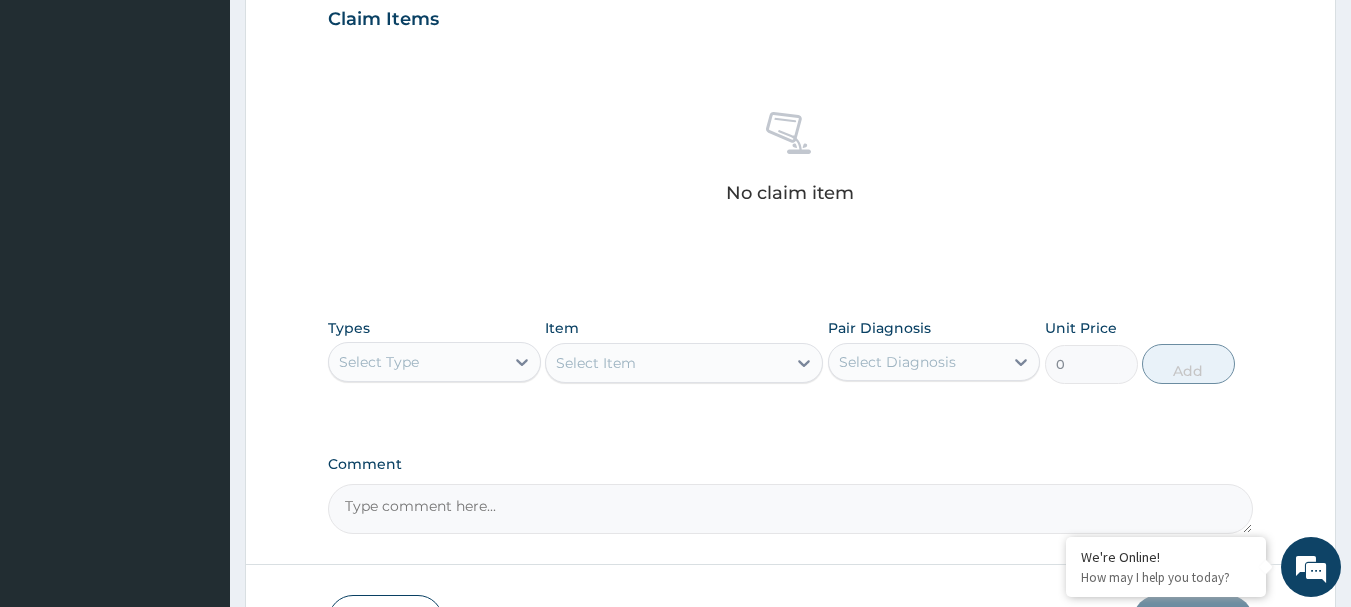scroll, scrollTop: 835, scrollLeft: 0, axis: vertical 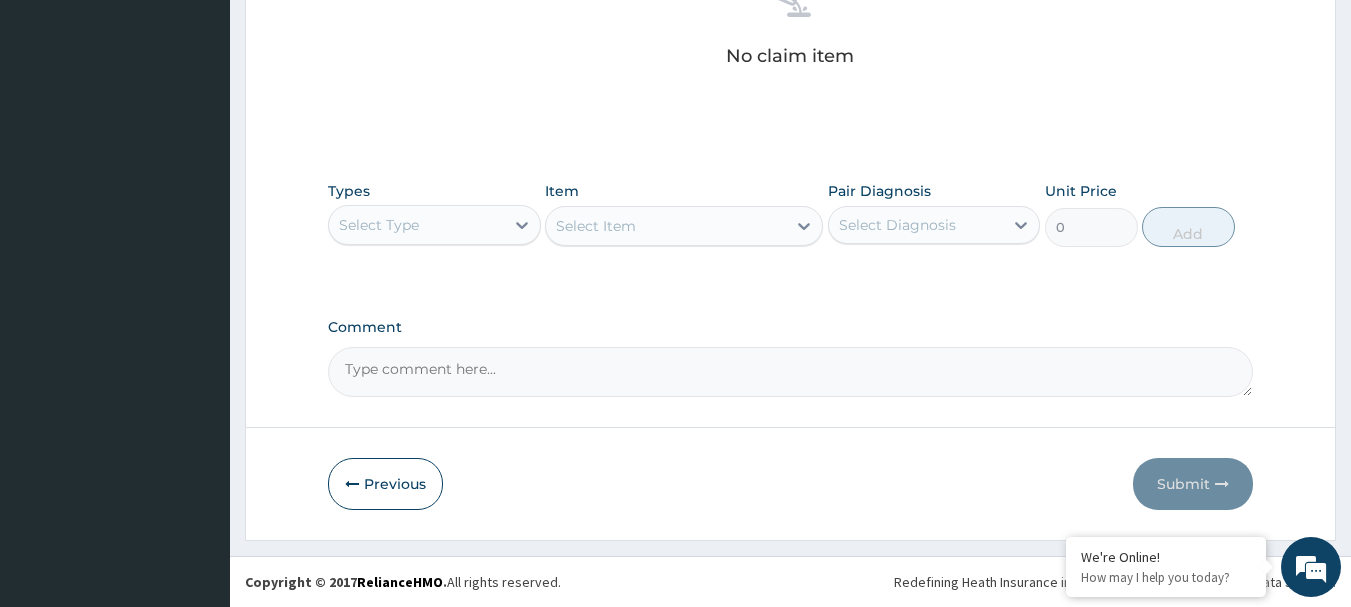 click on "Select Diagnosis" at bounding box center (916, 225) 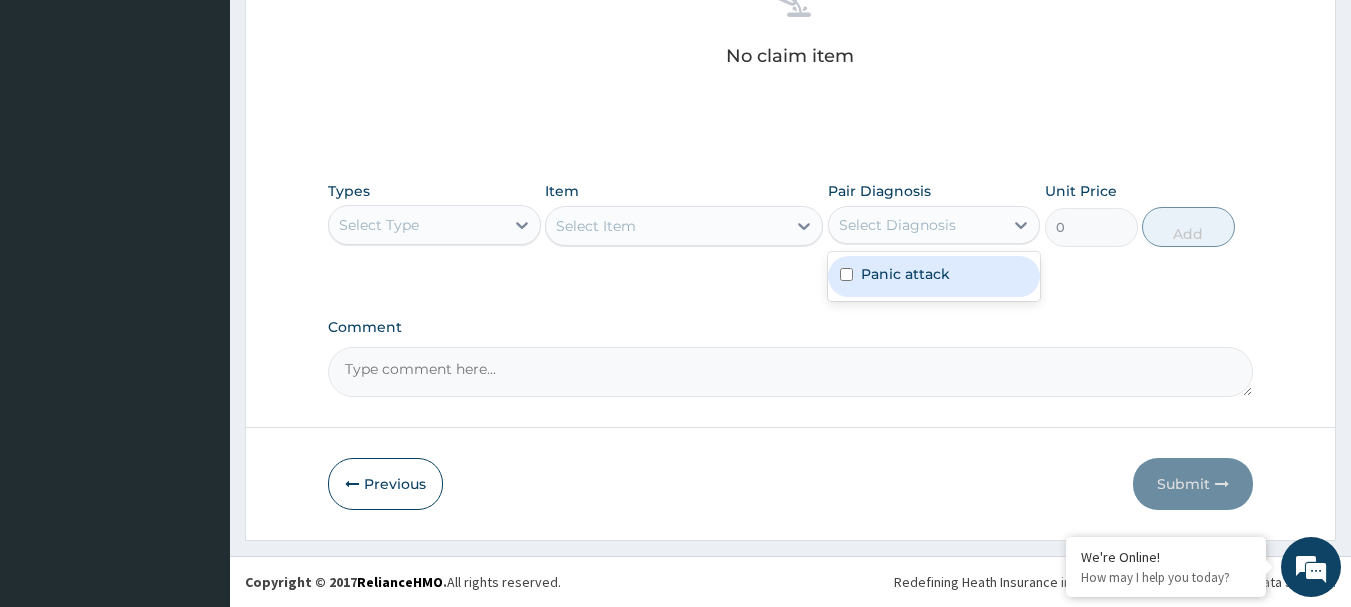click on "Panic attack" at bounding box center (905, 274) 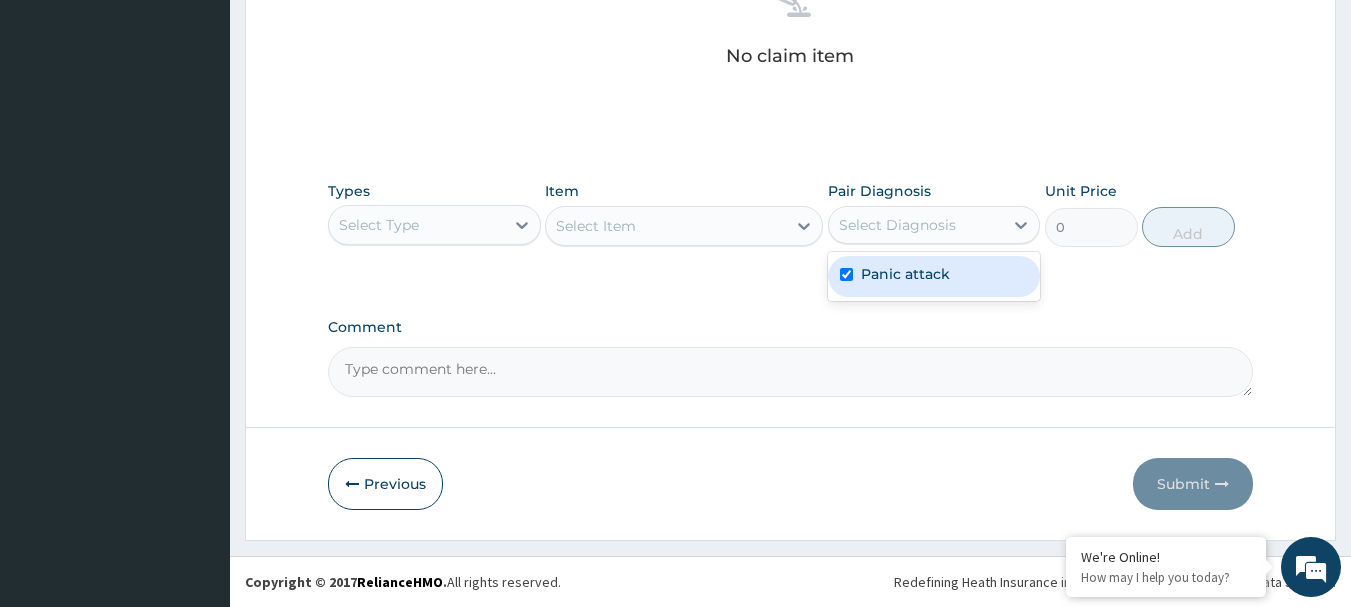 checkbox on "true" 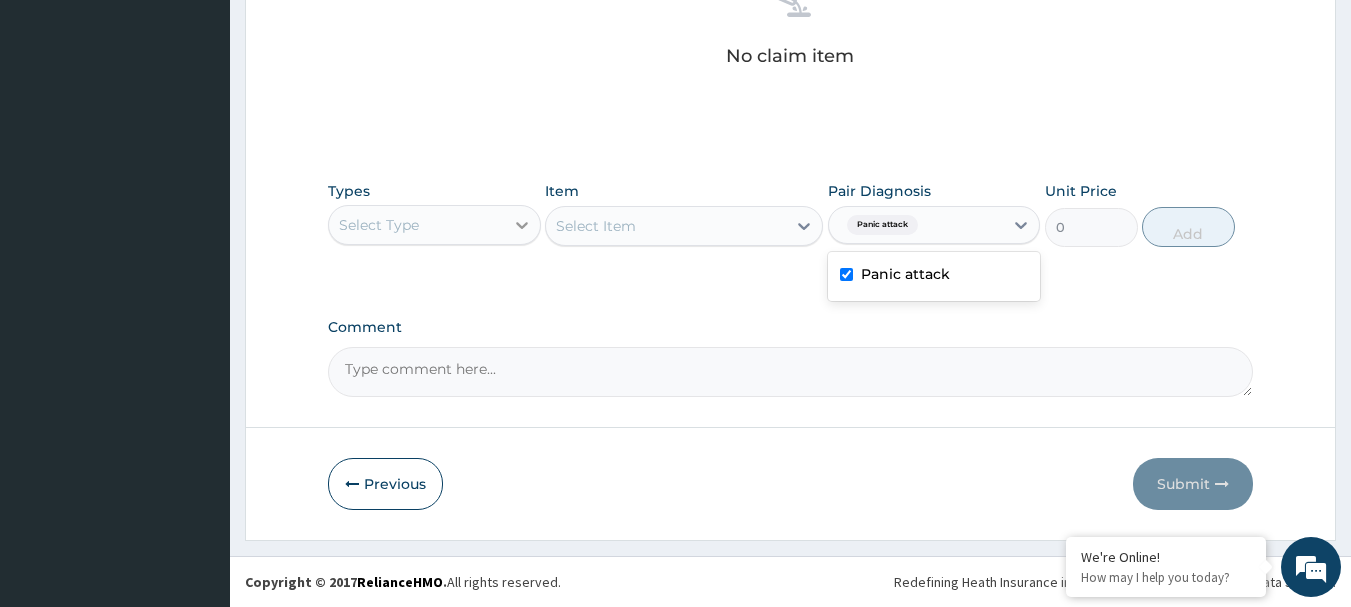 click at bounding box center (522, 225) 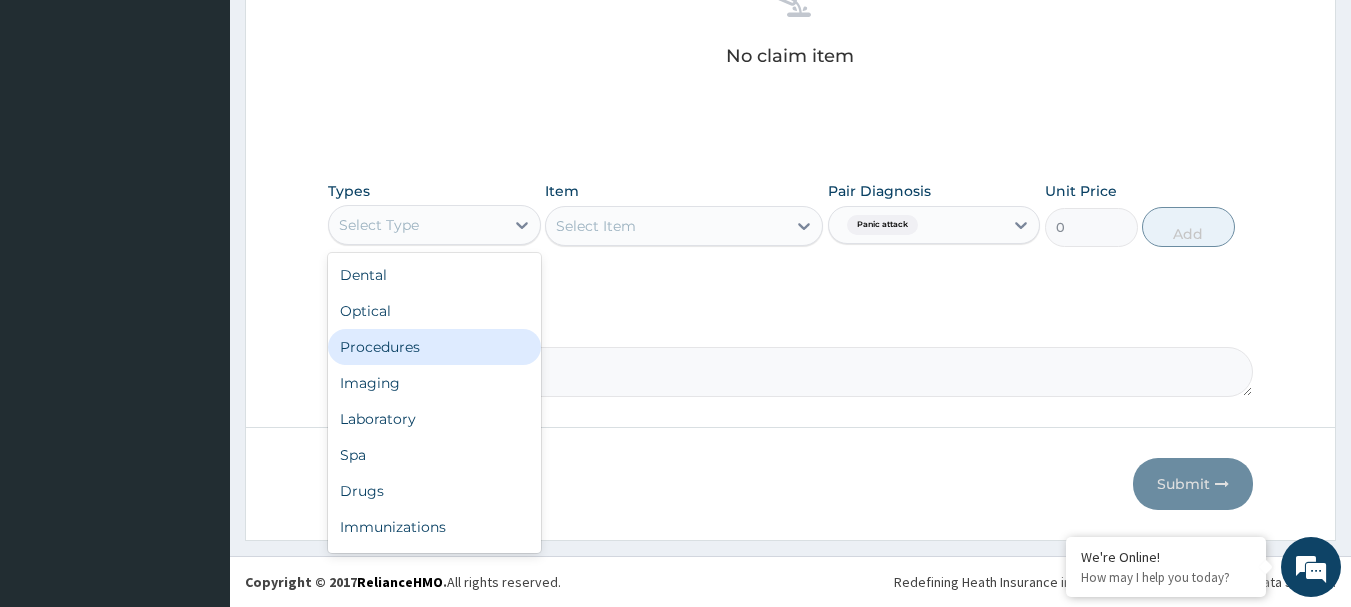 click on "Procedures" at bounding box center [434, 347] 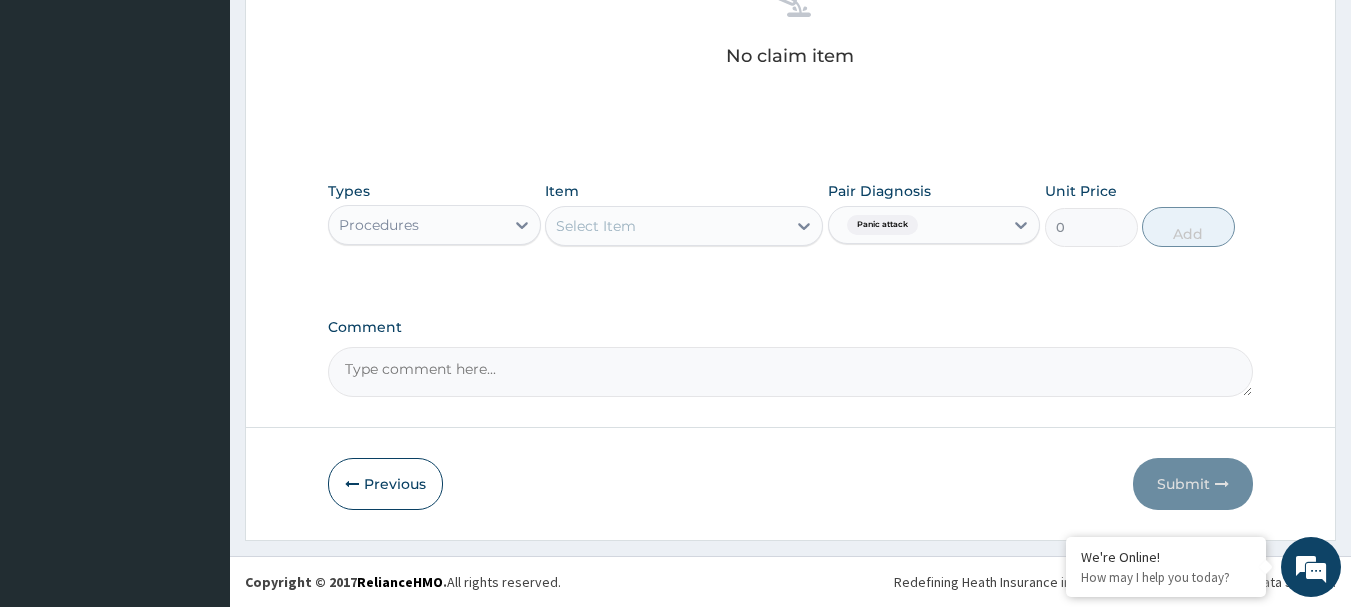 click on "Select Item" at bounding box center (666, 226) 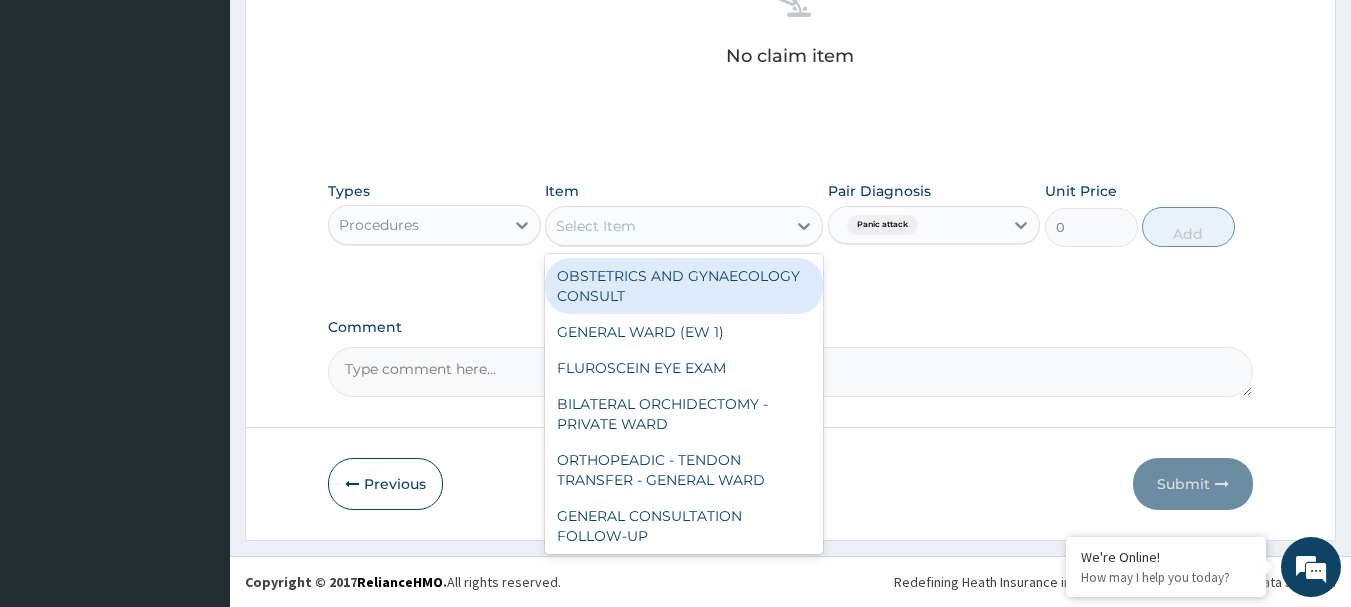 paste on "GENERAL CONSULTATION FOLLOW-UP" 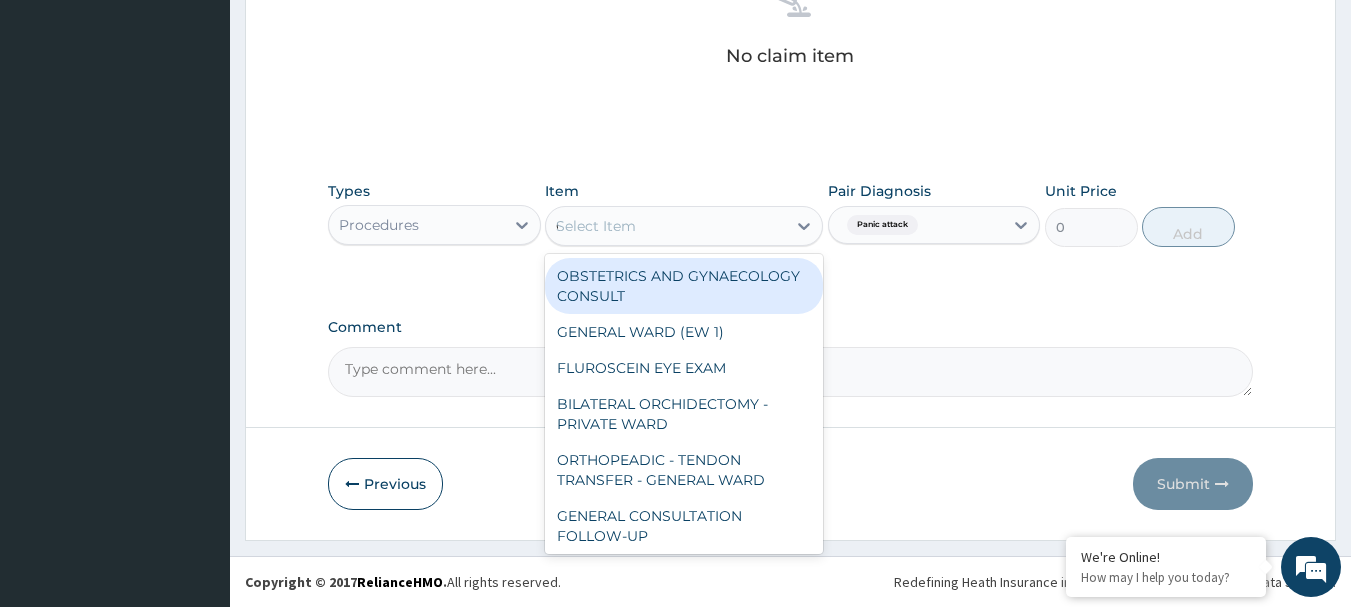 scroll, scrollTop: 0, scrollLeft: 25, axis: horizontal 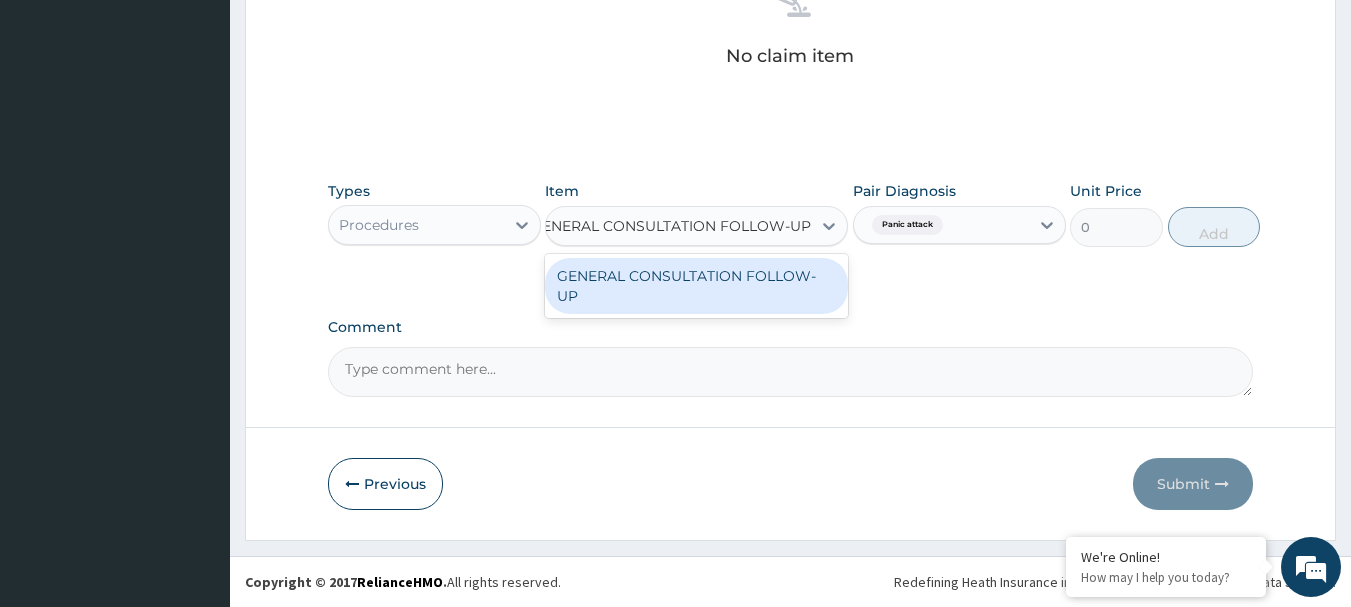 click on "GENERAL CONSULTATION FOLLOW-UP" at bounding box center (696, 286) 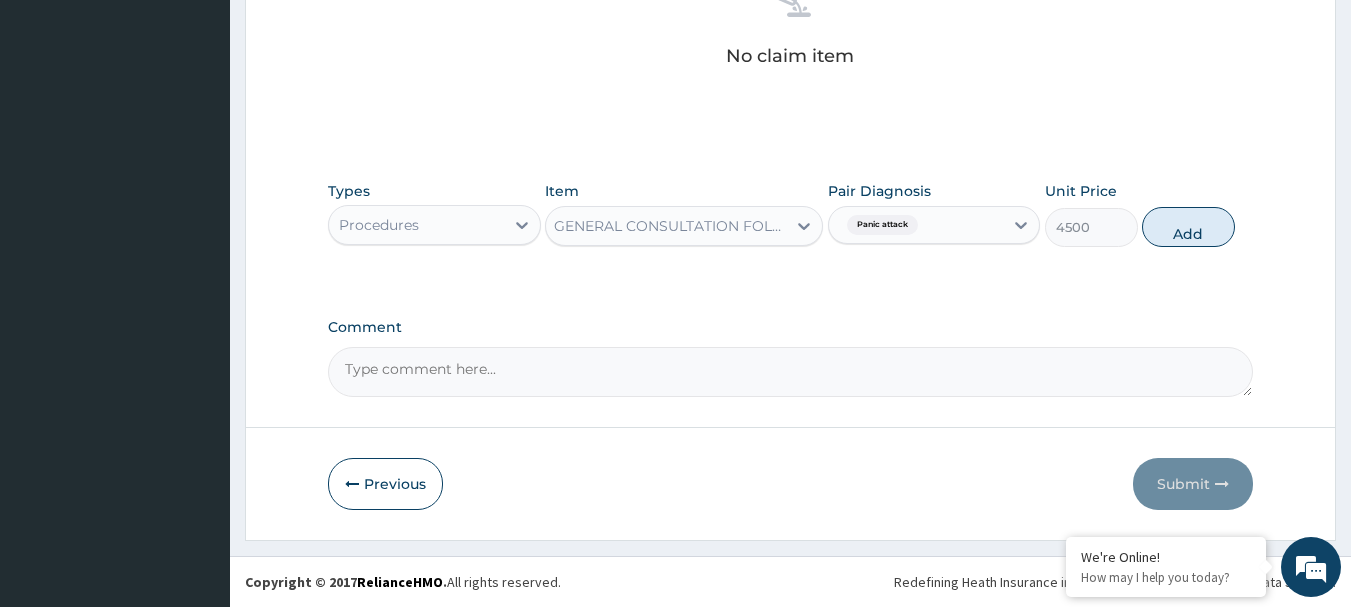 scroll, scrollTop: 0, scrollLeft: 2, axis: horizontal 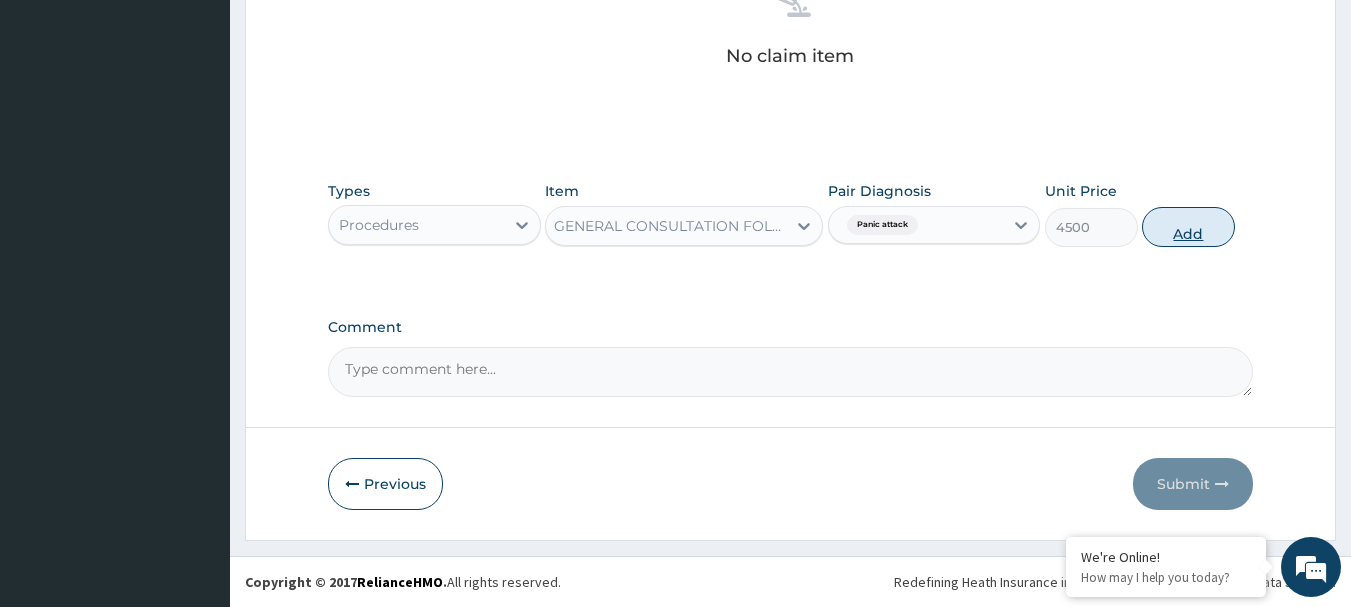 click on "Add" at bounding box center (1188, 227) 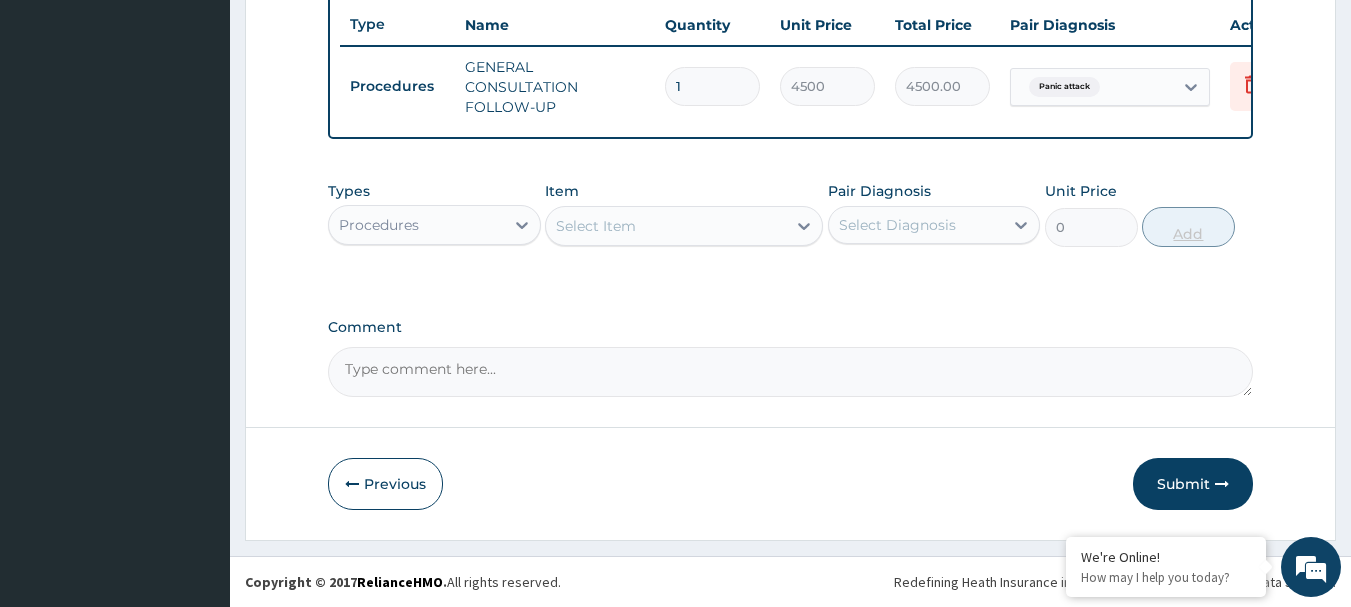 scroll, scrollTop: 766, scrollLeft: 0, axis: vertical 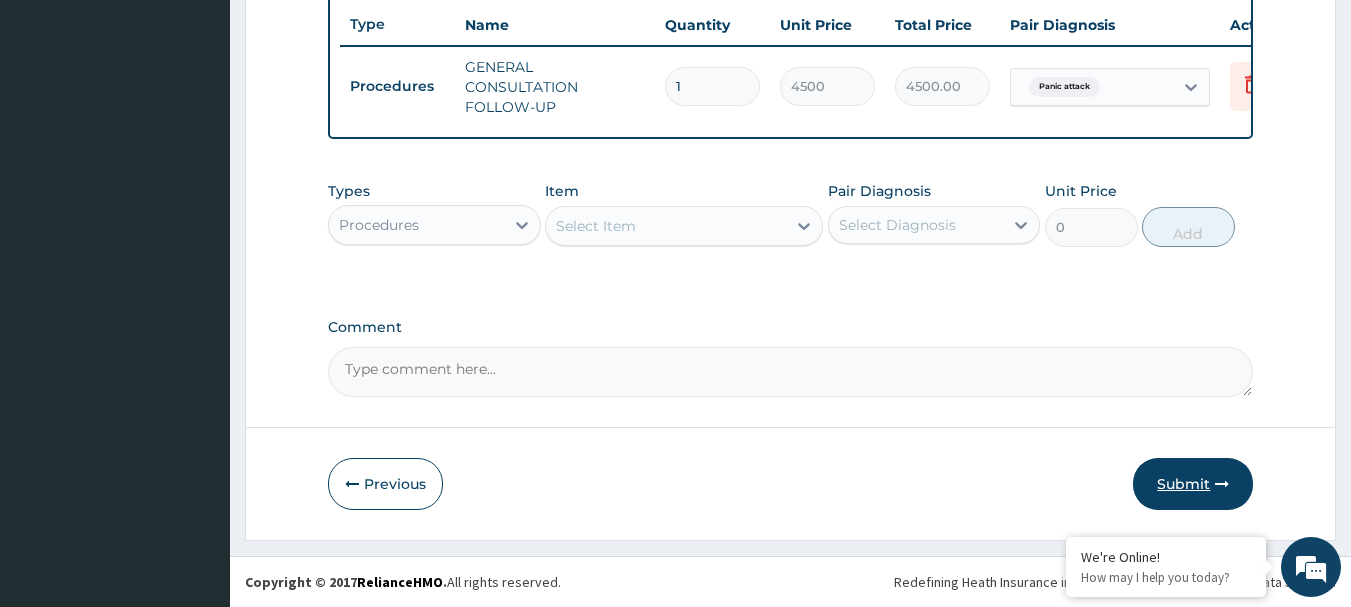 click on "Submit" at bounding box center (1193, 484) 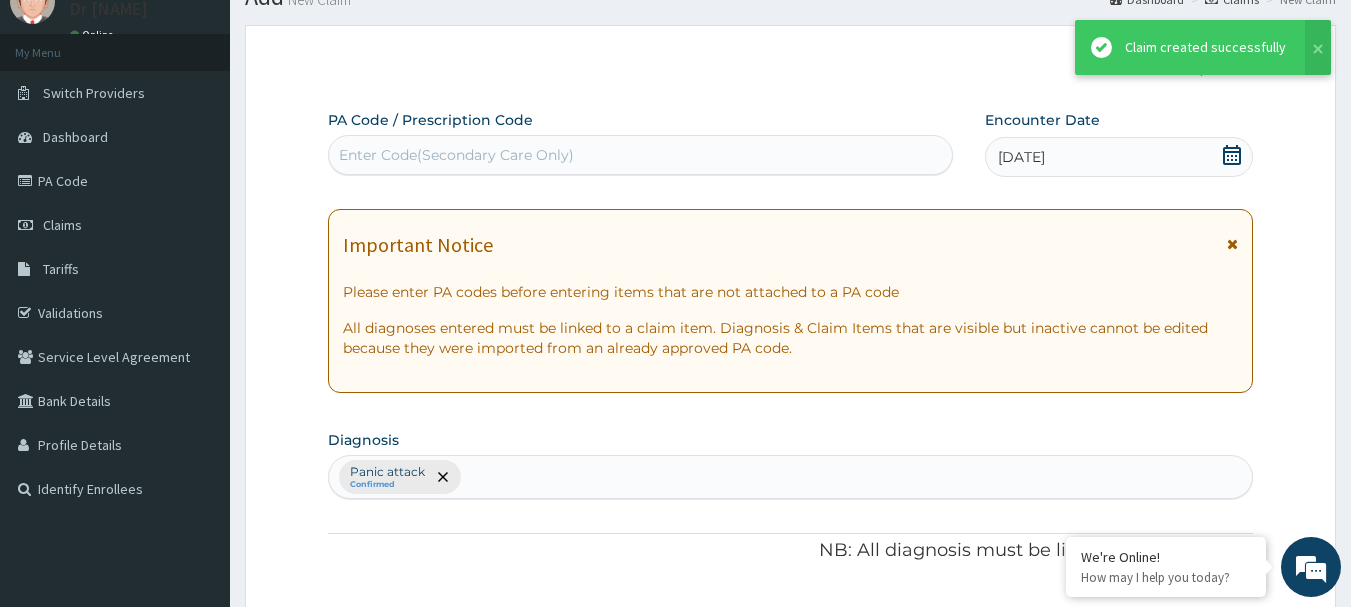 scroll, scrollTop: 766, scrollLeft: 0, axis: vertical 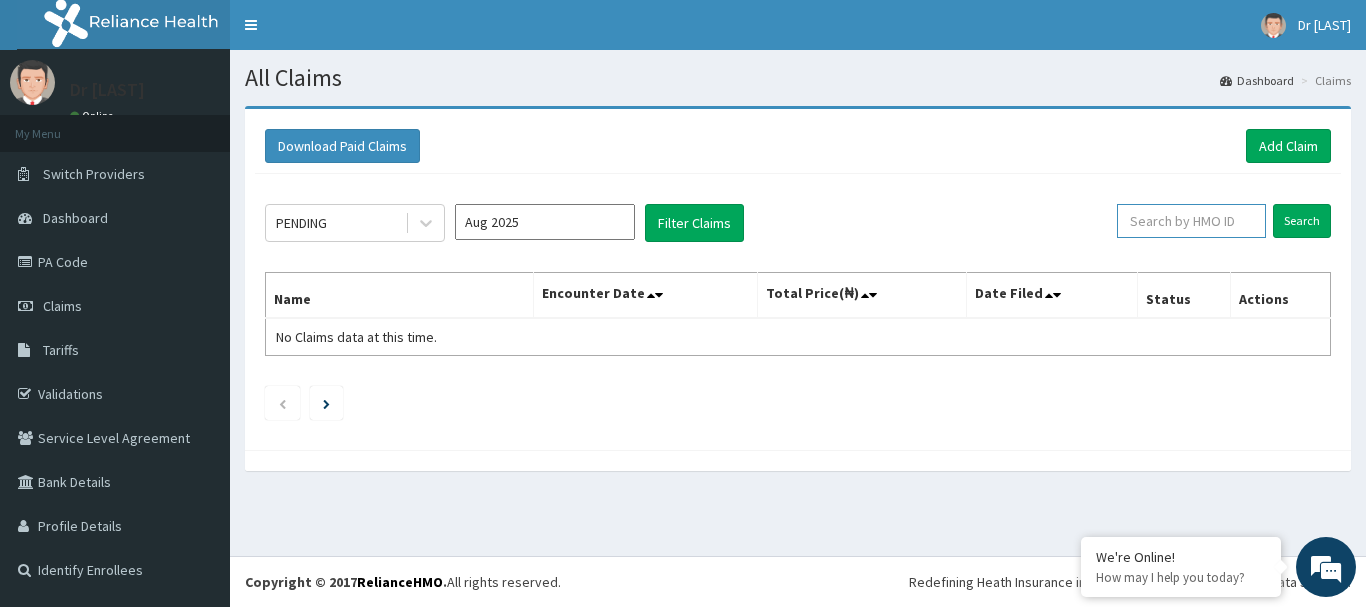 click at bounding box center [1191, 221] 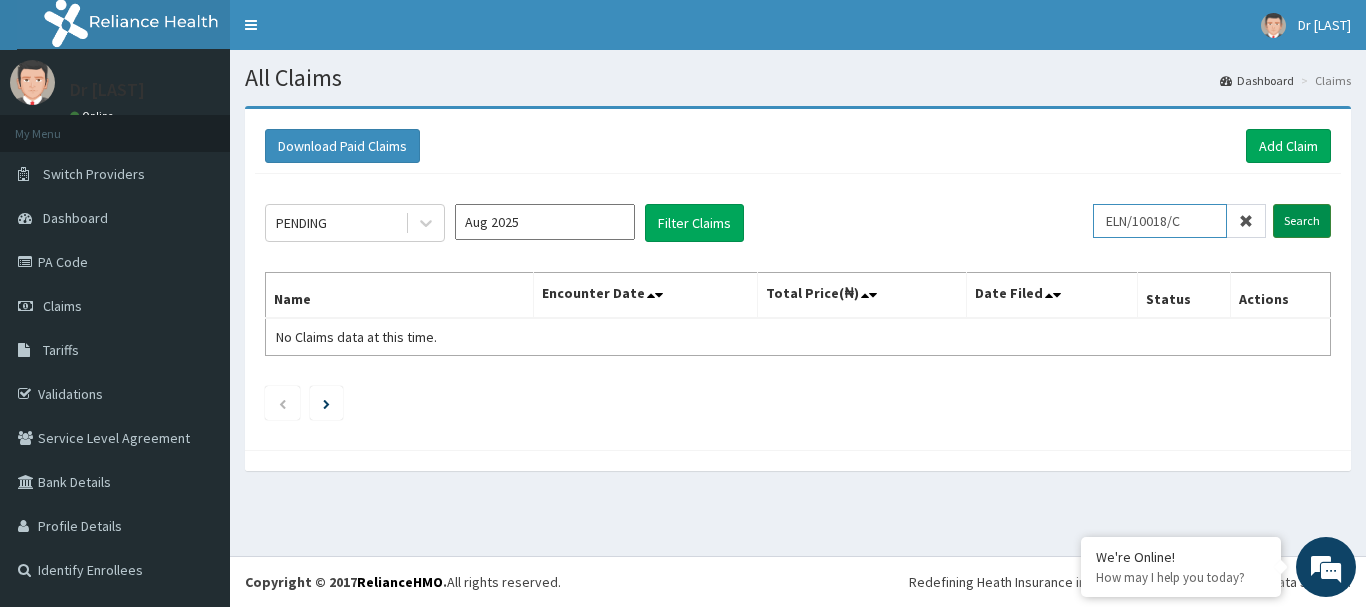 type on "ELN/10018/C" 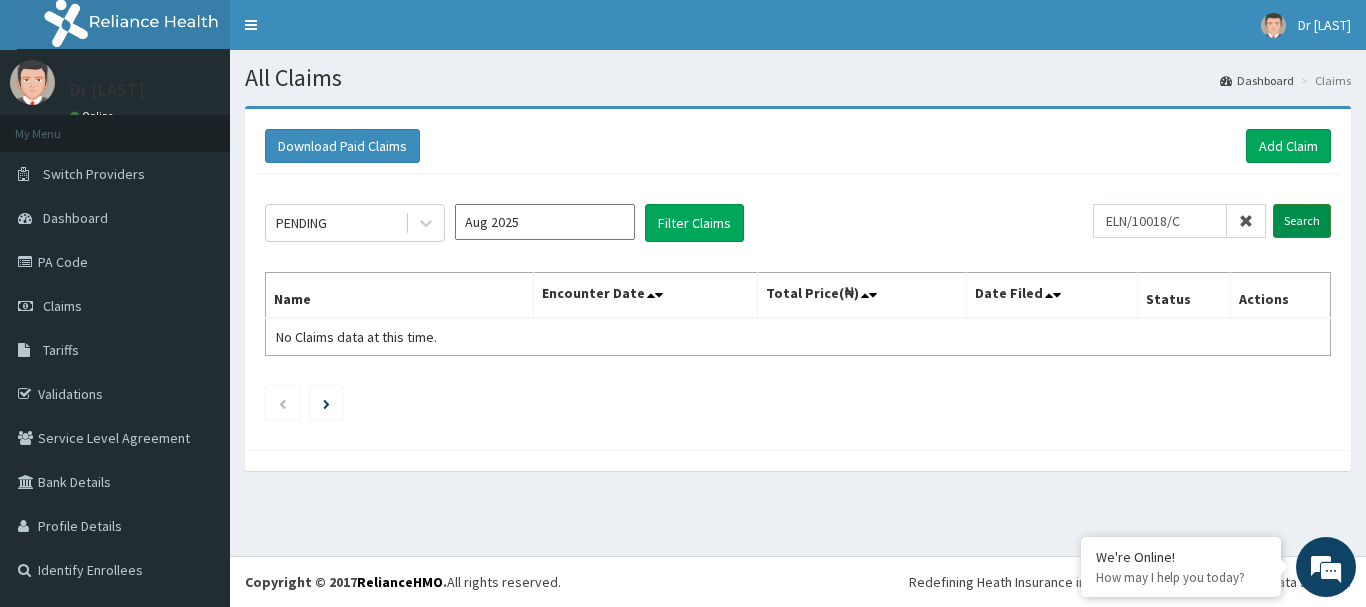 click on "Search" at bounding box center [1302, 221] 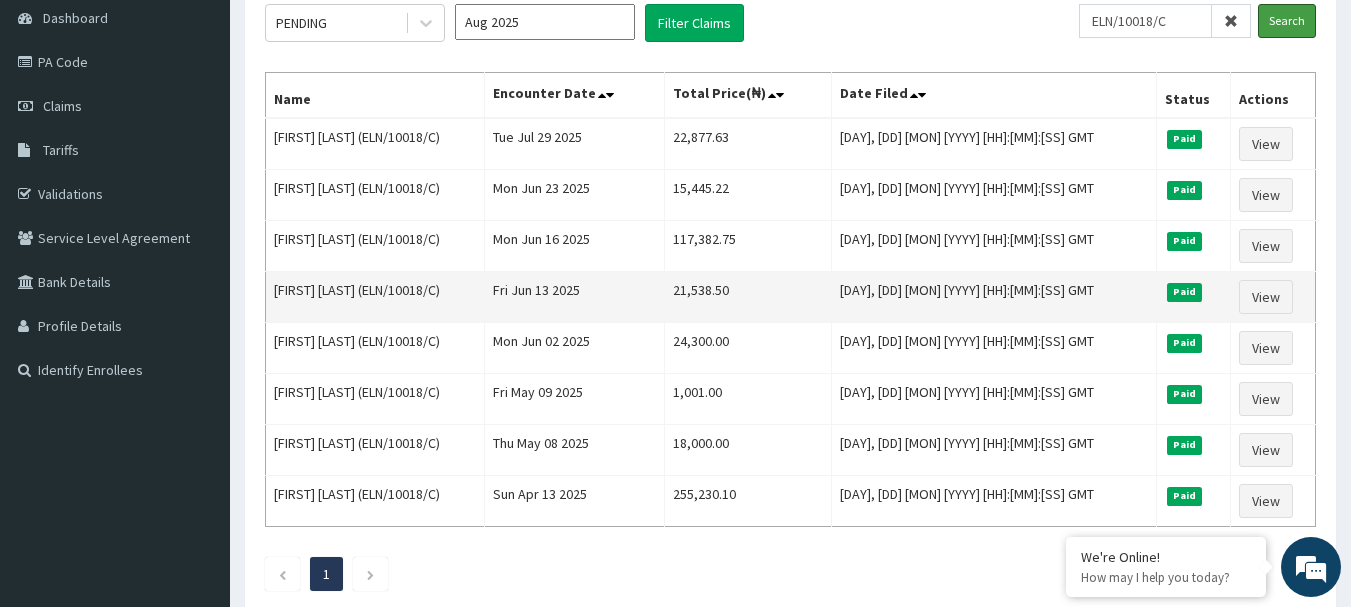 scroll, scrollTop: 300, scrollLeft: 0, axis: vertical 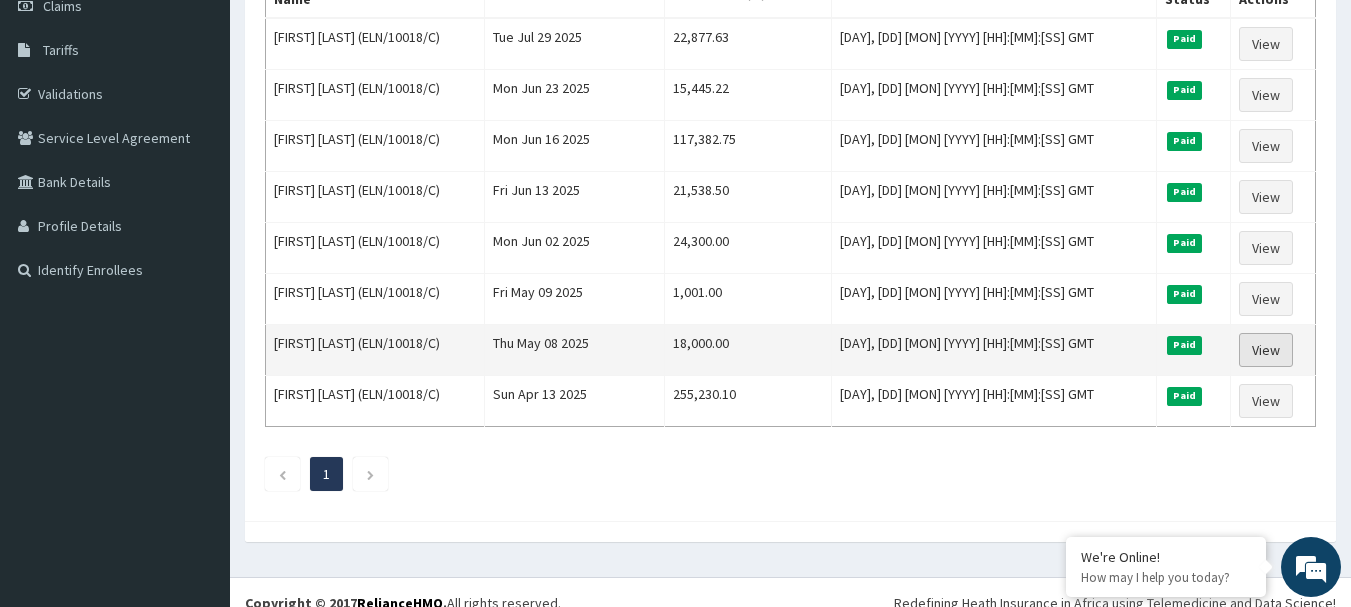 click on "View" at bounding box center (1266, 350) 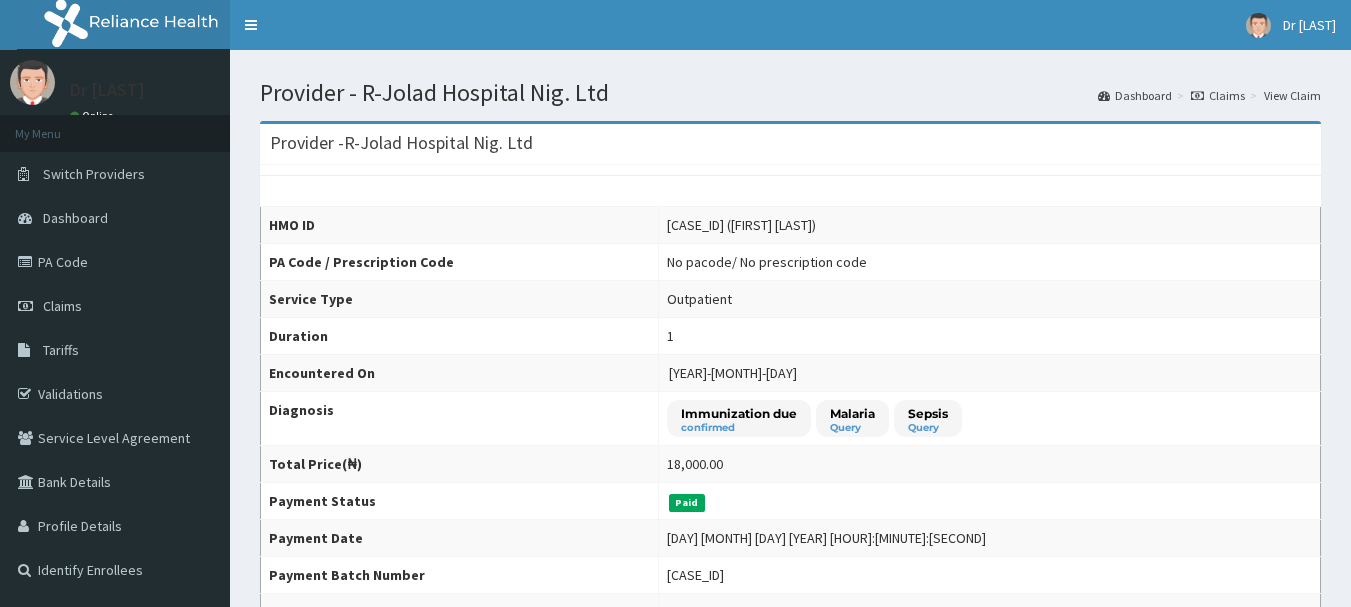 scroll, scrollTop: 0, scrollLeft: 0, axis: both 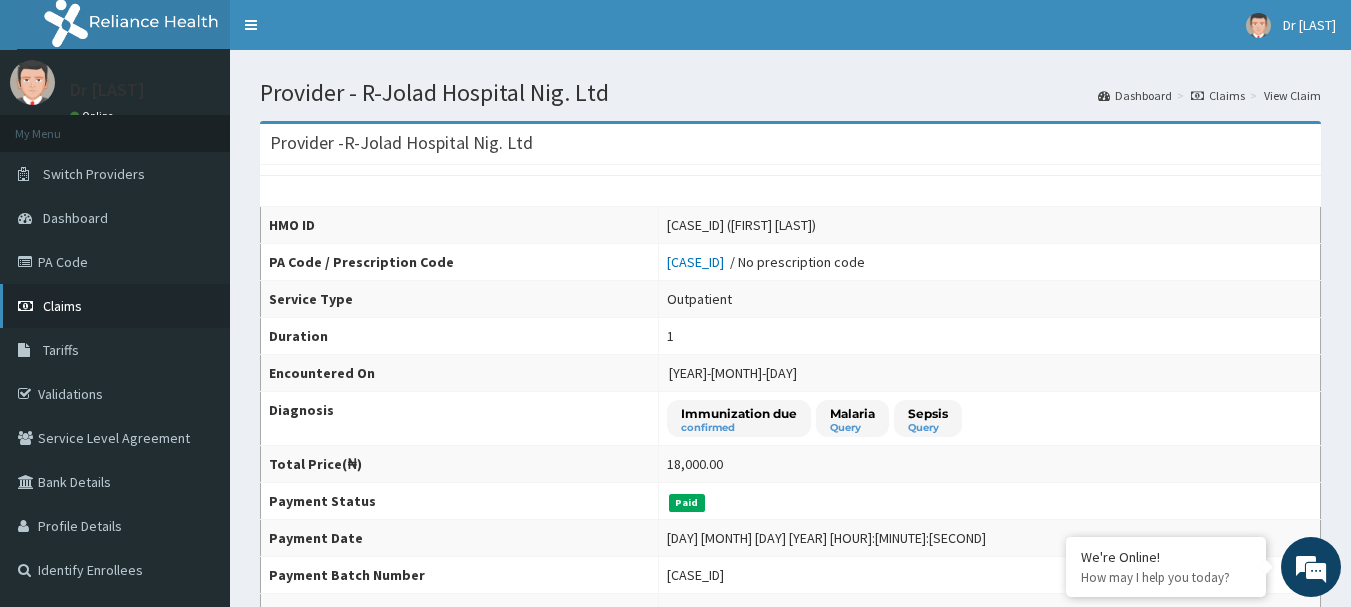 click on "Claims" at bounding box center [62, 306] 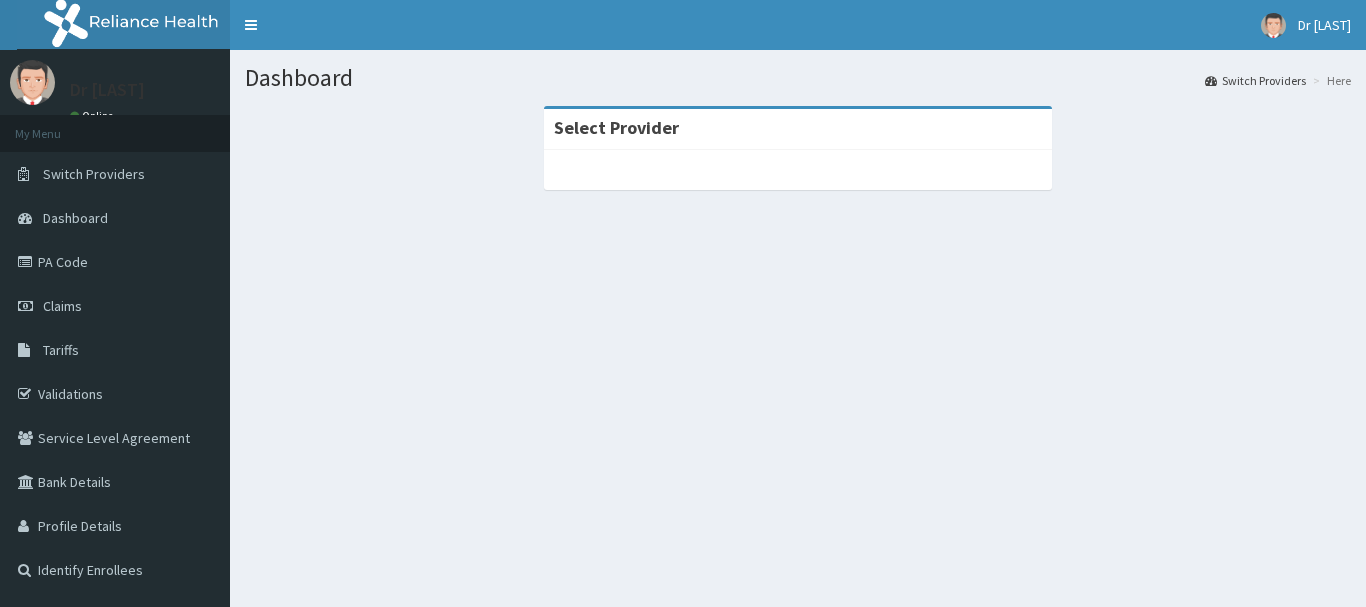 scroll, scrollTop: 0, scrollLeft: 0, axis: both 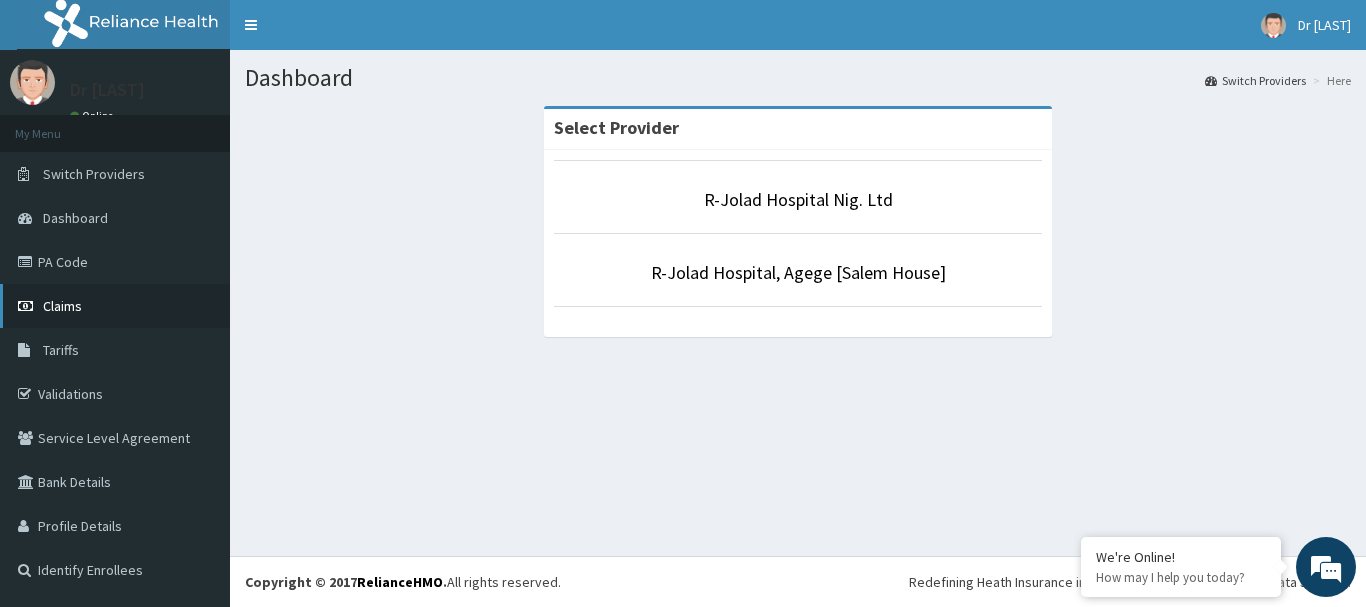 click on "Claims" at bounding box center [62, 306] 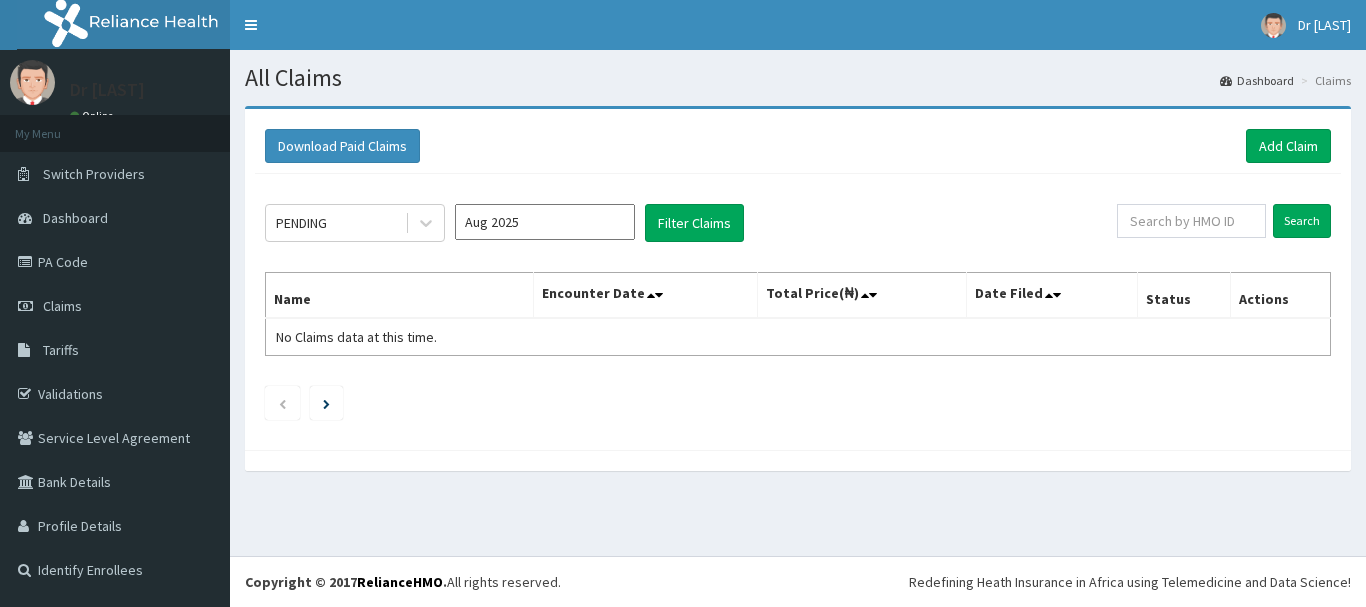 scroll, scrollTop: 0, scrollLeft: 0, axis: both 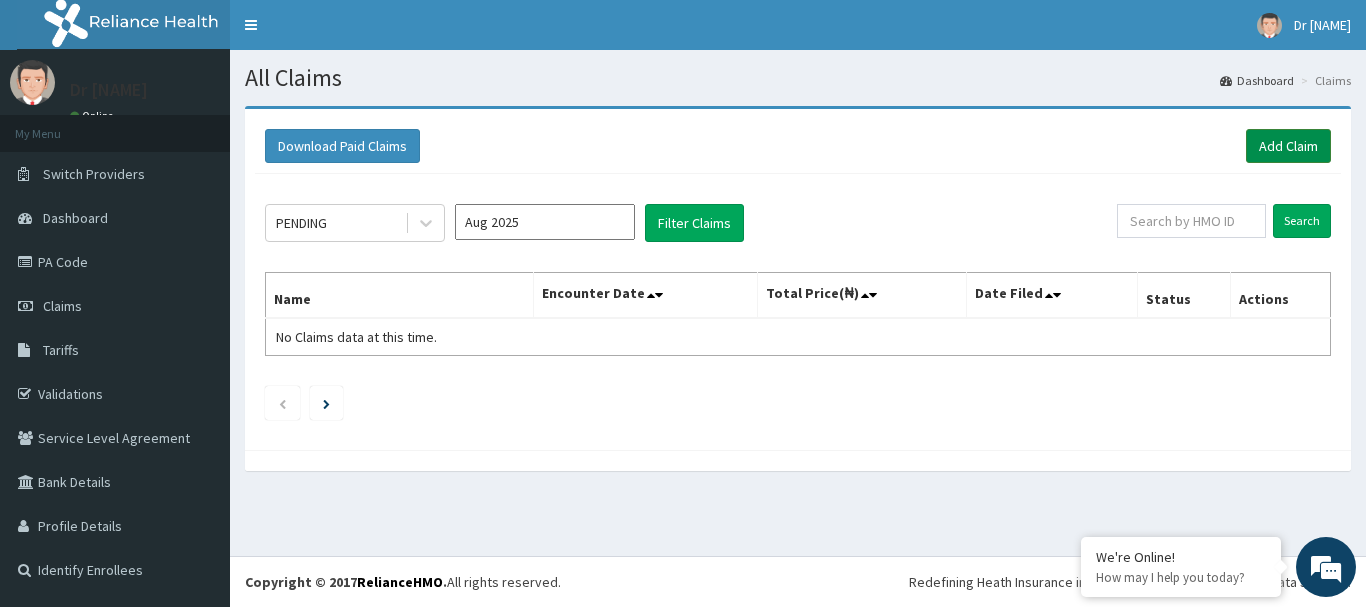 click on "Add Claim" at bounding box center [1288, 146] 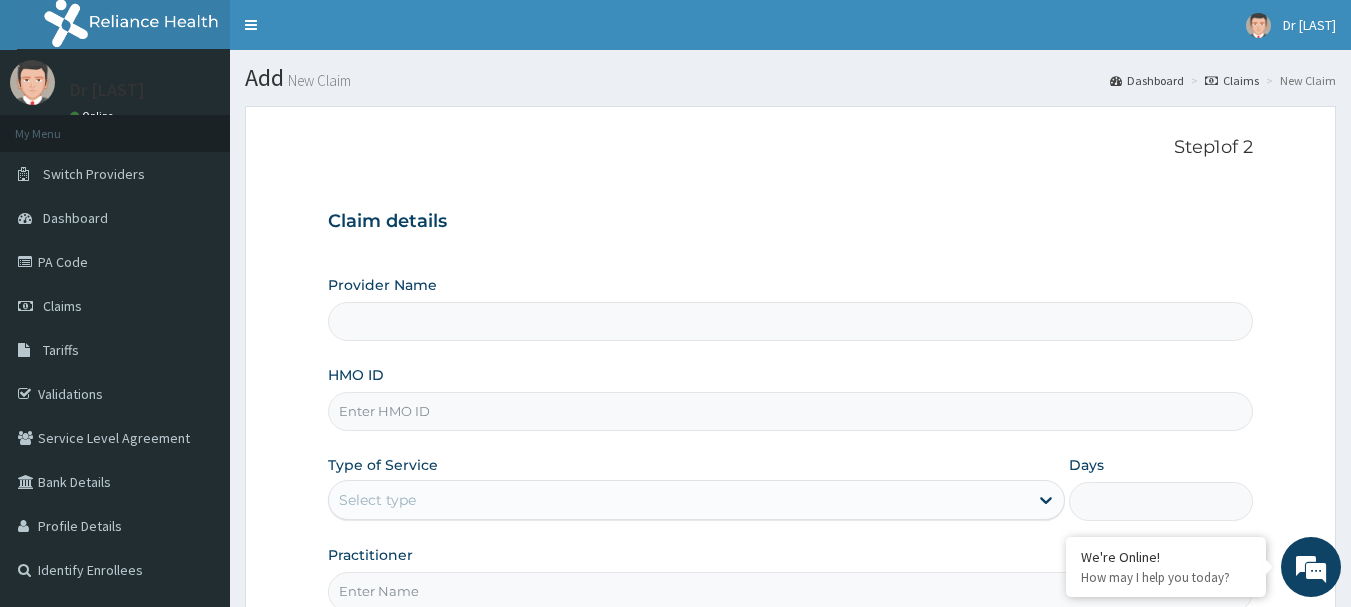 scroll, scrollTop: 0, scrollLeft: 0, axis: both 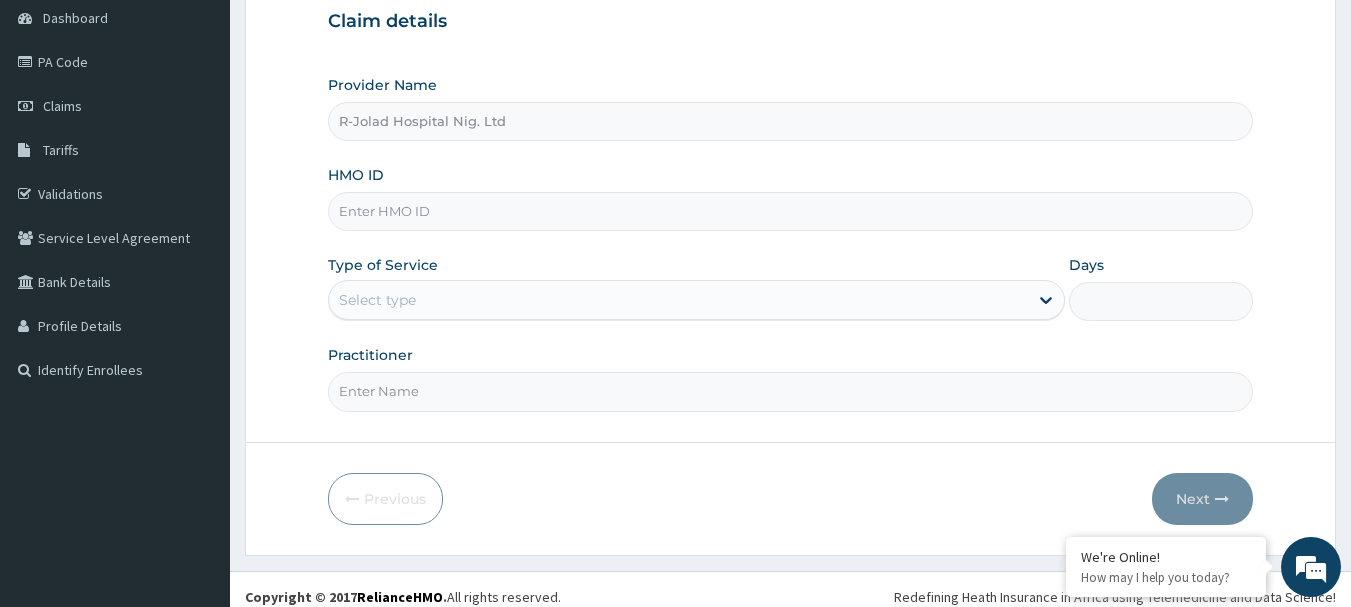 click on "HMO ID" at bounding box center [791, 211] 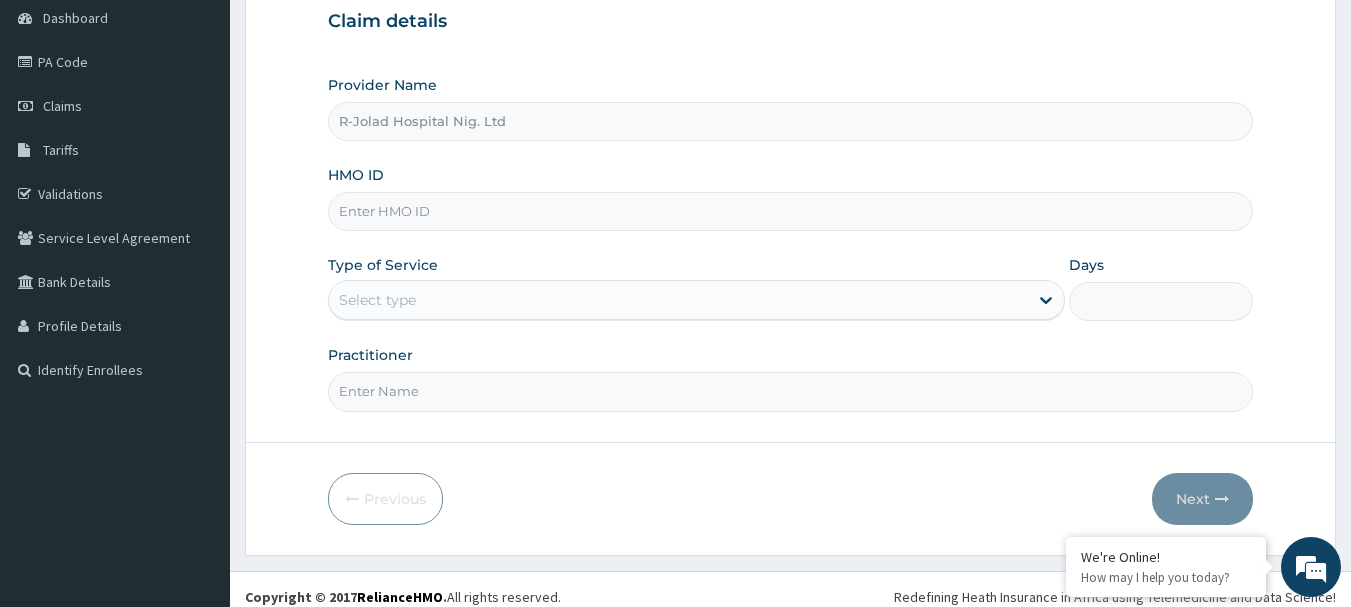 paste on "ELN/10018/C" 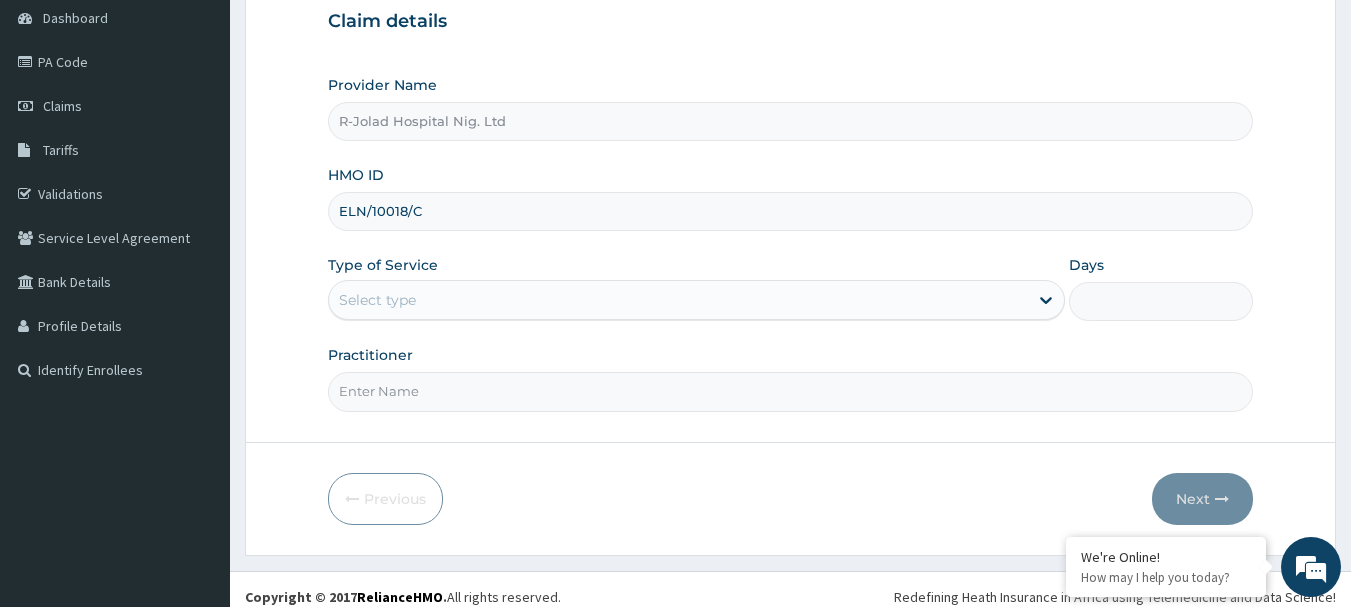 type on "ELN/10018/C" 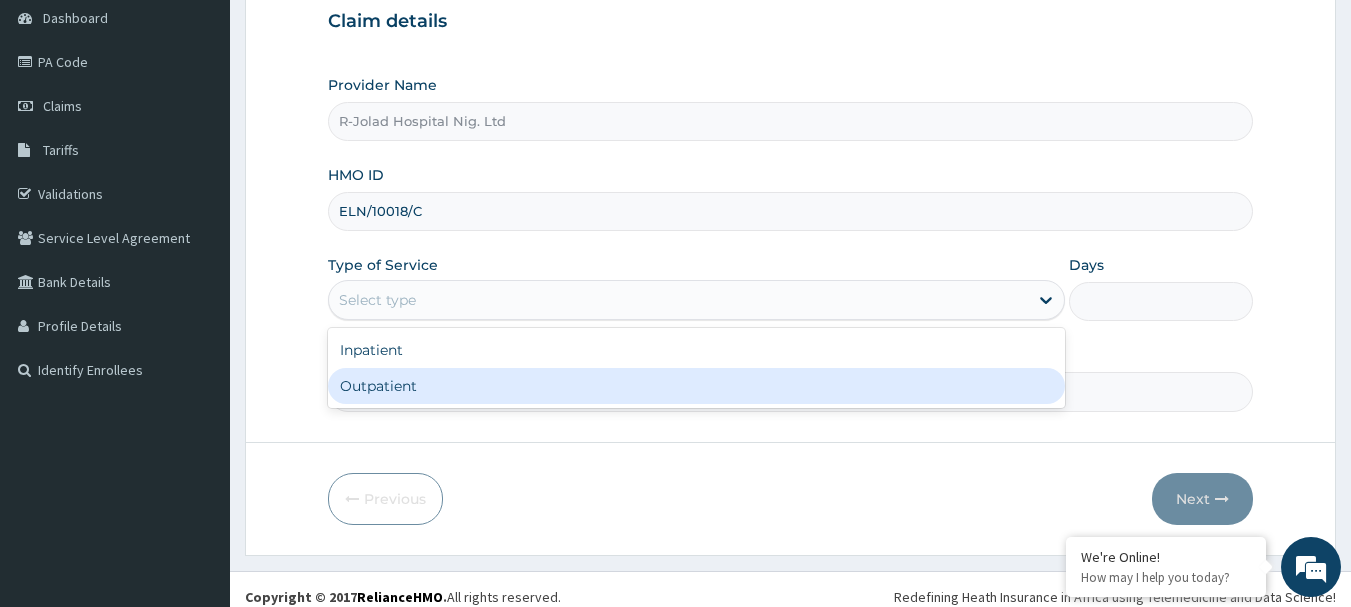 click on "Outpatient" at bounding box center (696, 386) 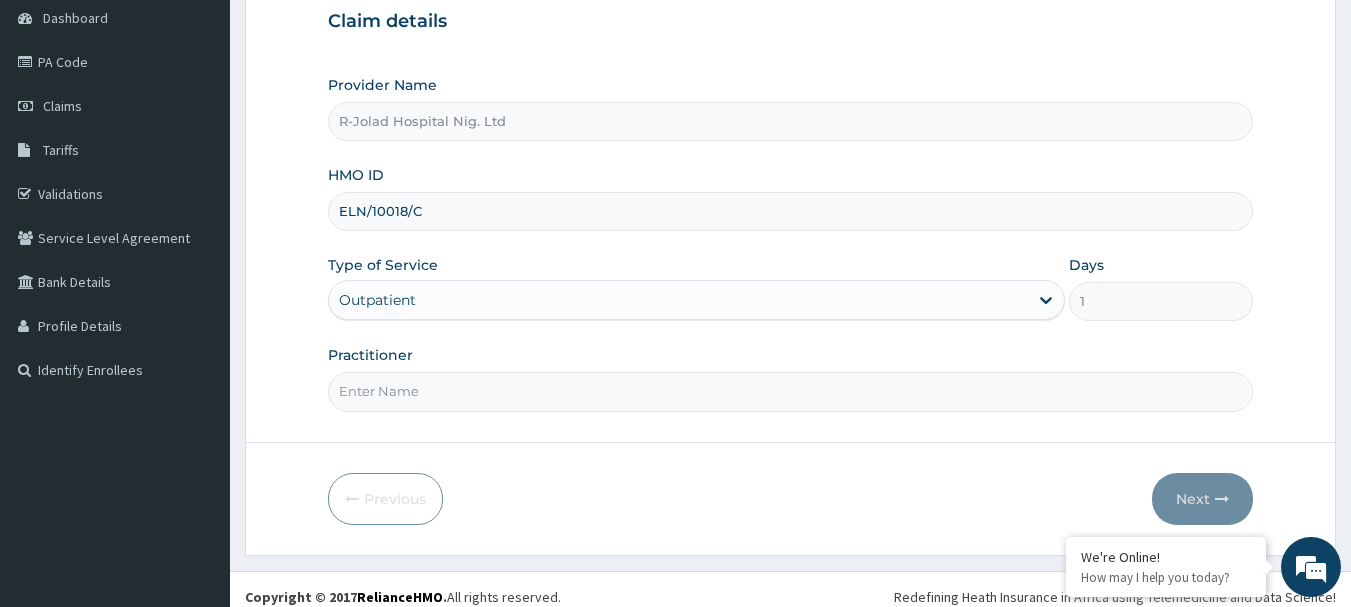 scroll, scrollTop: 0, scrollLeft: 0, axis: both 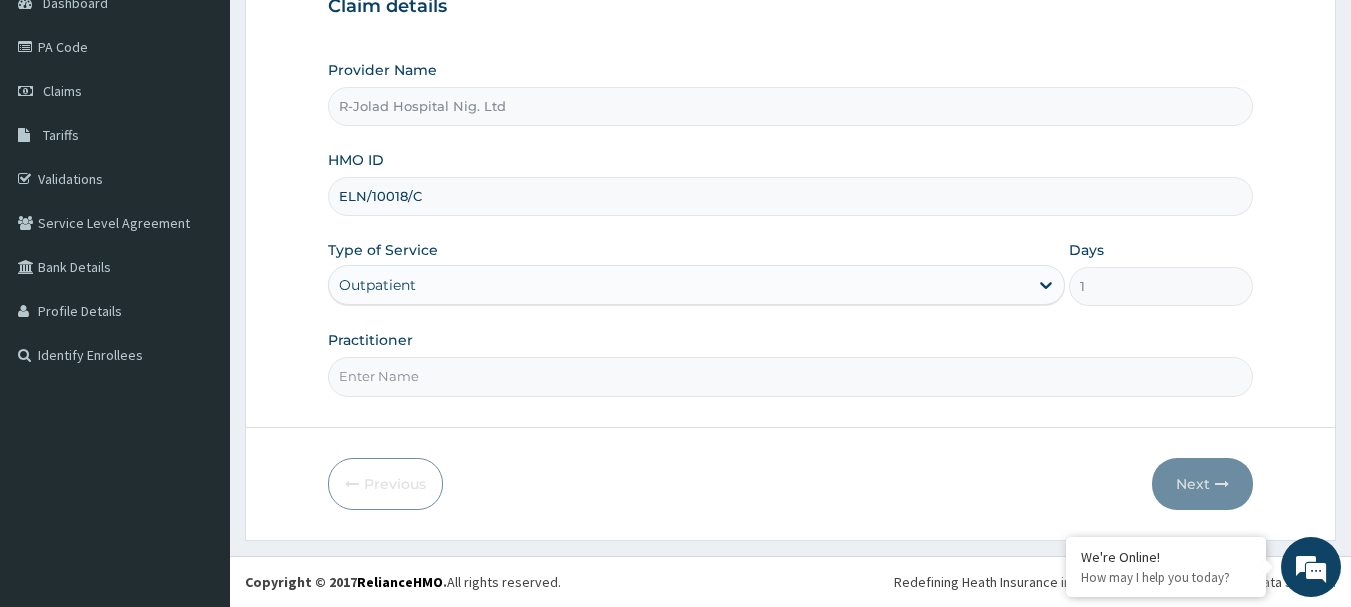click on "Practitioner" at bounding box center [791, 376] 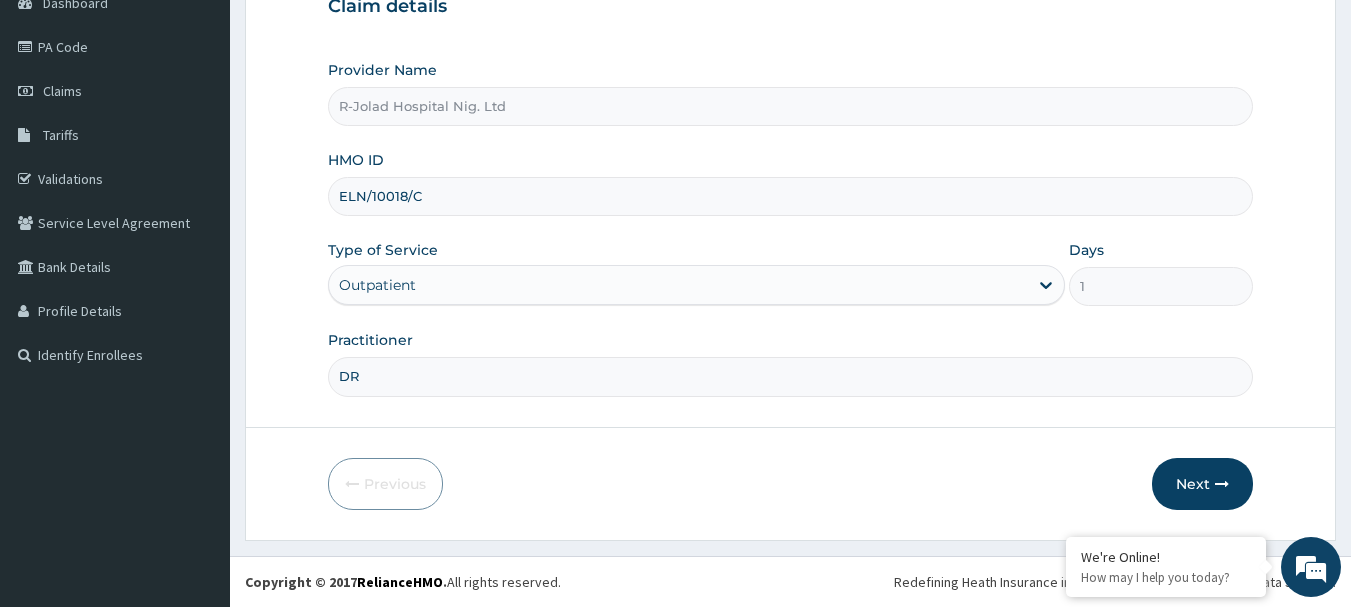 paste on "Olatunji Adewoye" 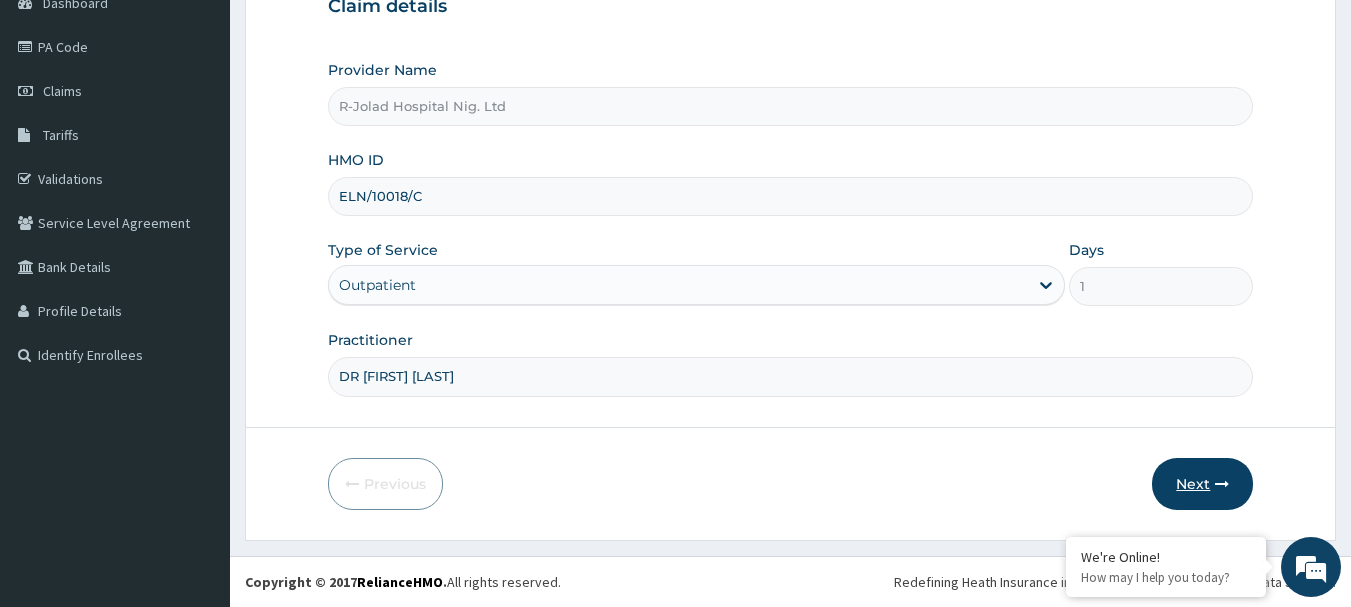 type on "DR Olatunji Adewoye" 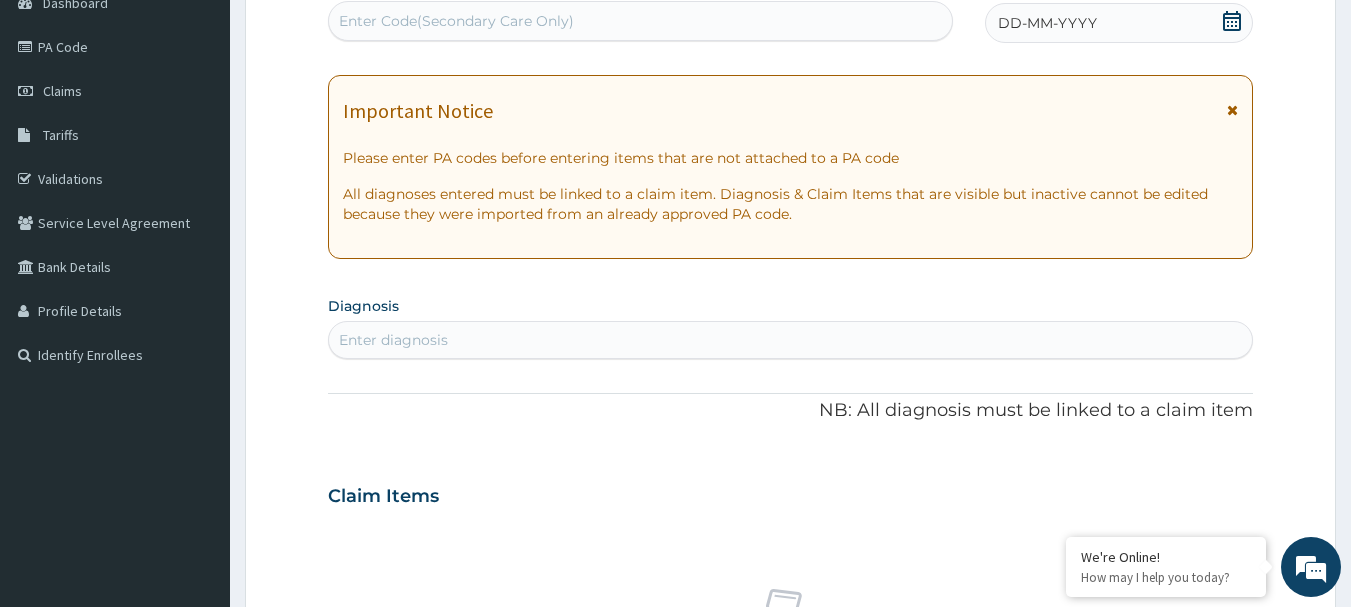 click 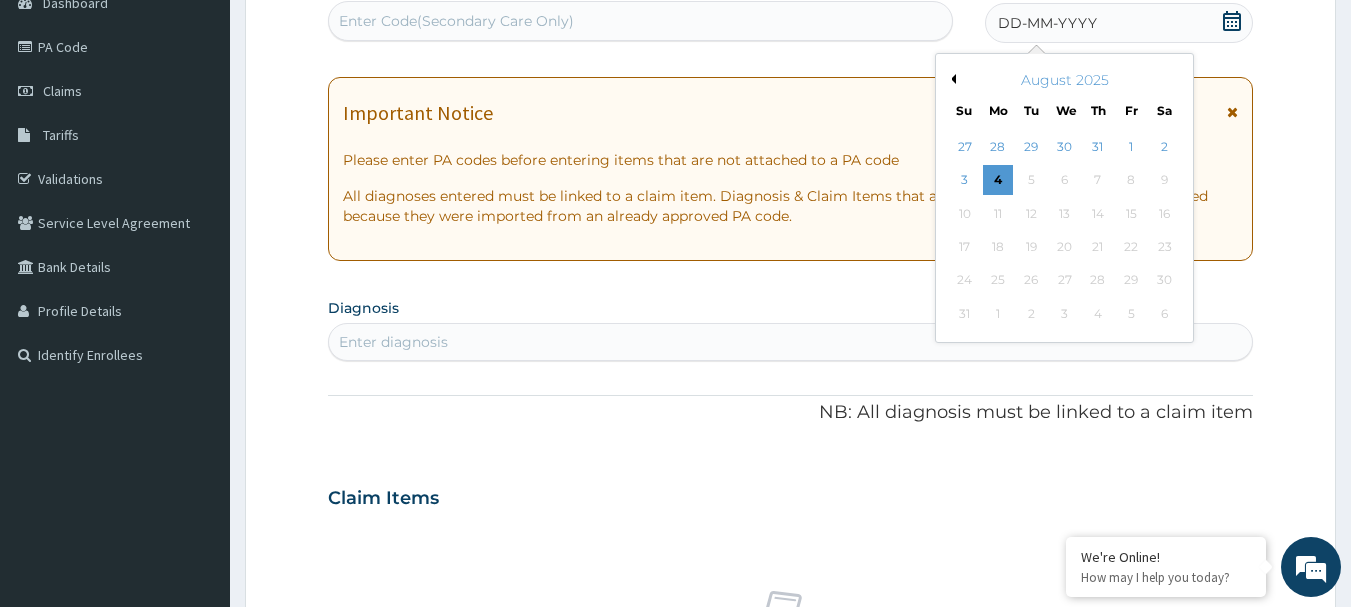 click on "Previous Month" at bounding box center [951, 79] 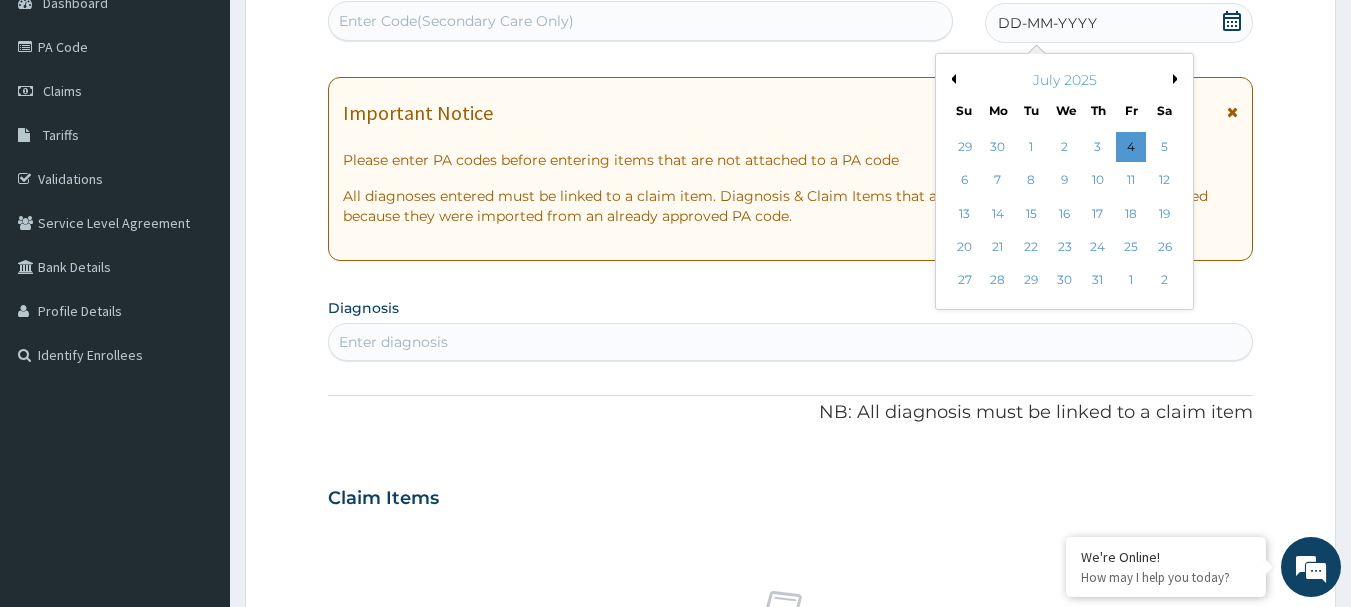 click on "Previous Month" at bounding box center [951, 79] 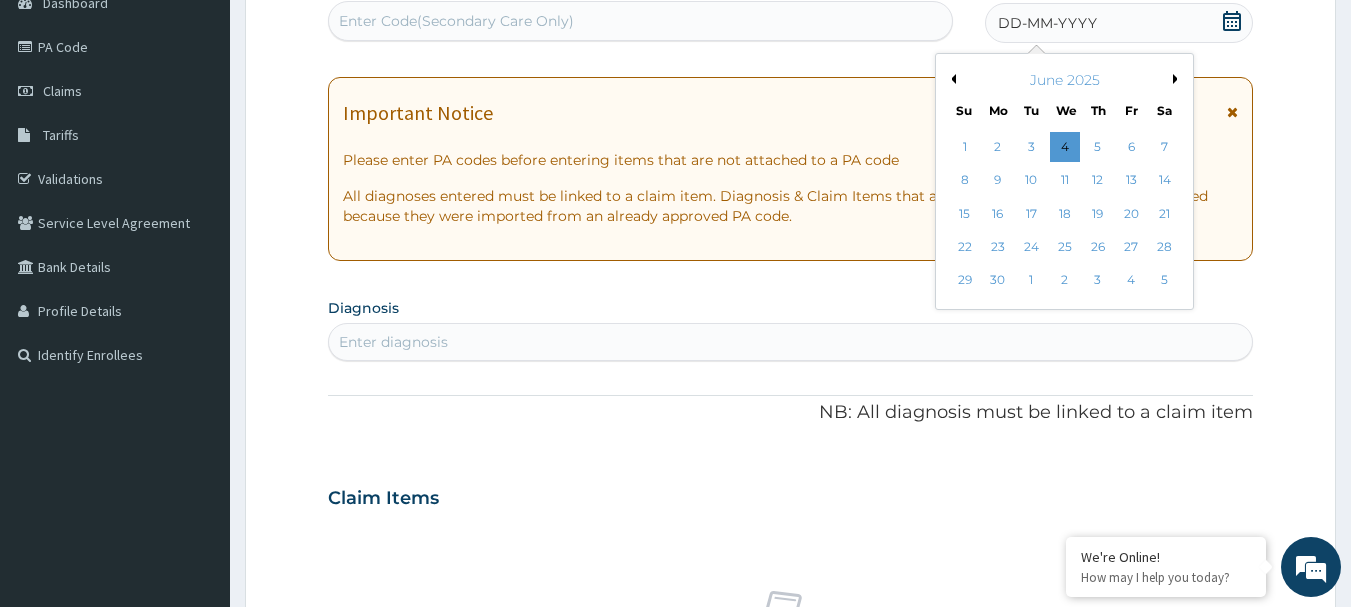 click on "Previous Month" at bounding box center (951, 79) 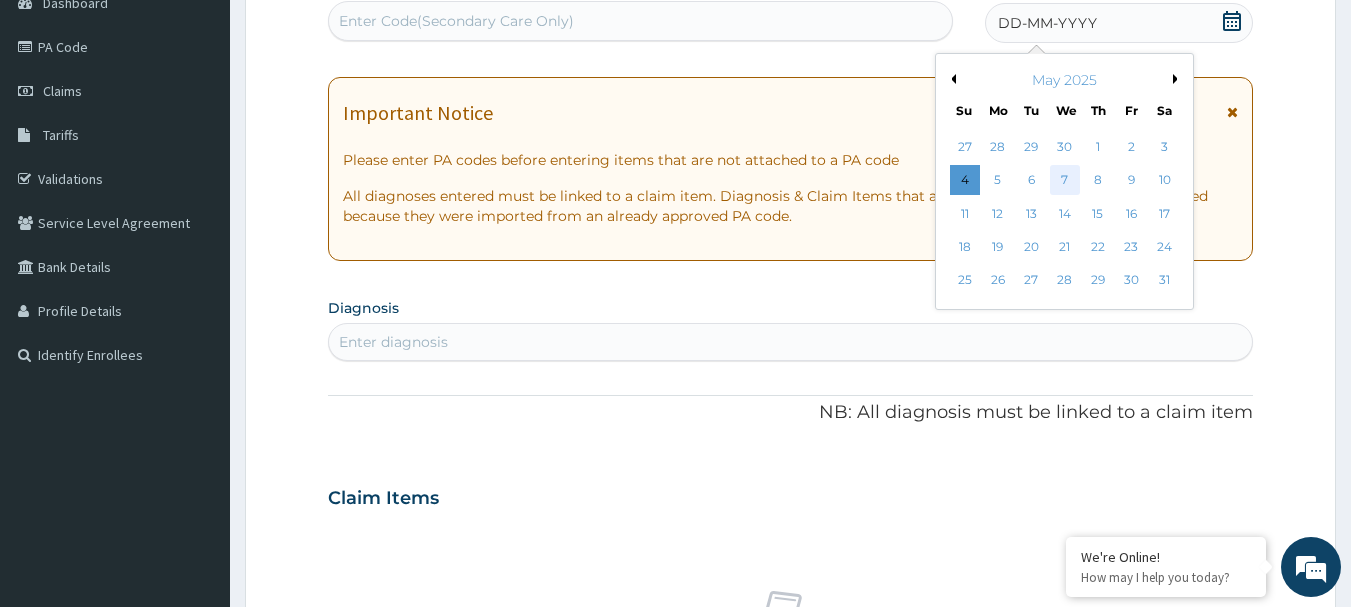click on "7" at bounding box center (1065, 181) 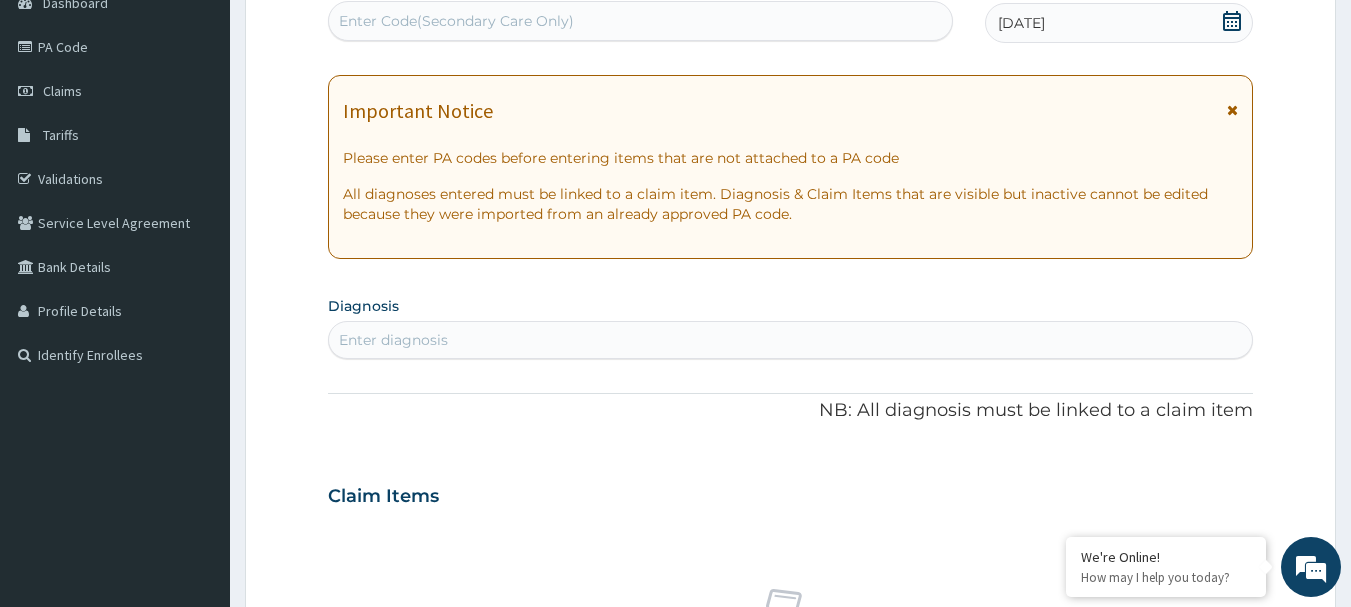 click on "Enter Code(Secondary Care Only)" at bounding box center [456, 21] 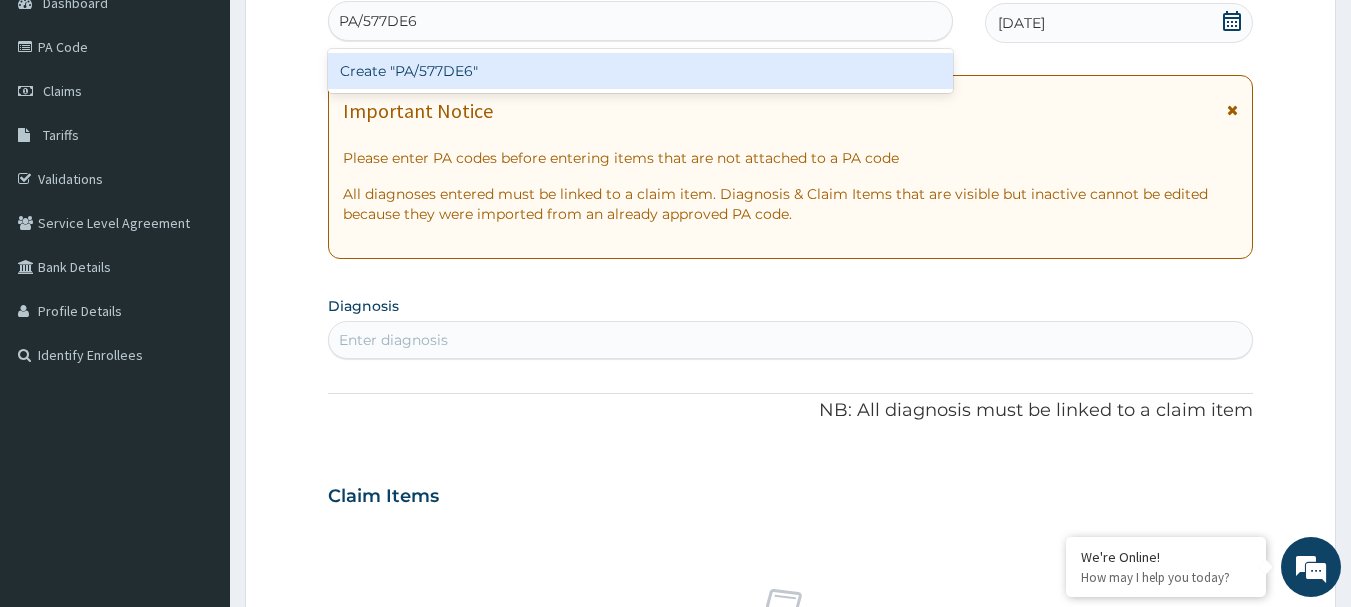 click on "Create "PA/577DE6"" at bounding box center (641, 71) 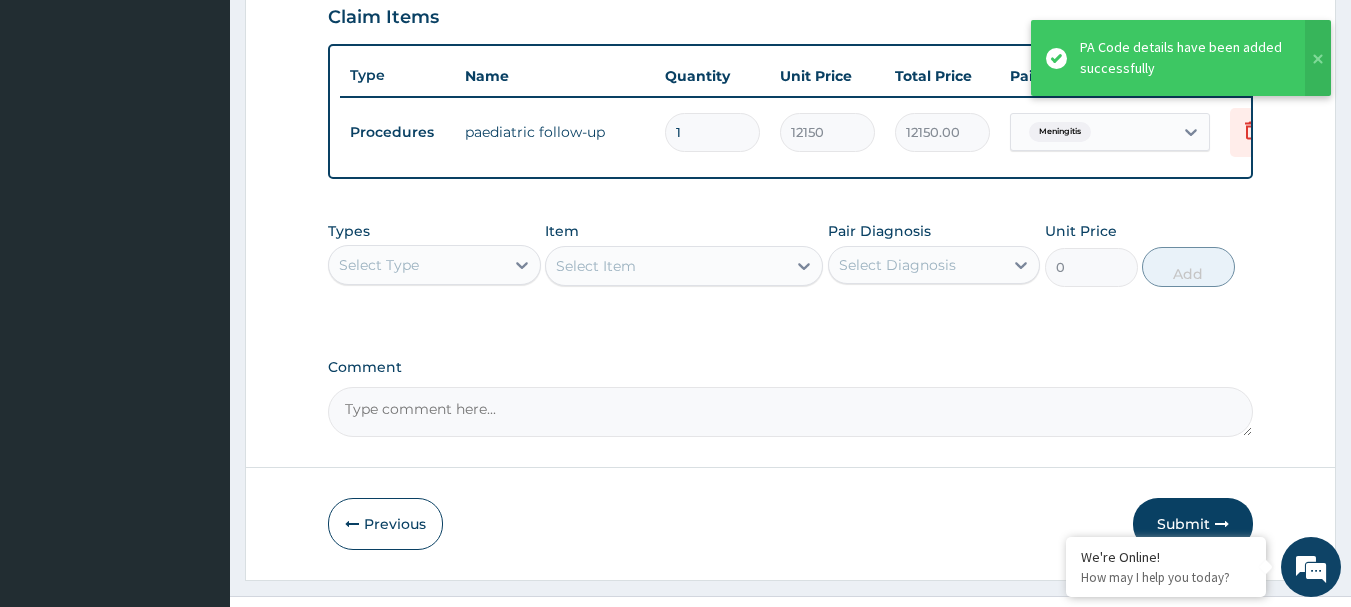 scroll, scrollTop: 745, scrollLeft: 0, axis: vertical 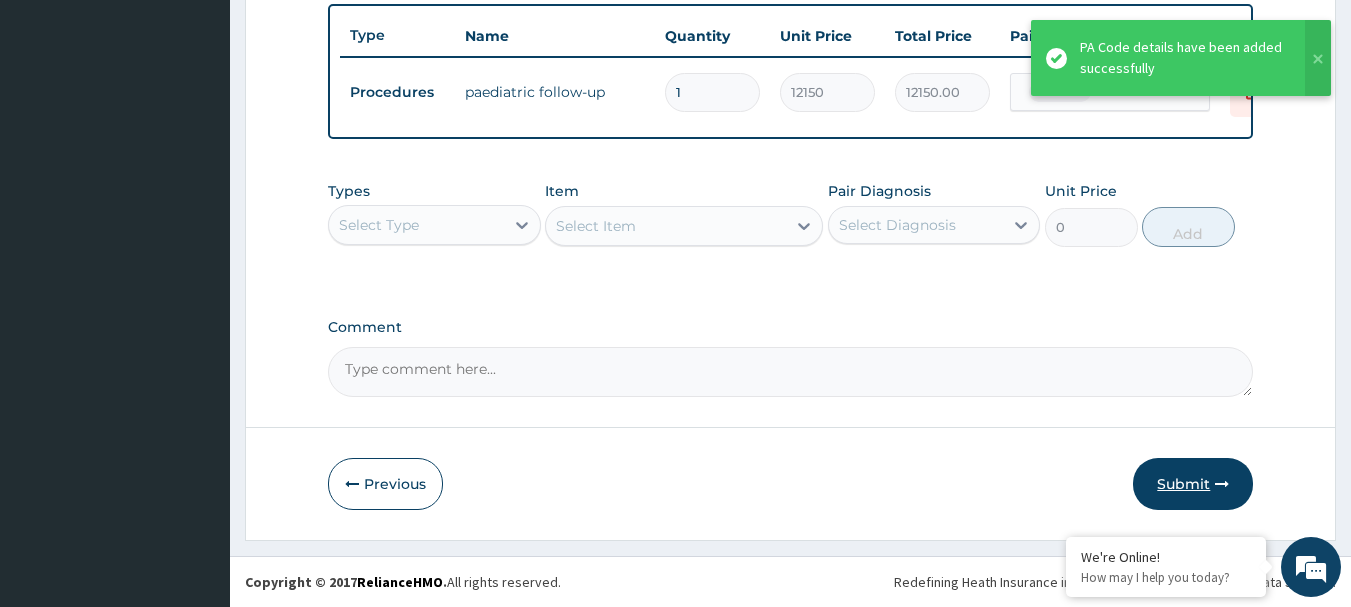 click on "Submit" at bounding box center (1193, 484) 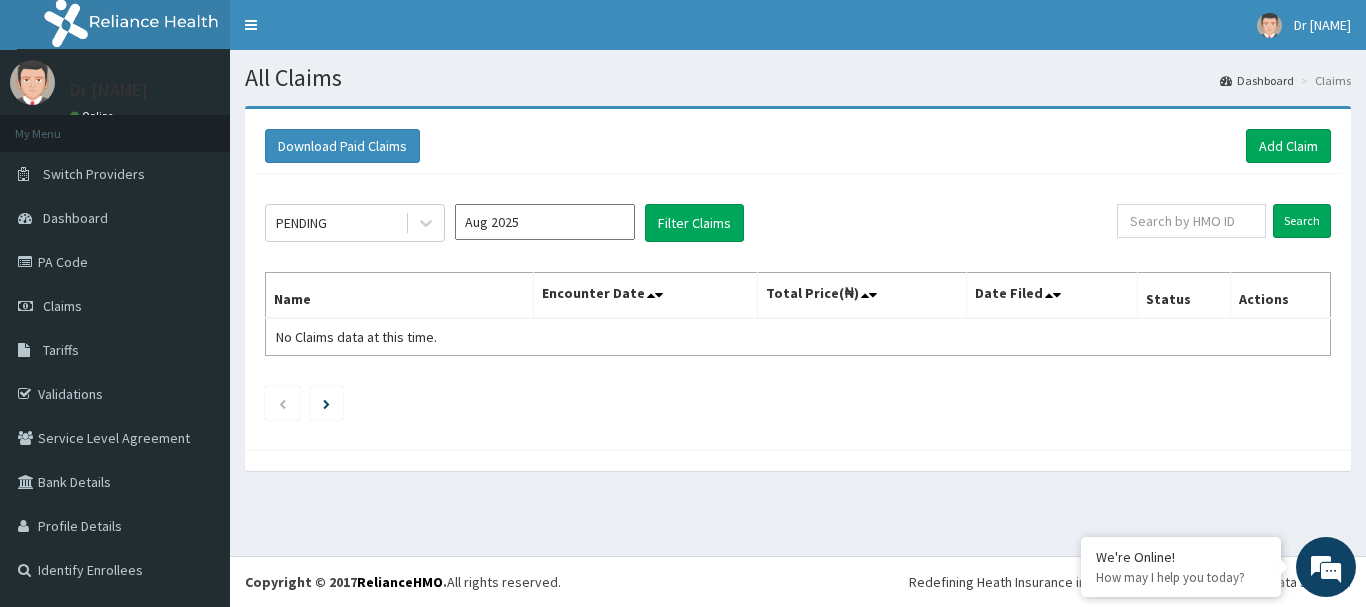 scroll, scrollTop: 0, scrollLeft: 0, axis: both 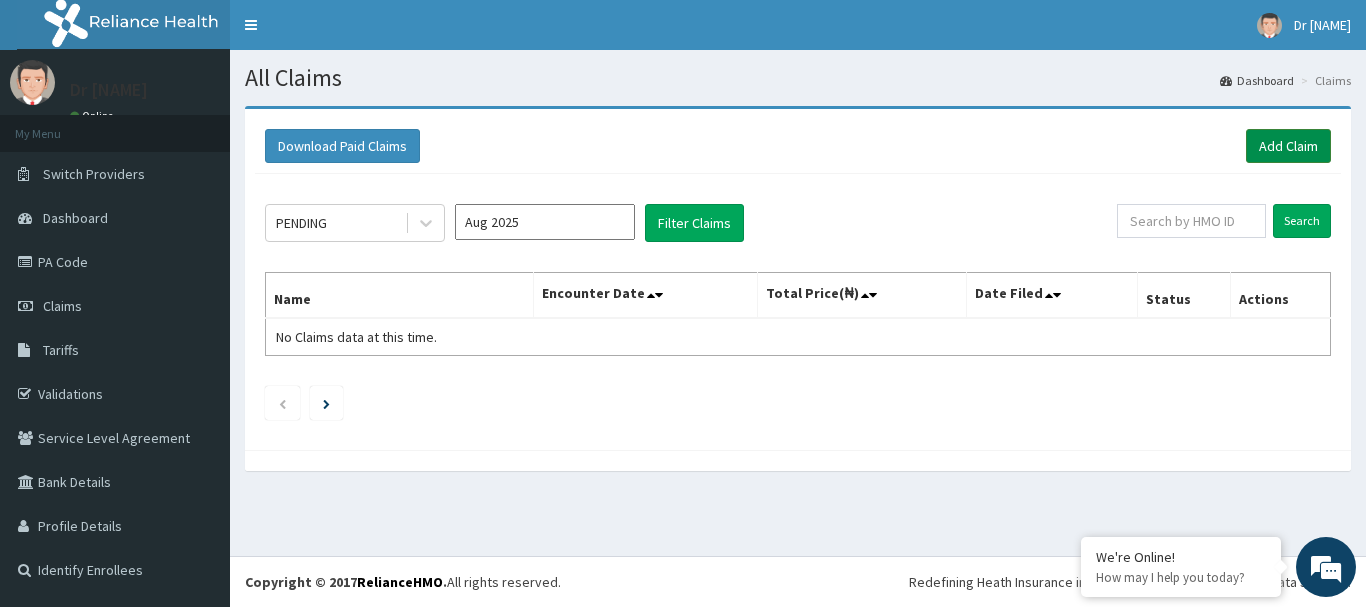 click on "Add Claim" at bounding box center [1288, 146] 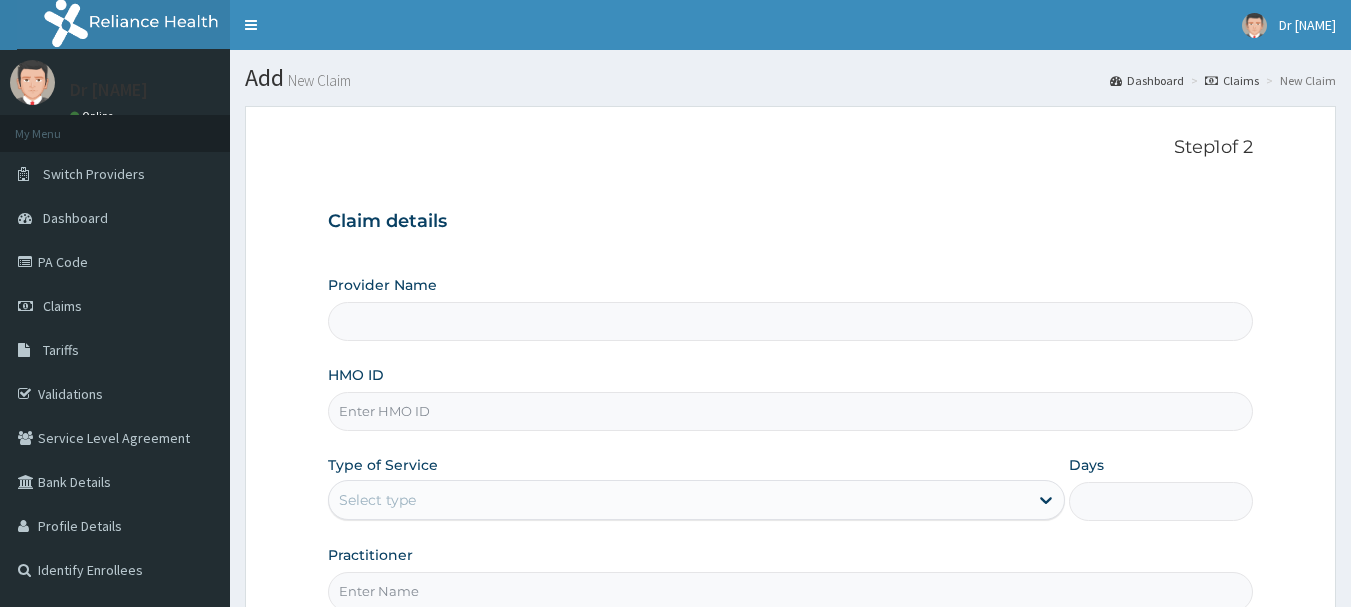 scroll, scrollTop: 0, scrollLeft: 0, axis: both 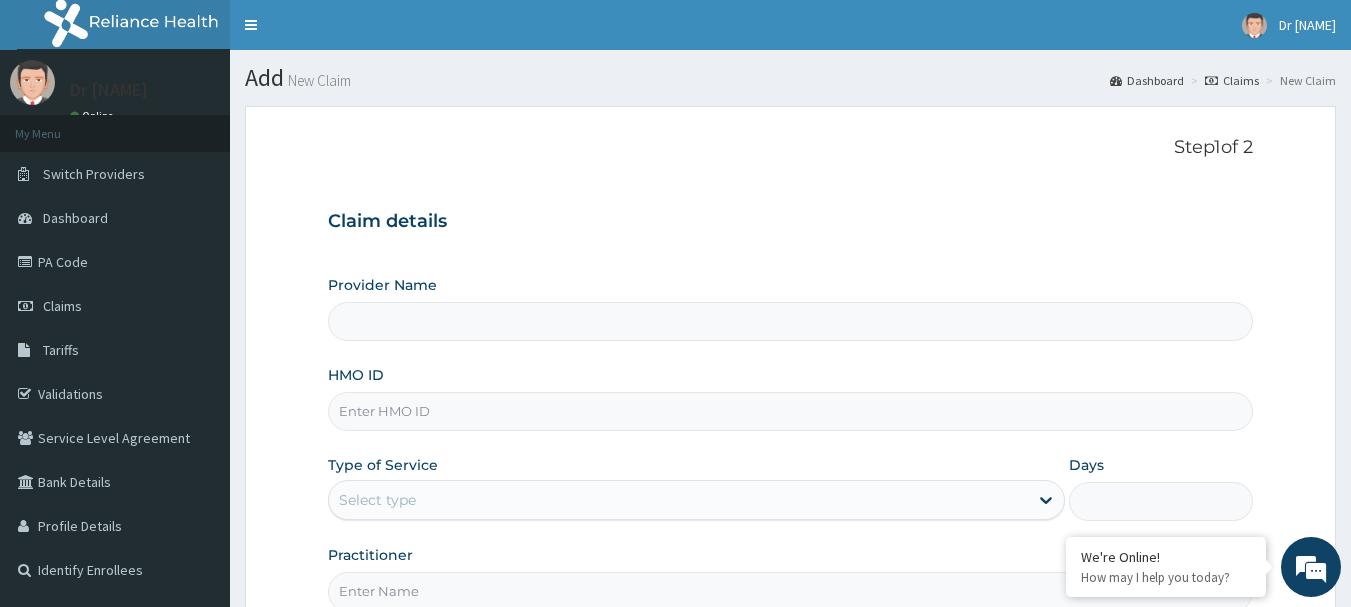 type on "R-Jolad Hospital Nig. Ltd" 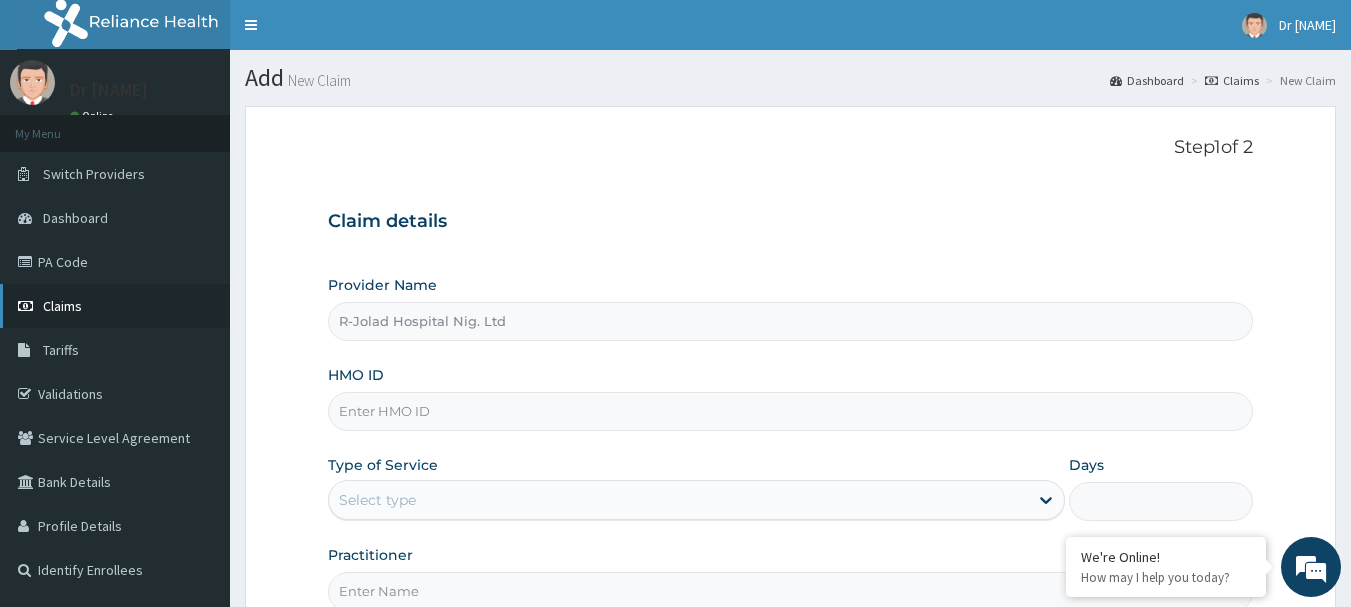 click on "Claims" at bounding box center (62, 306) 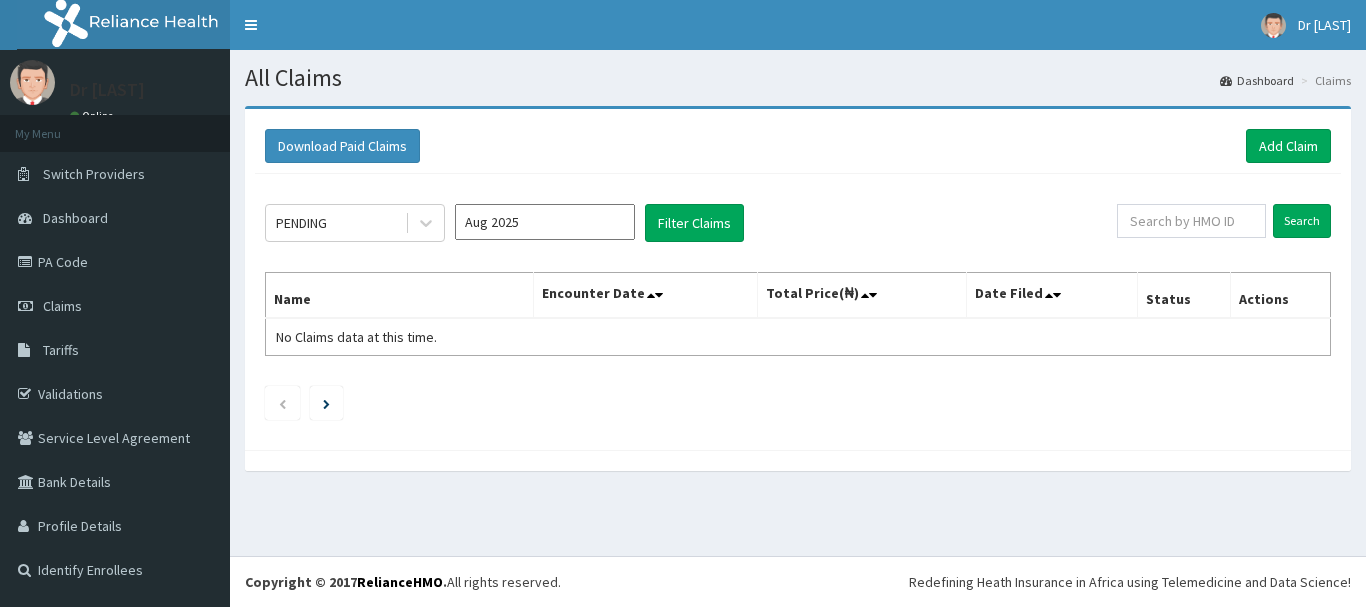 scroll, scrollTop: 0, scrollLeft: 0, axis: both 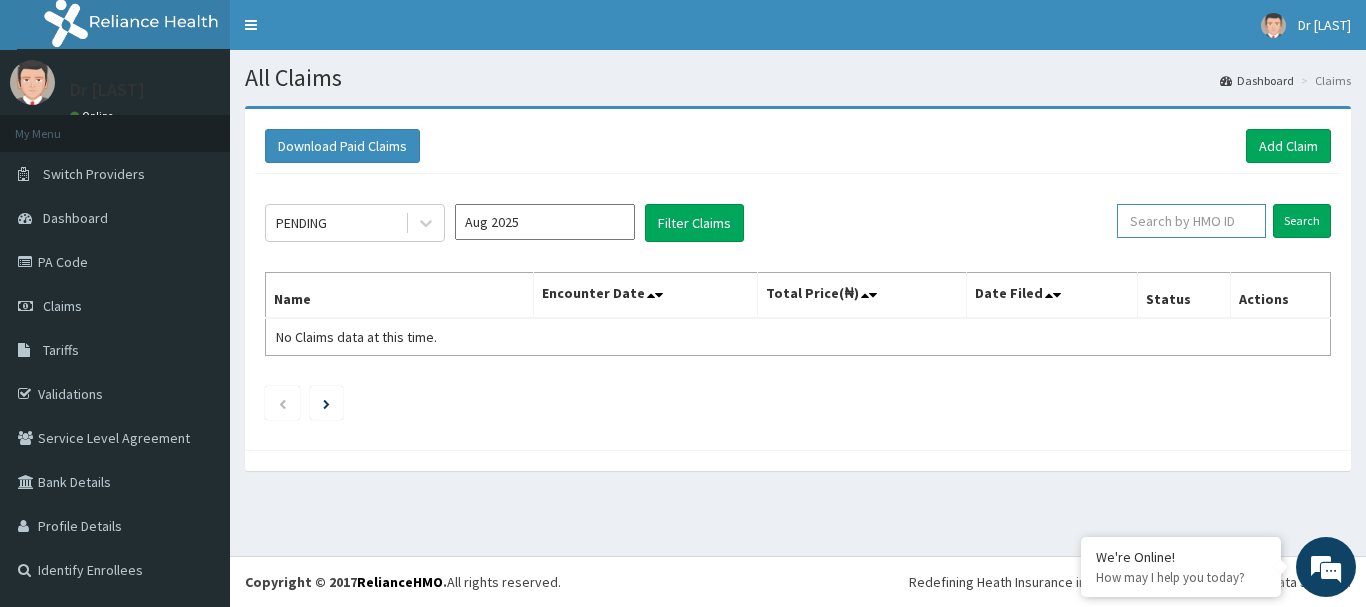 click at bounding box center (1191, 221) 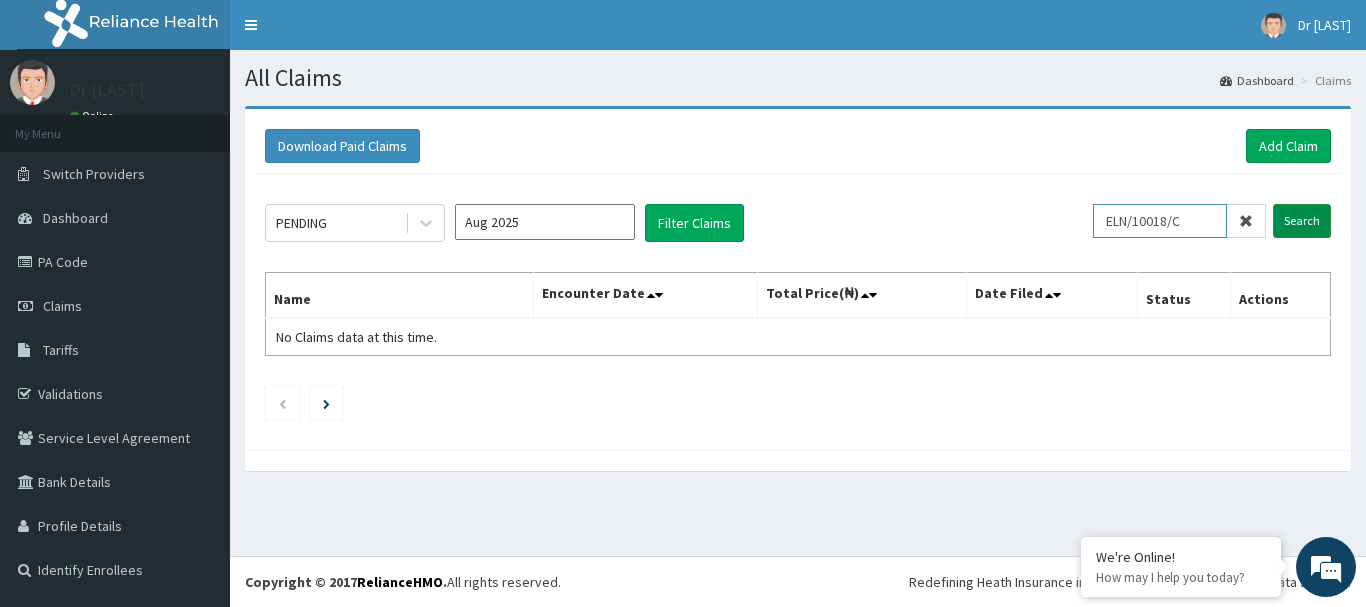type on "ELN/10018/C" 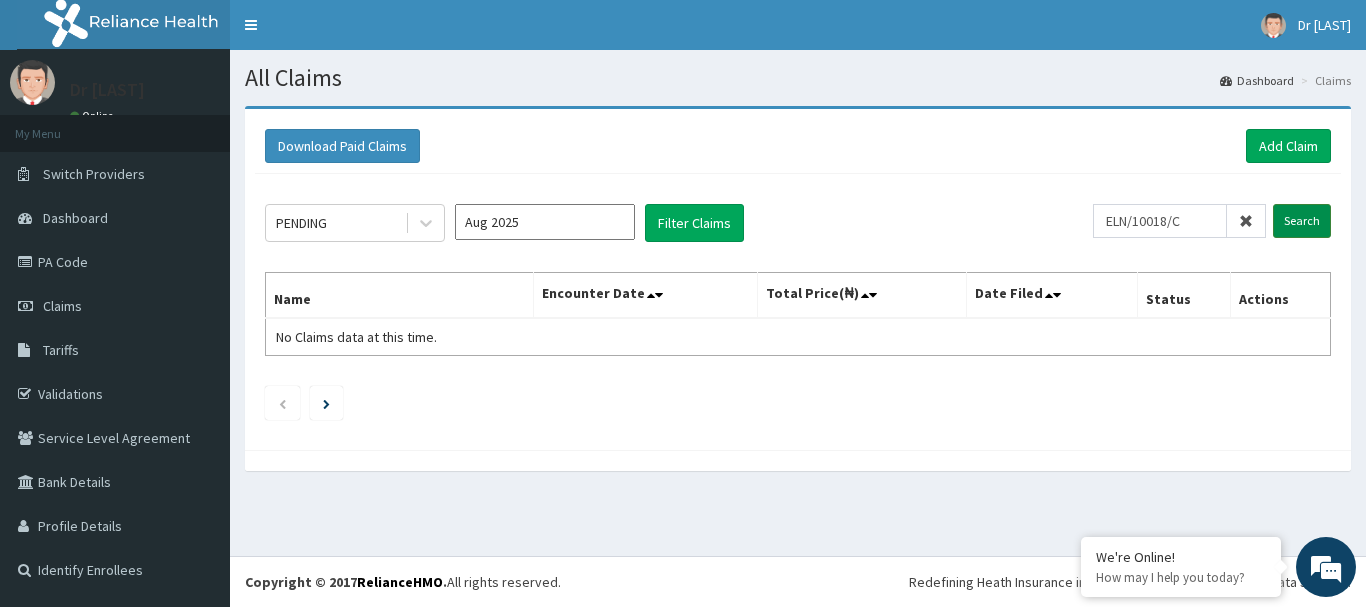 click on "Search" at bounding box center (1302, 221) 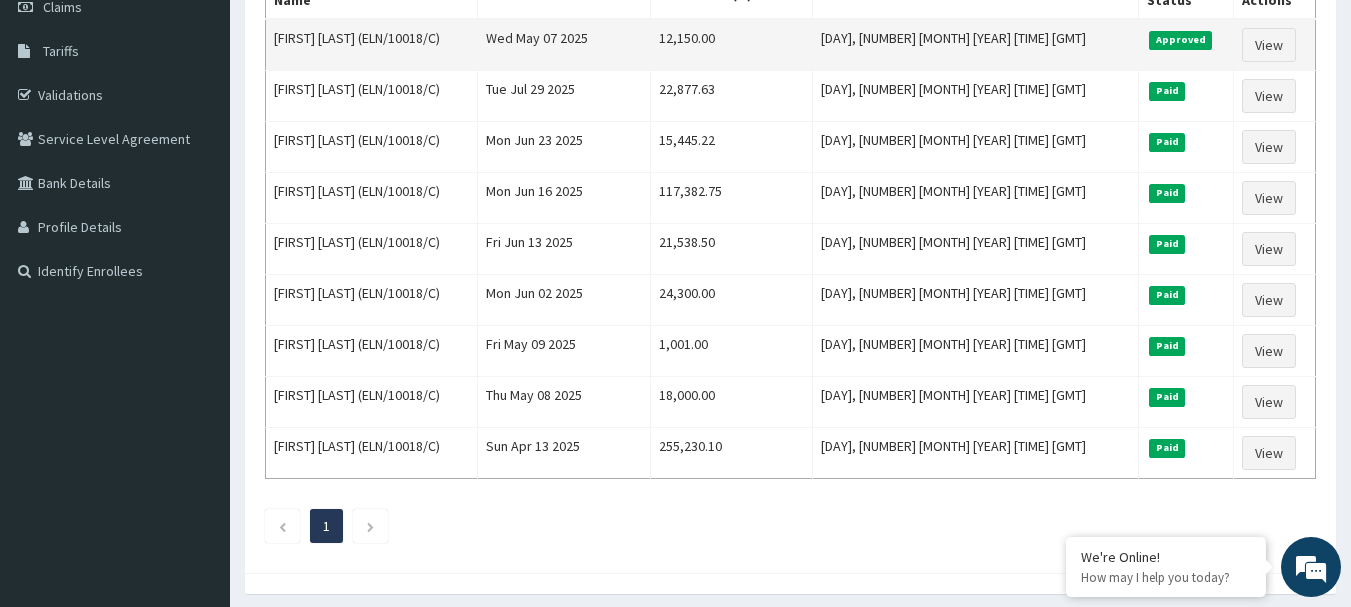 scroll, scrollTop: 300, scrollLeft: 0, axis: vertical 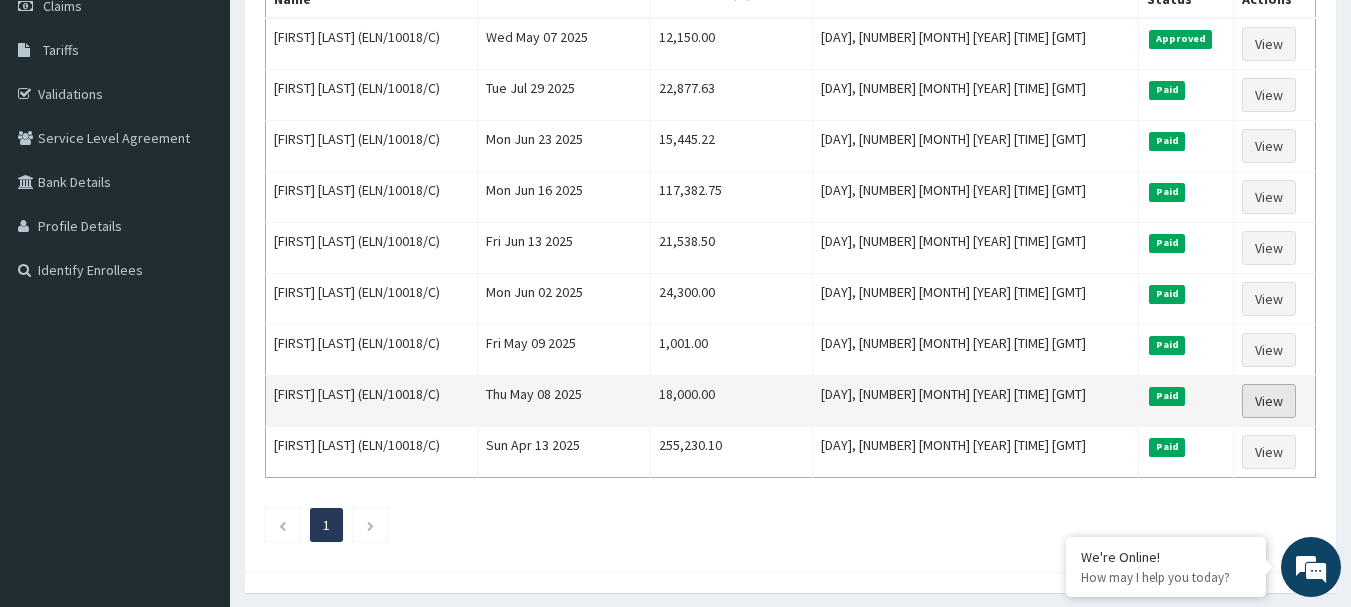 click on "View" at bounding box center [1269, 401] 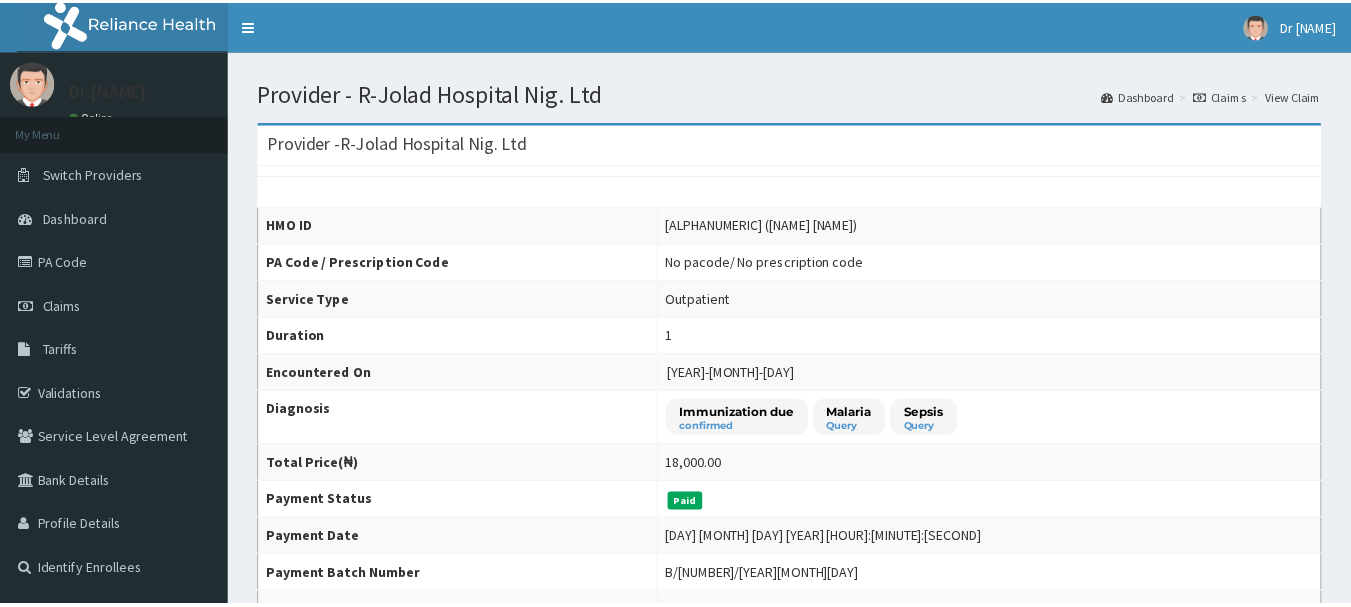 scroll, scrollTop: 0, scrollLeft: 0, axis: both 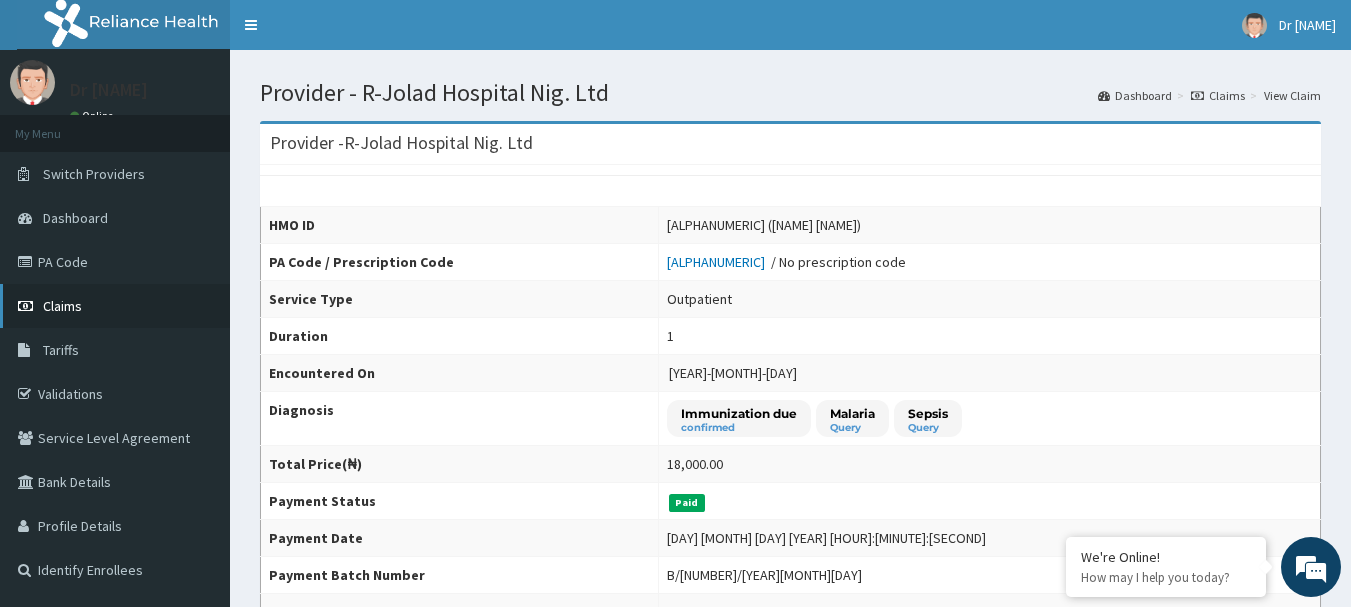 click on "Claims" at bounding box center [62, 306] 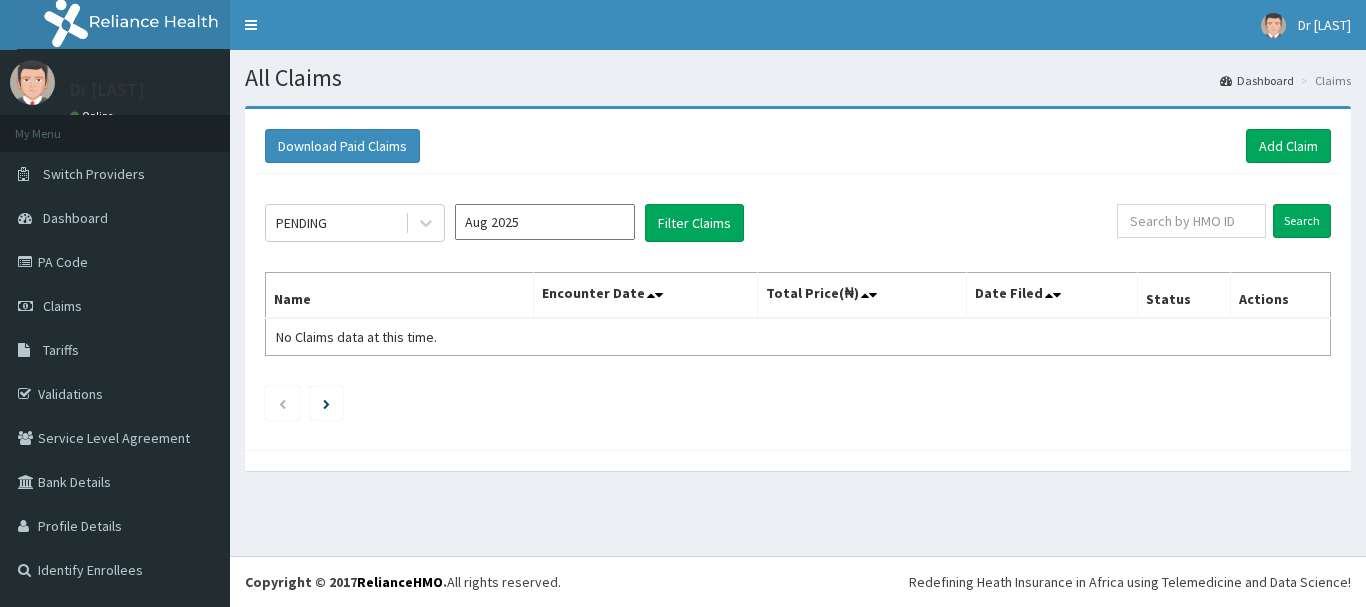 scroll, scrollTop: 0, scrollLeft: 0, axis: both 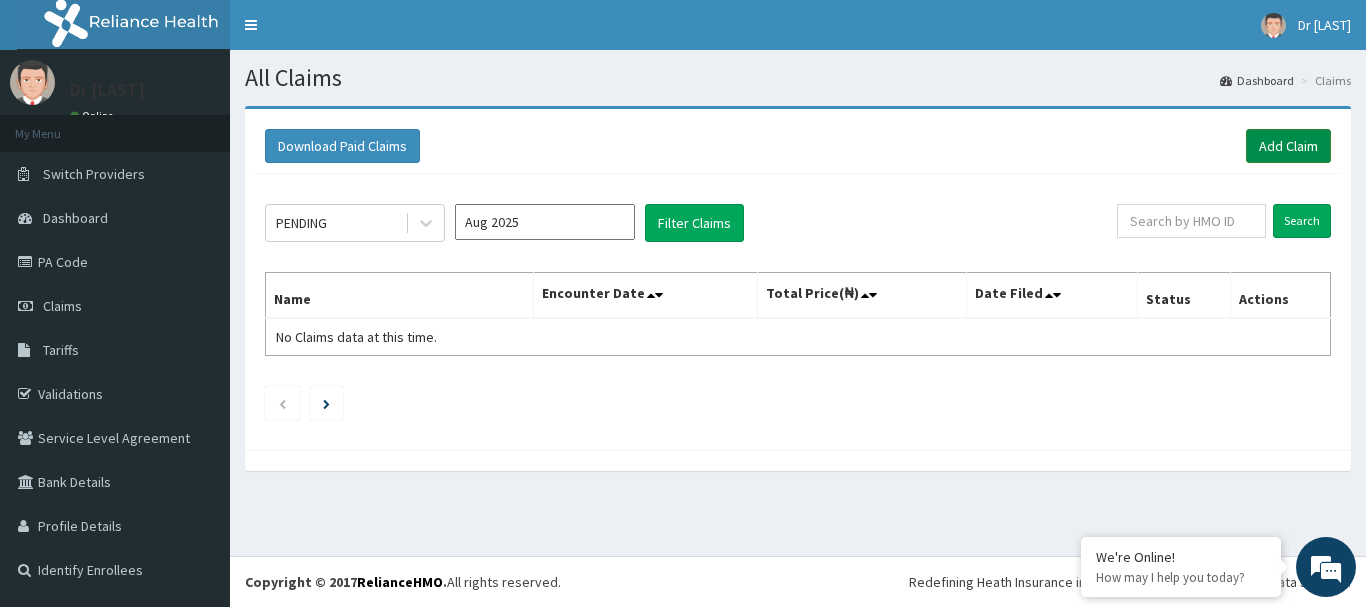 click on "Add Claim" at bounding box center [1288, 146] 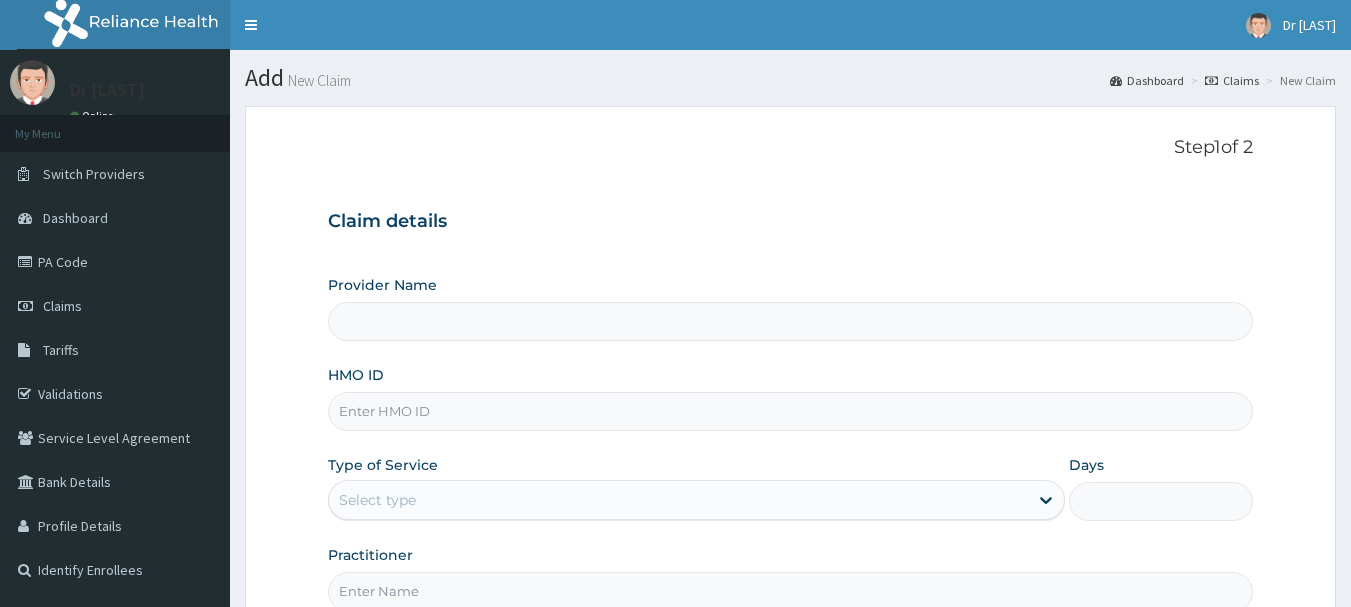 scroll, scrollTop: 0, scrollLeft: 0, axis: both 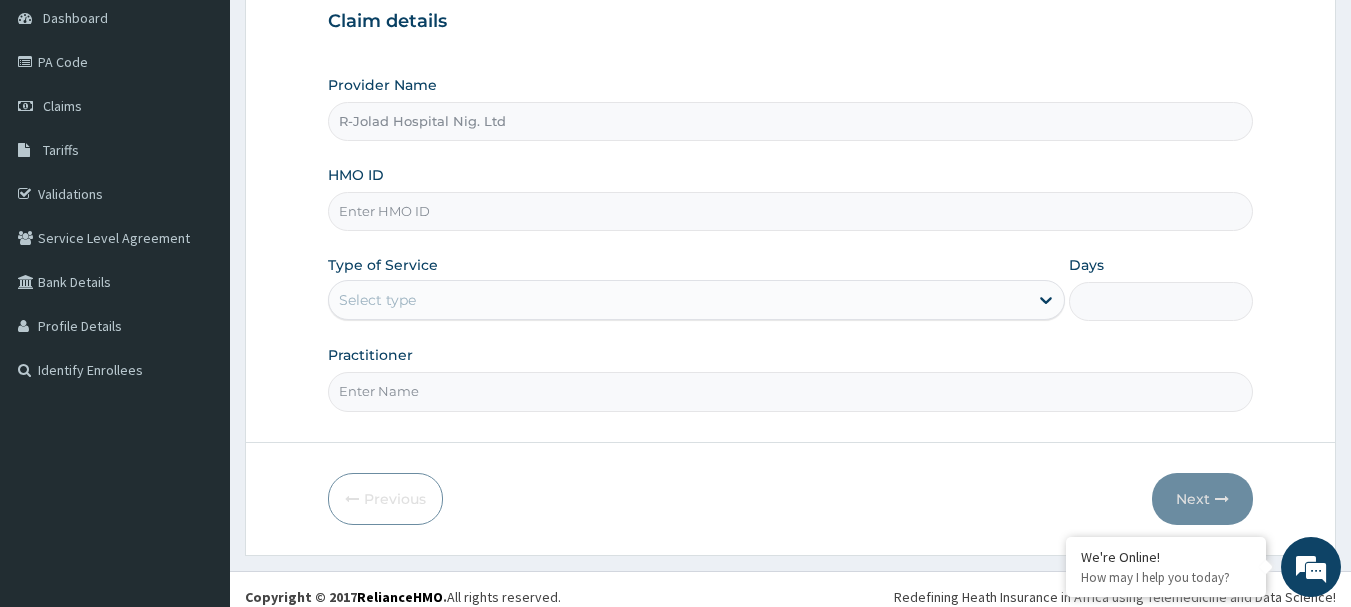 click on "HMO ID" at bounding box center (791, 211) 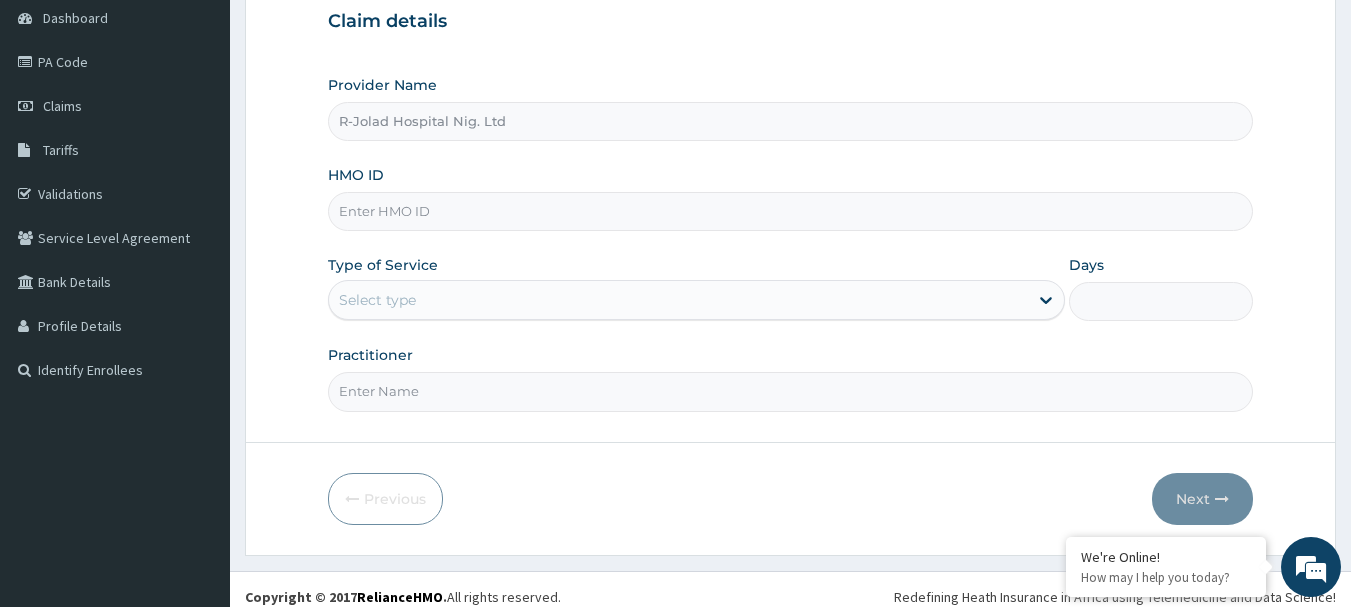 paste on "ELN/10018/C" 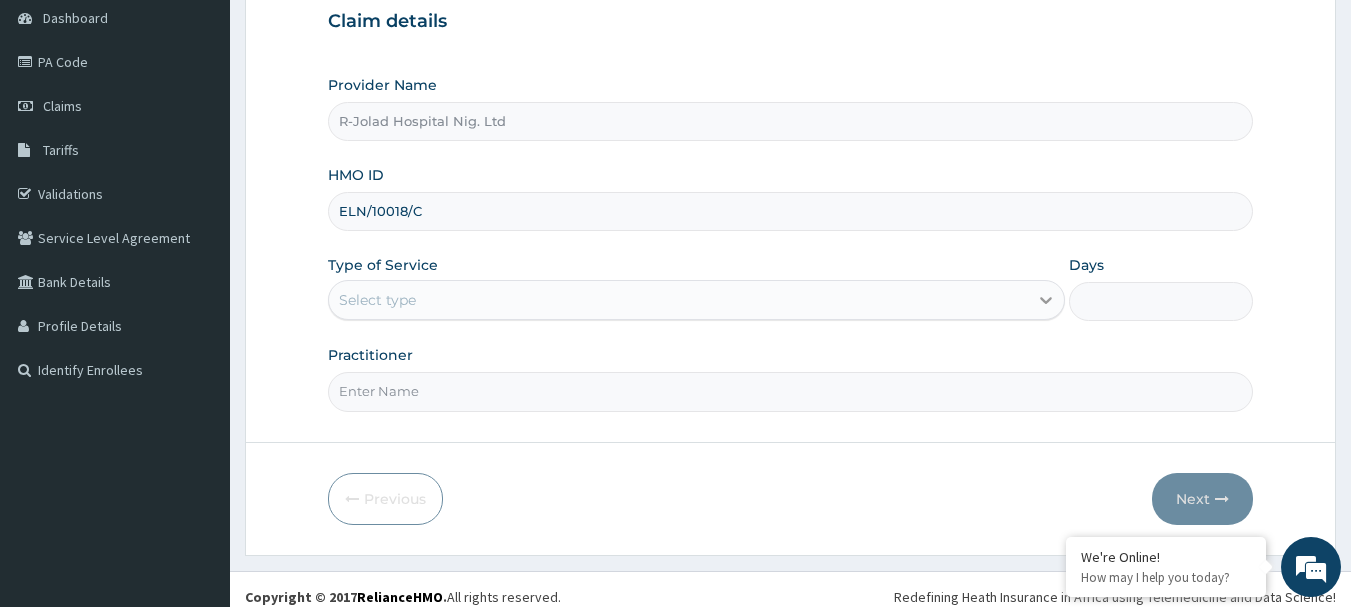 type on "ELN/10018/C" 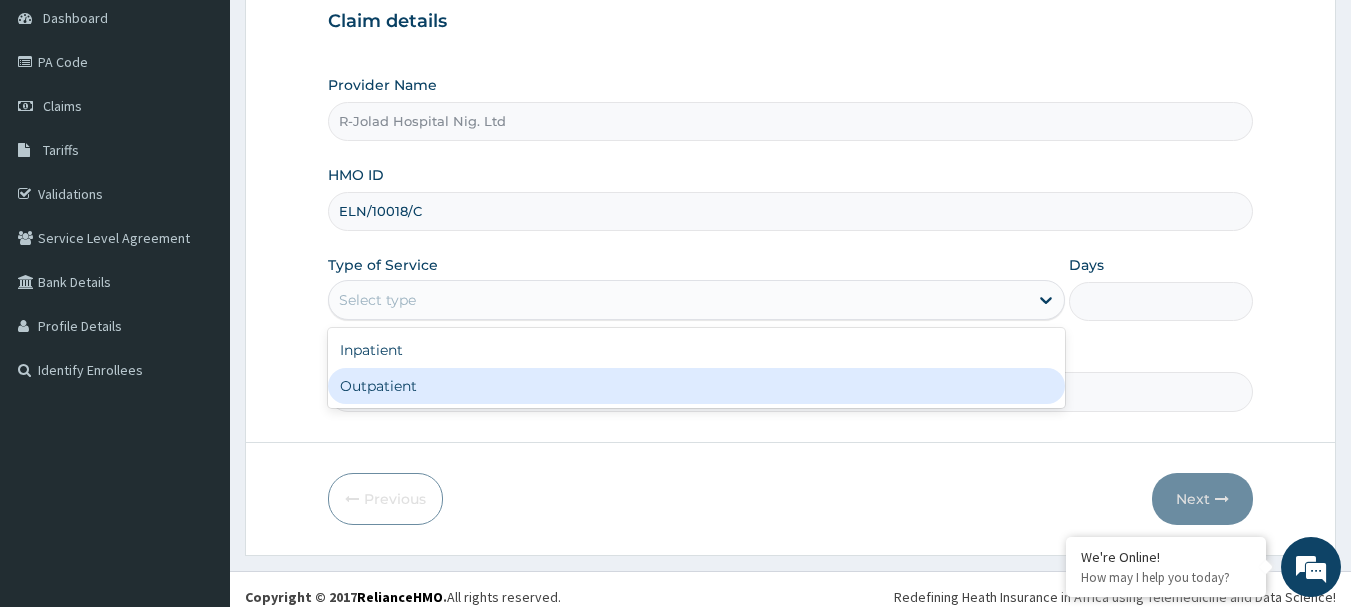 click on "Outpatient" at bounding box center [696, 386] 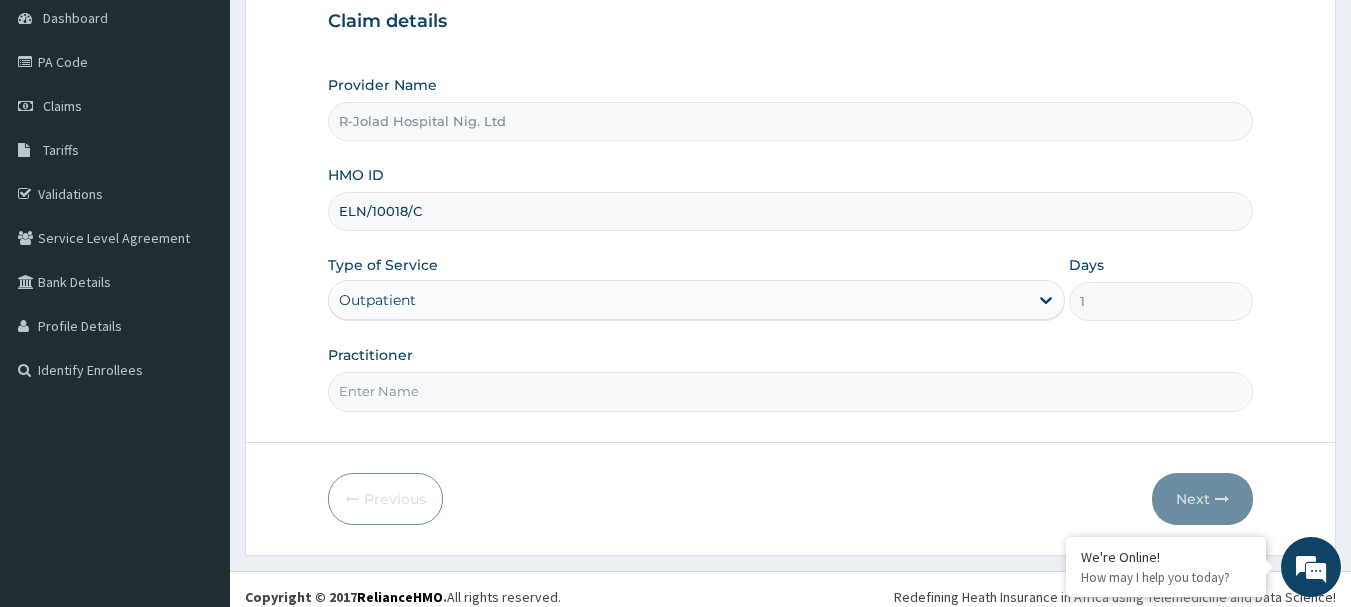 scroll, scrollTop: 0, scrollLeft: 0, axis: both 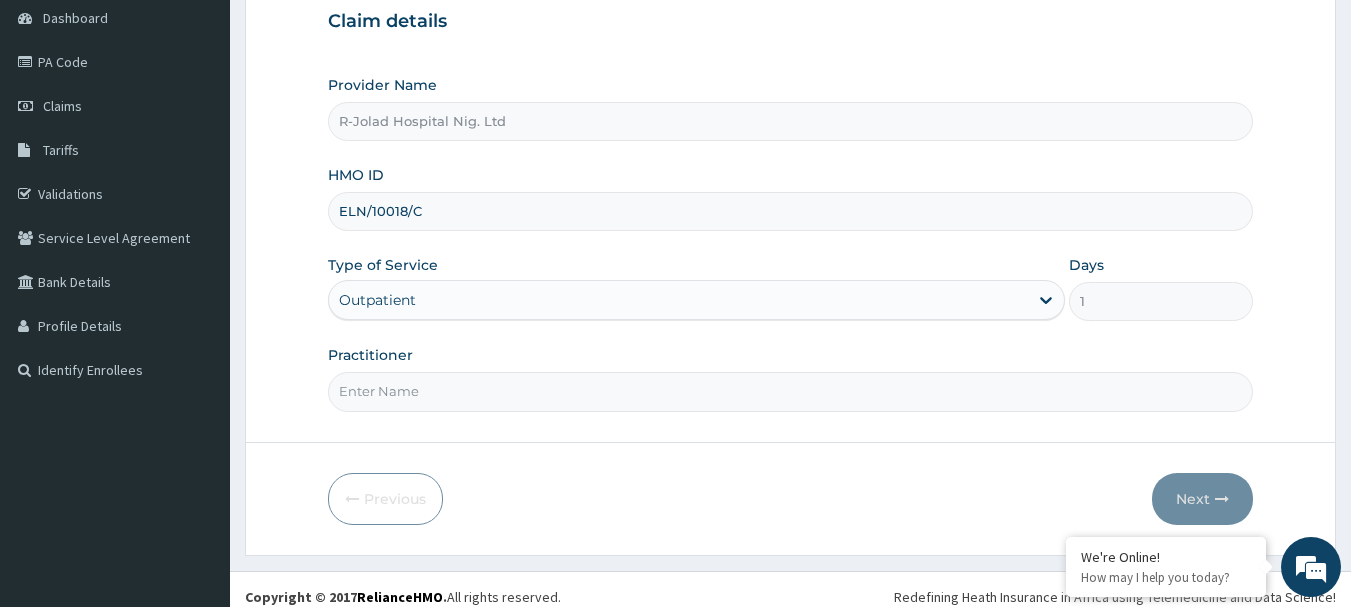 click on "Practitioner" at bounding box center (791, 391) 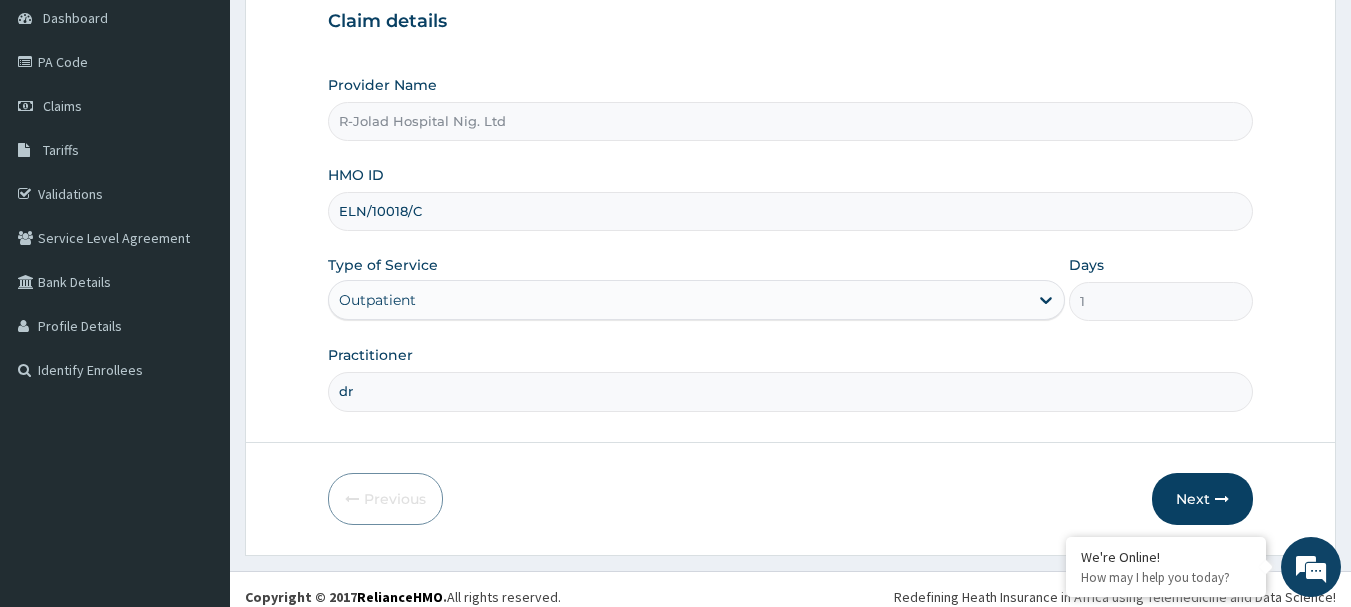 paste on "Hayyatudeen Sani" 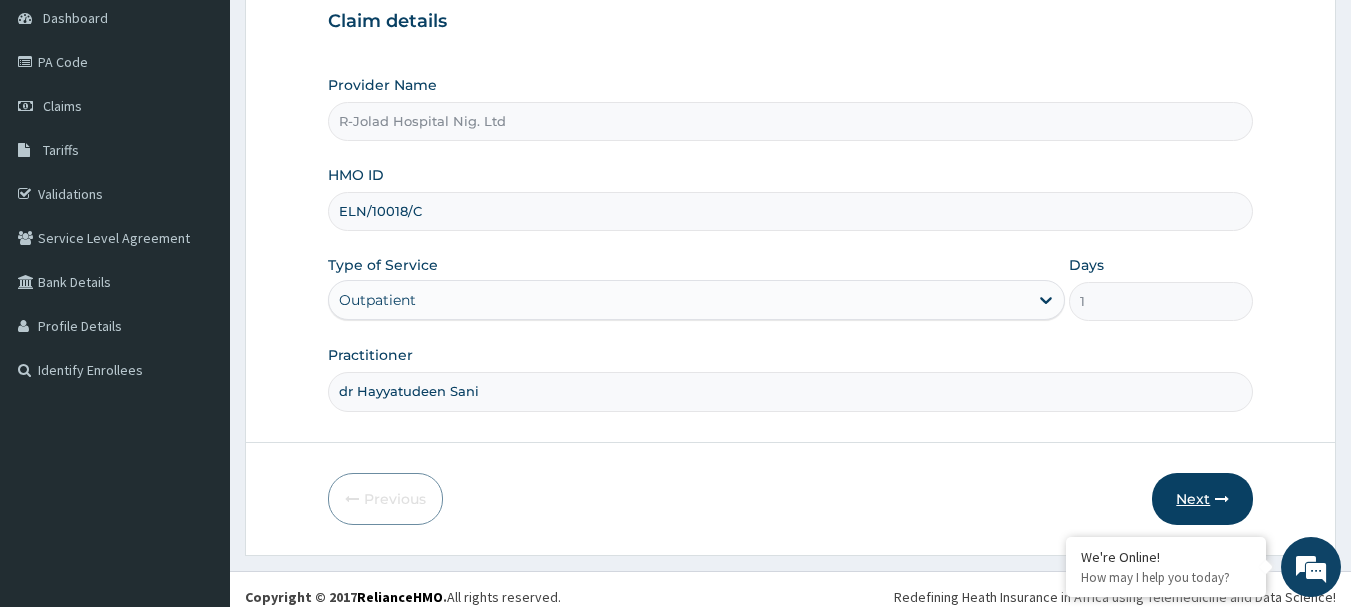 type on "dr Hayyatudeen Sani" 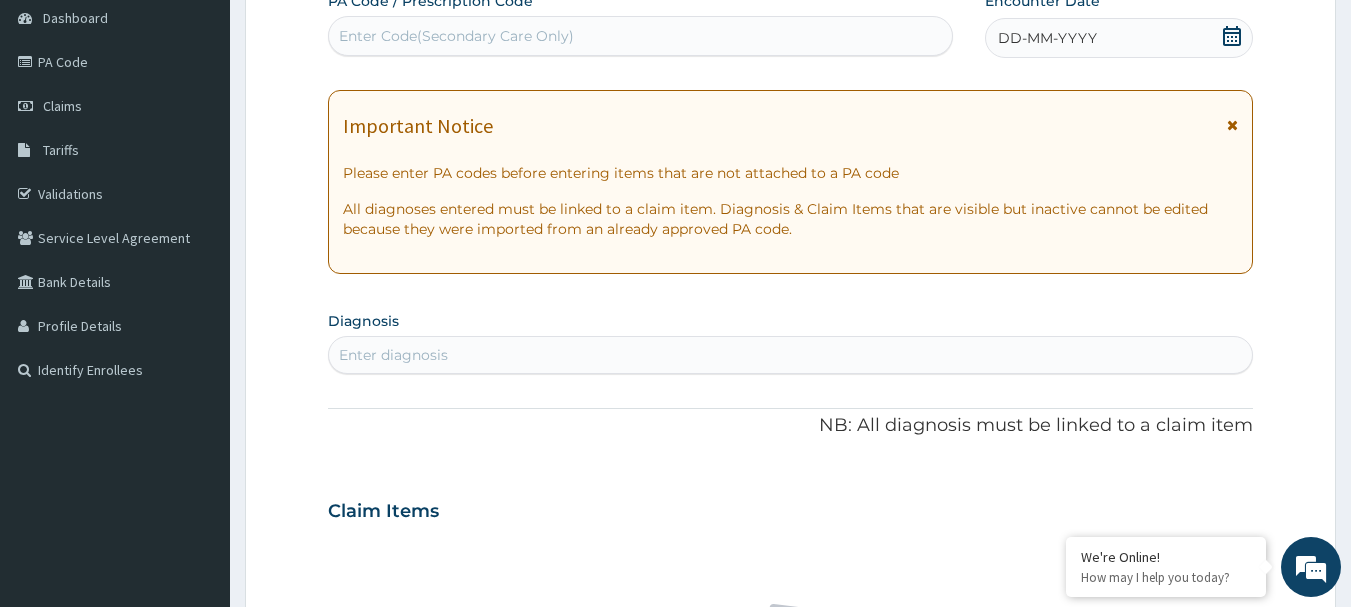 click 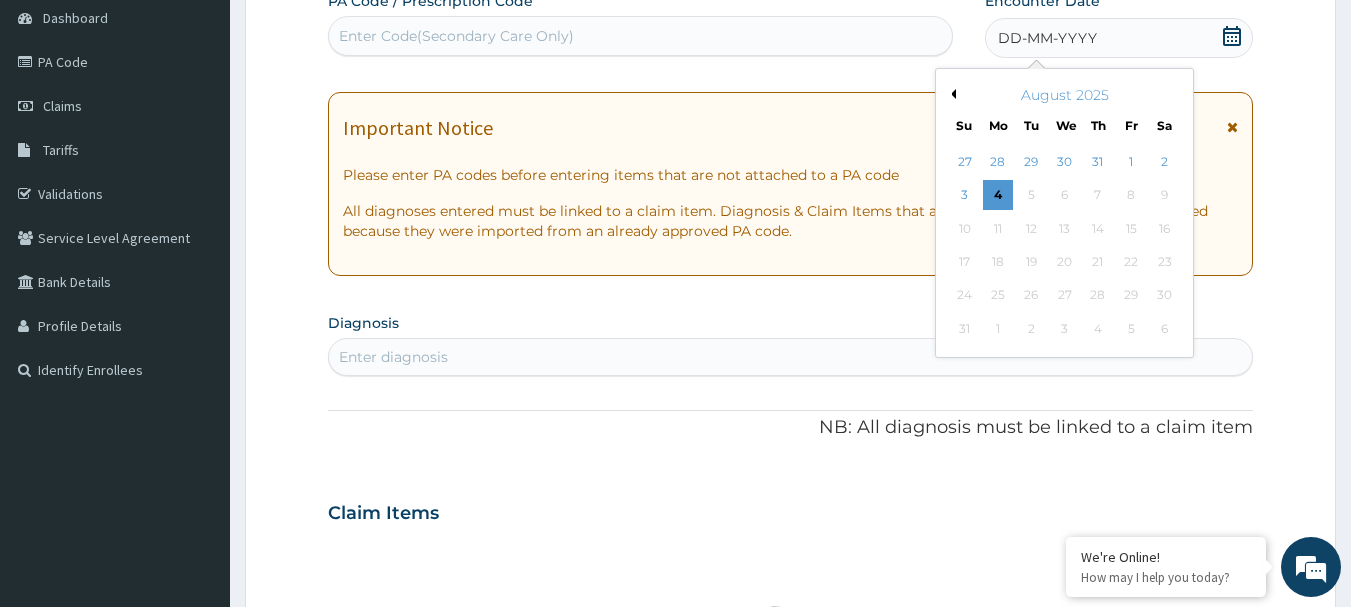 click on "Previous Month" at bounding box center [951, 94] 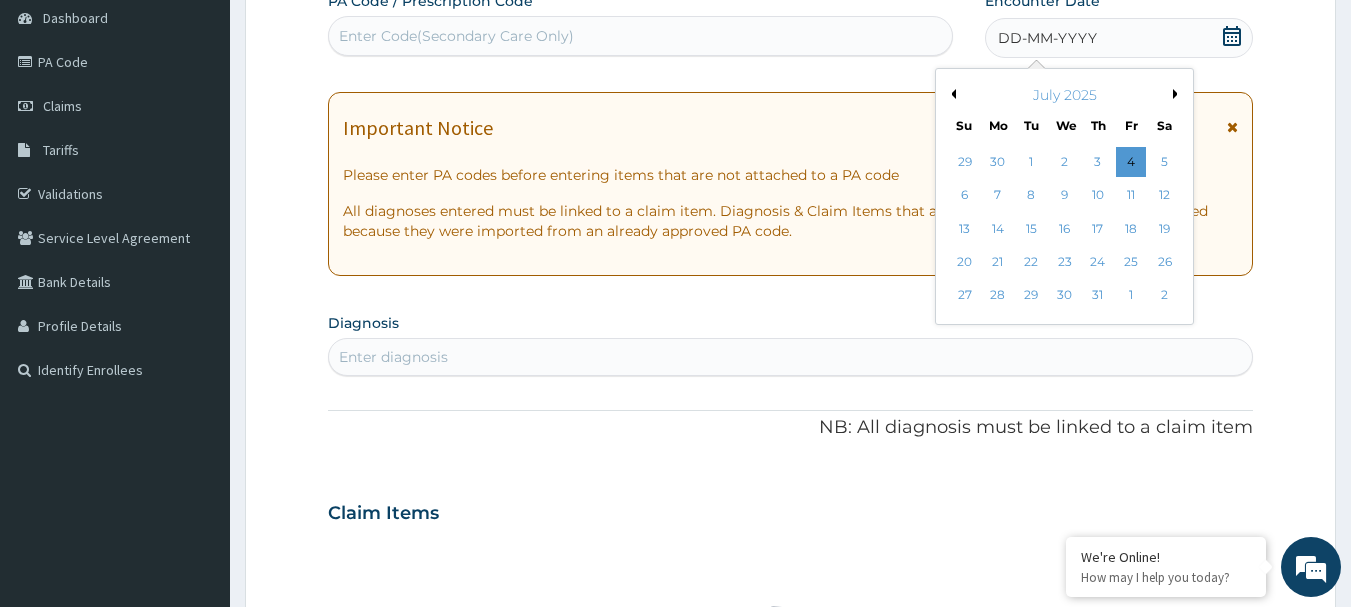 click on "Previous Month" at bounding box center [951, 94] 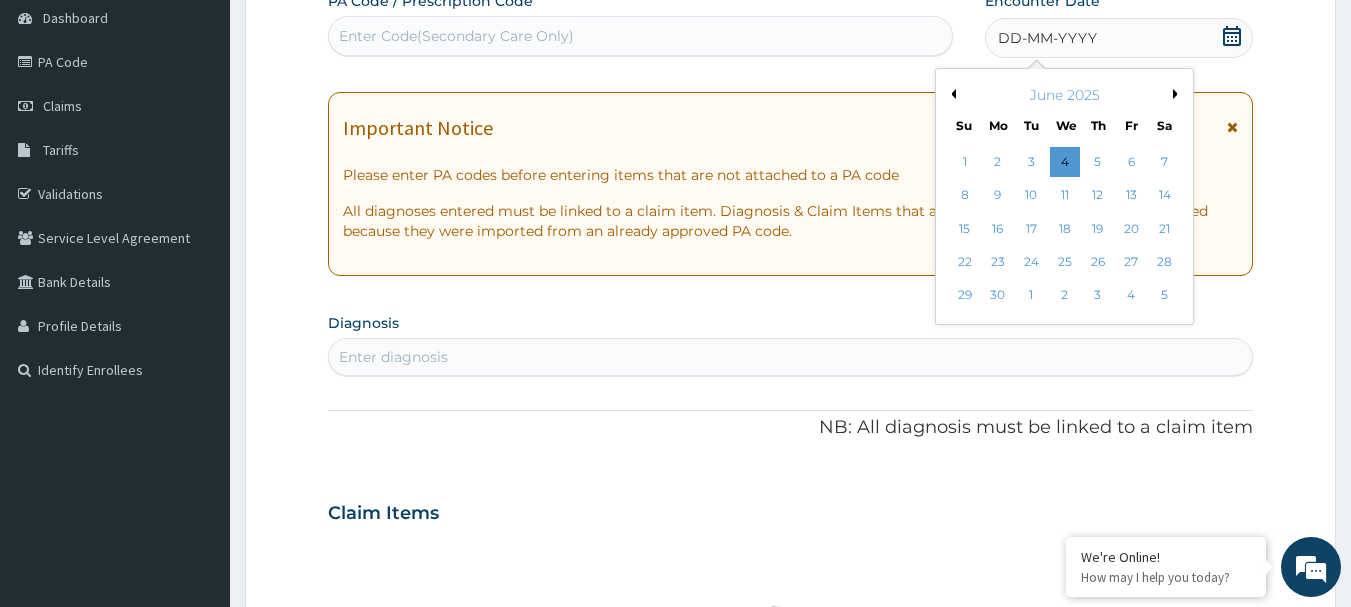 click on "Previous Month" at bounding box center (951, 94) 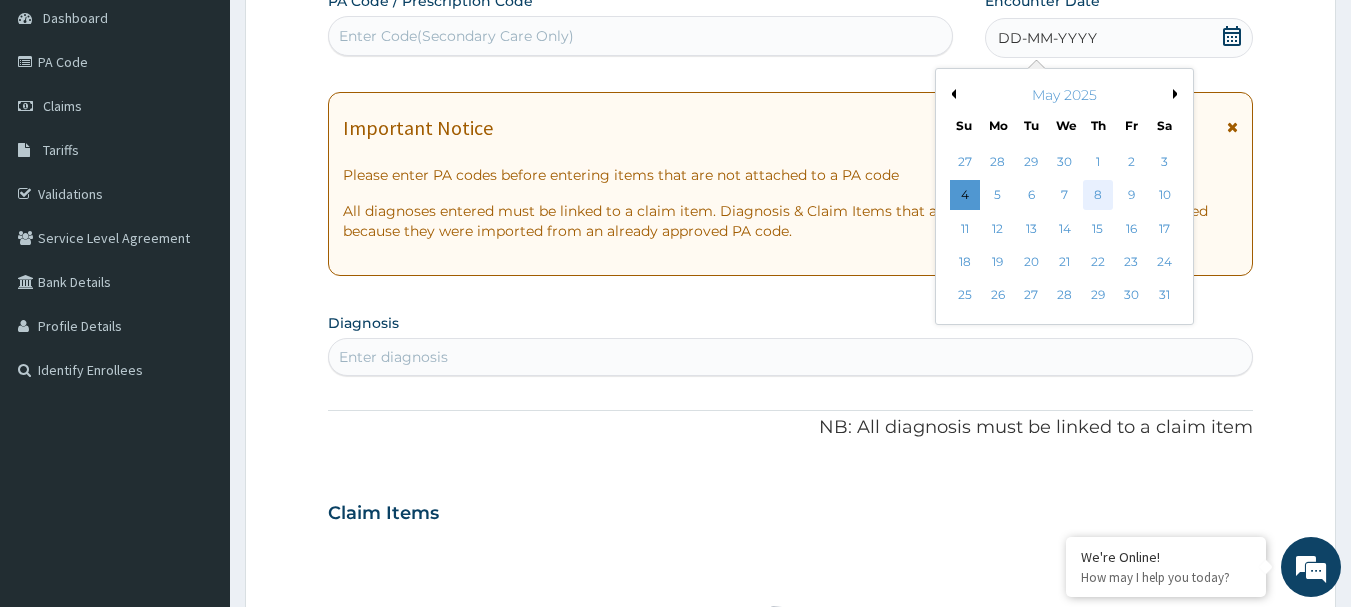 click on "8" at bounding box center [1098, 196] 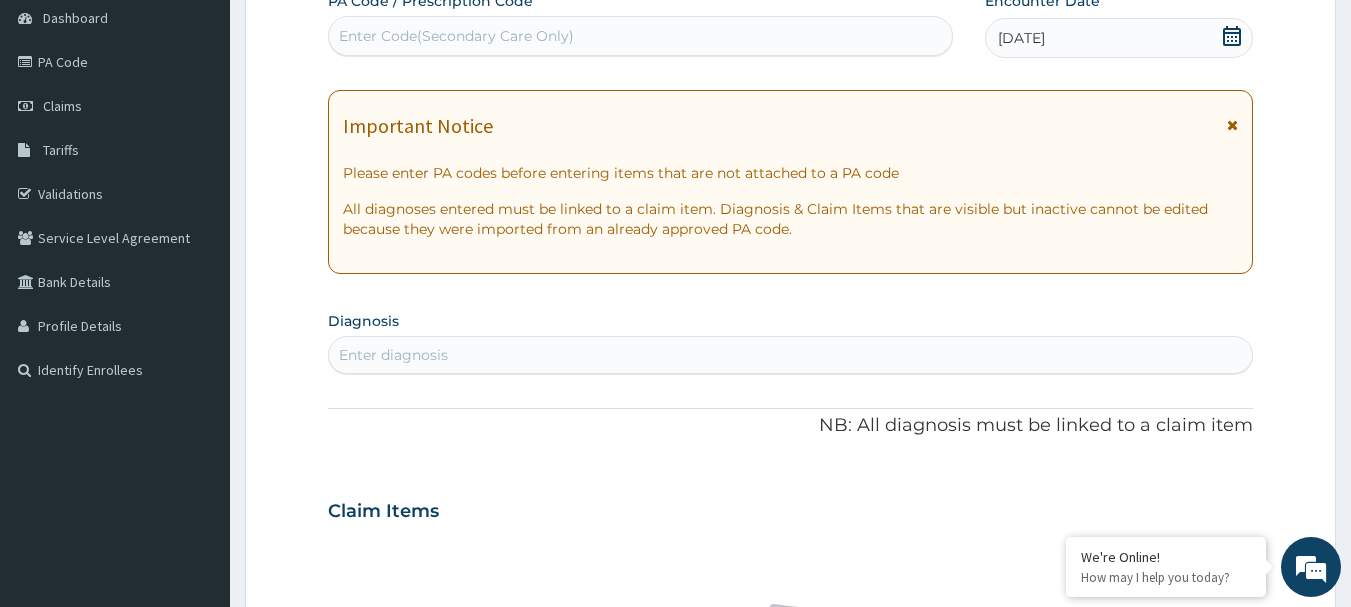 click on "Enter diagnosis" at bounding box center (791, 355) 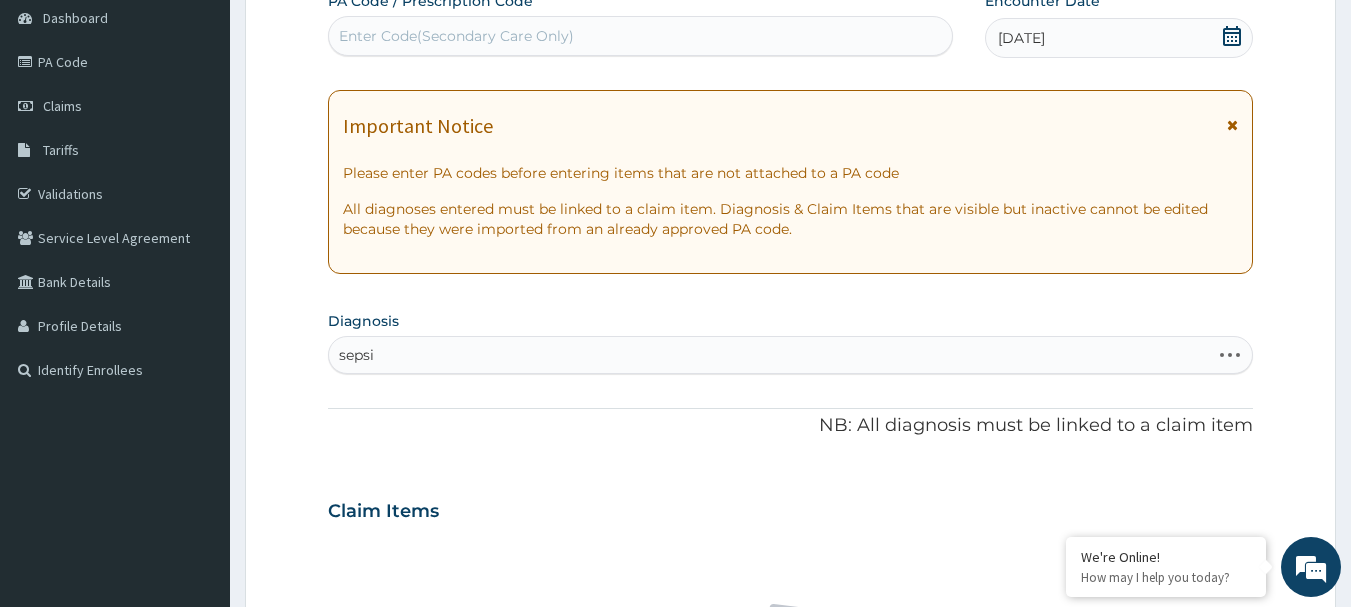 type on "sepsis" 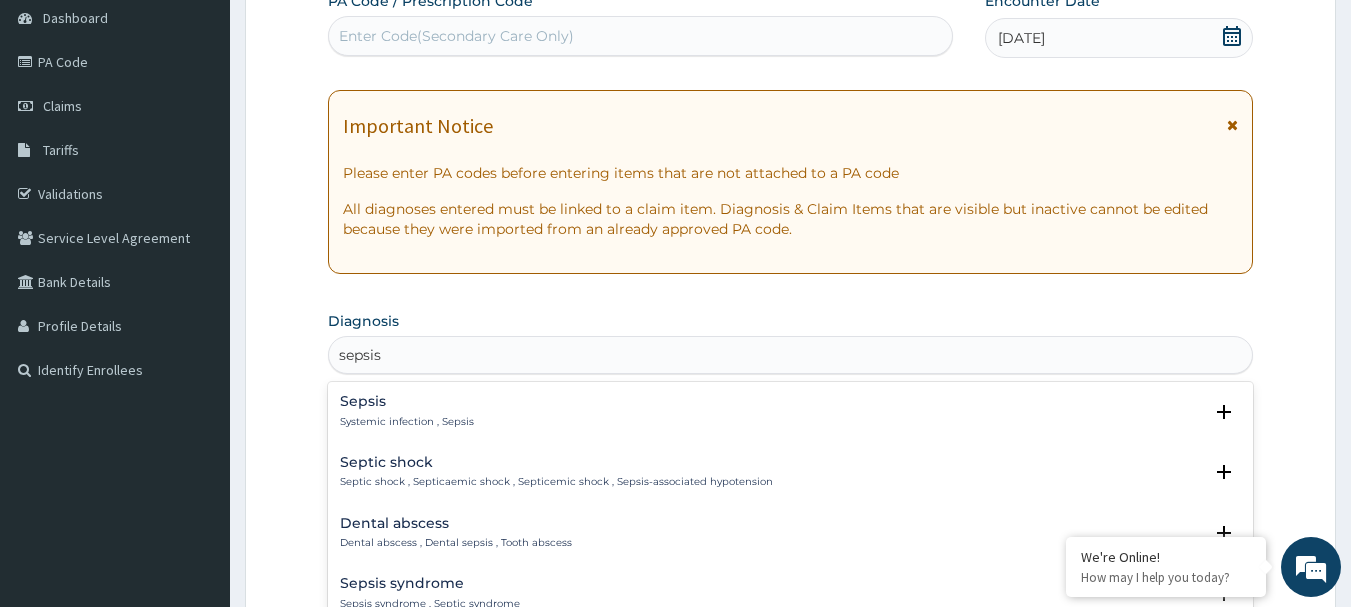 click on "Sepsis" at bounding box center [407, 401] 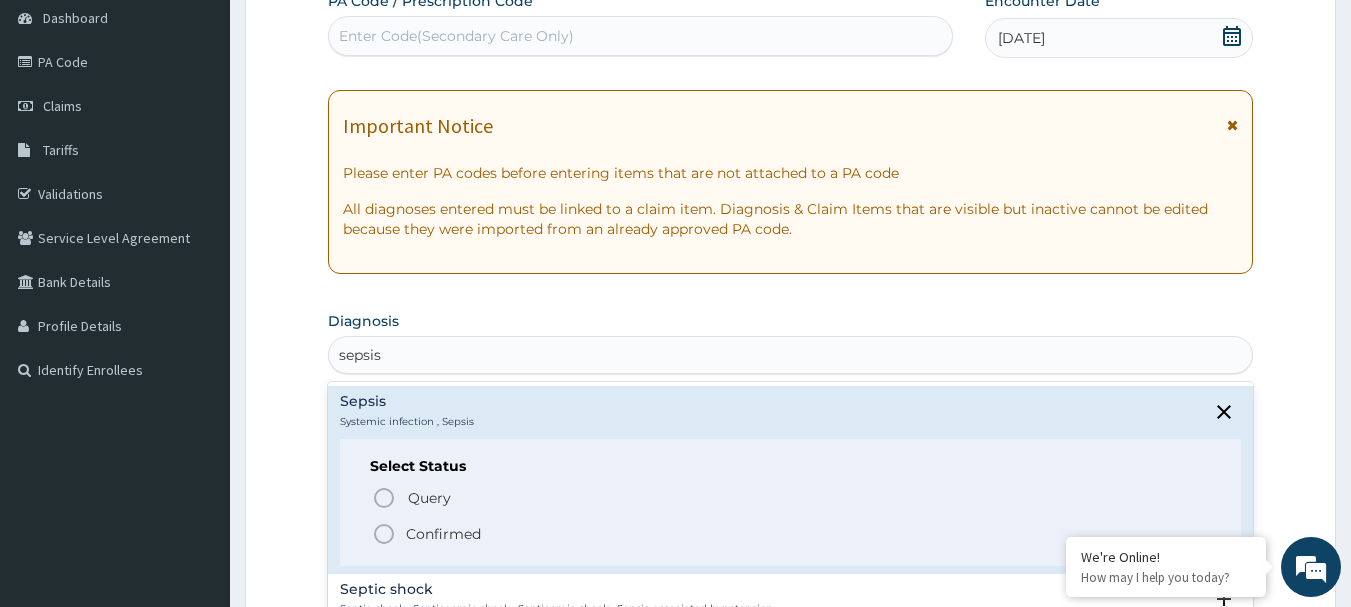 click on "Confirmed" at bounding box center [443, 534] 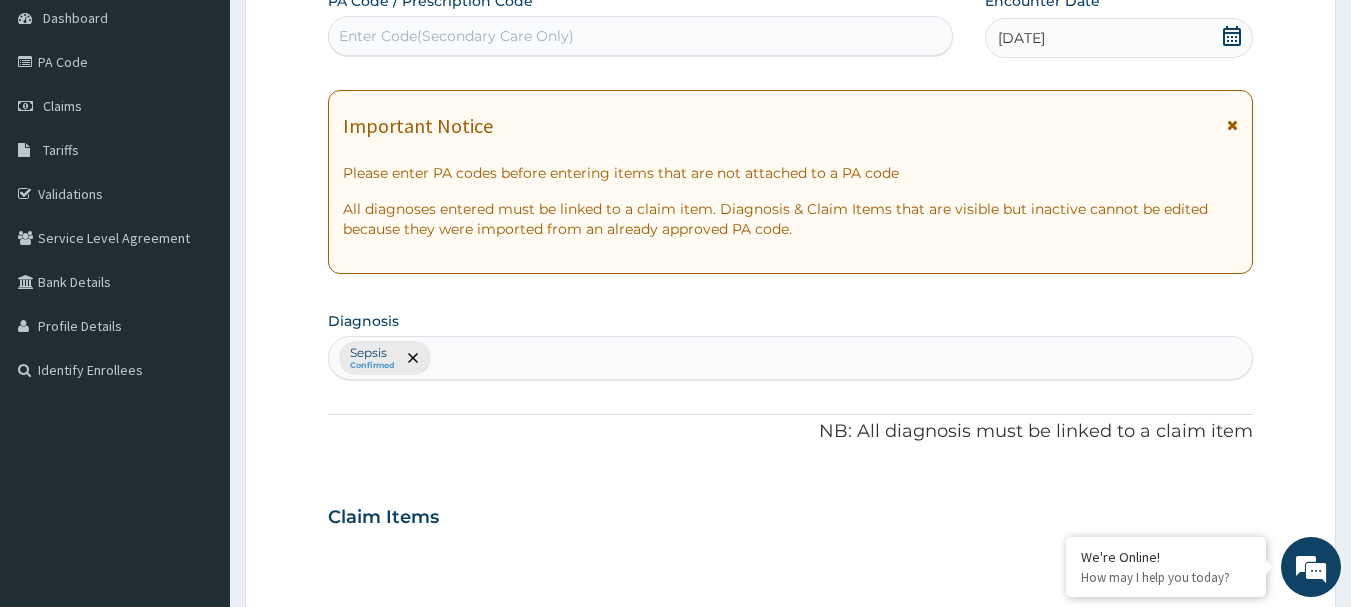 click on "Sepsis Confirmed" at bounding box center (791, 358) 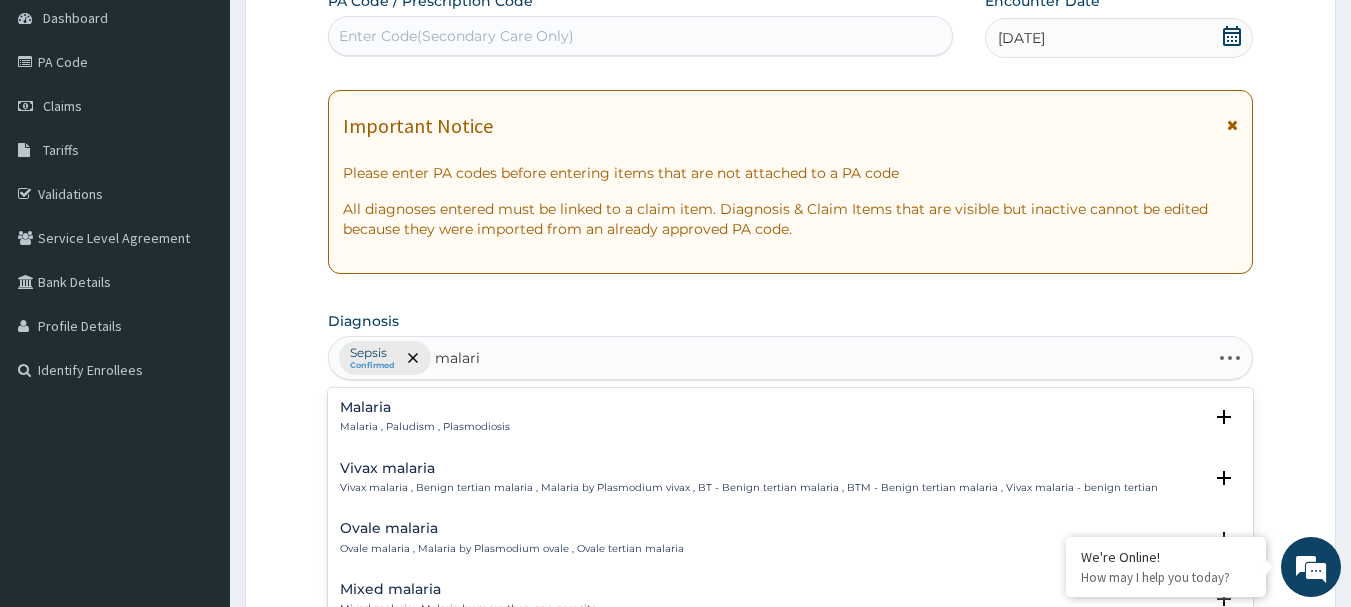 type on "malaria" 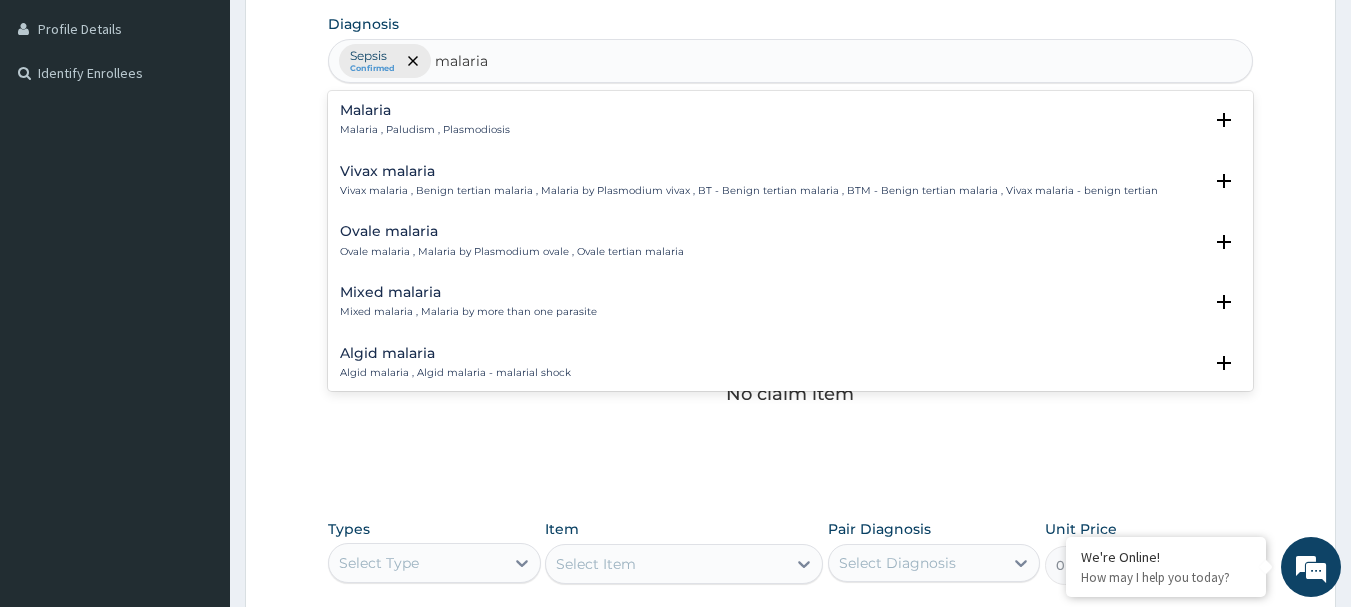 scroll, scrollTop: 500, scrollLeft: 0, axis: vertical 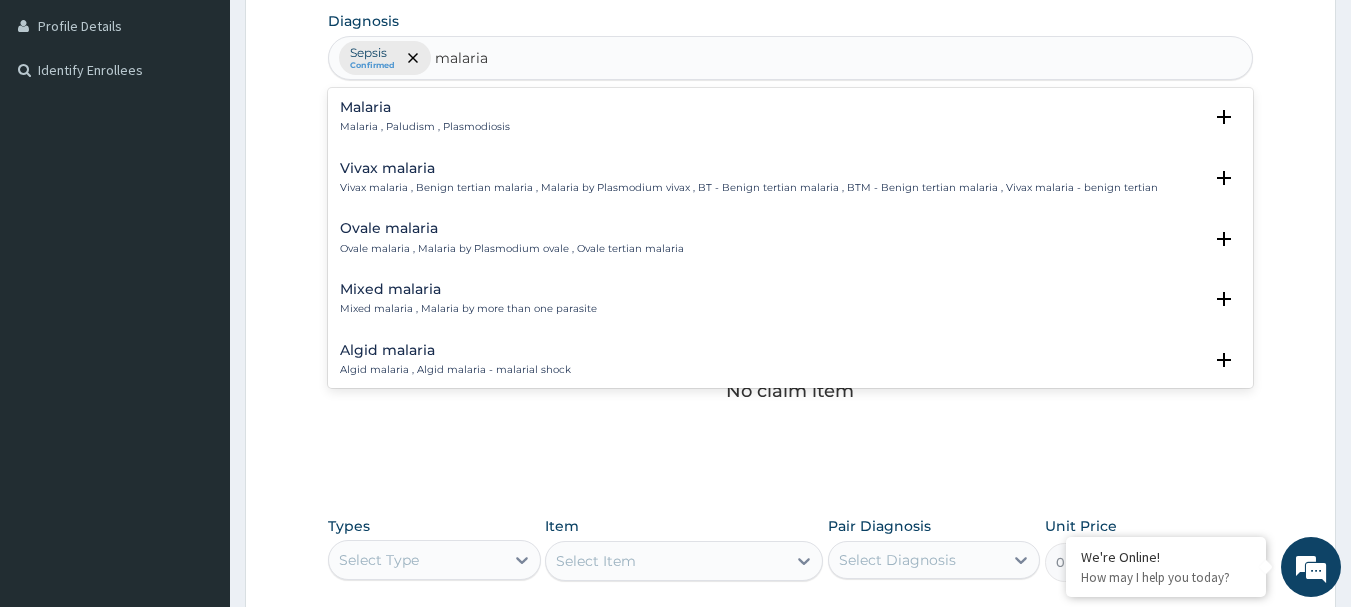 click on "Malaria" at bounding box center [425, 107] 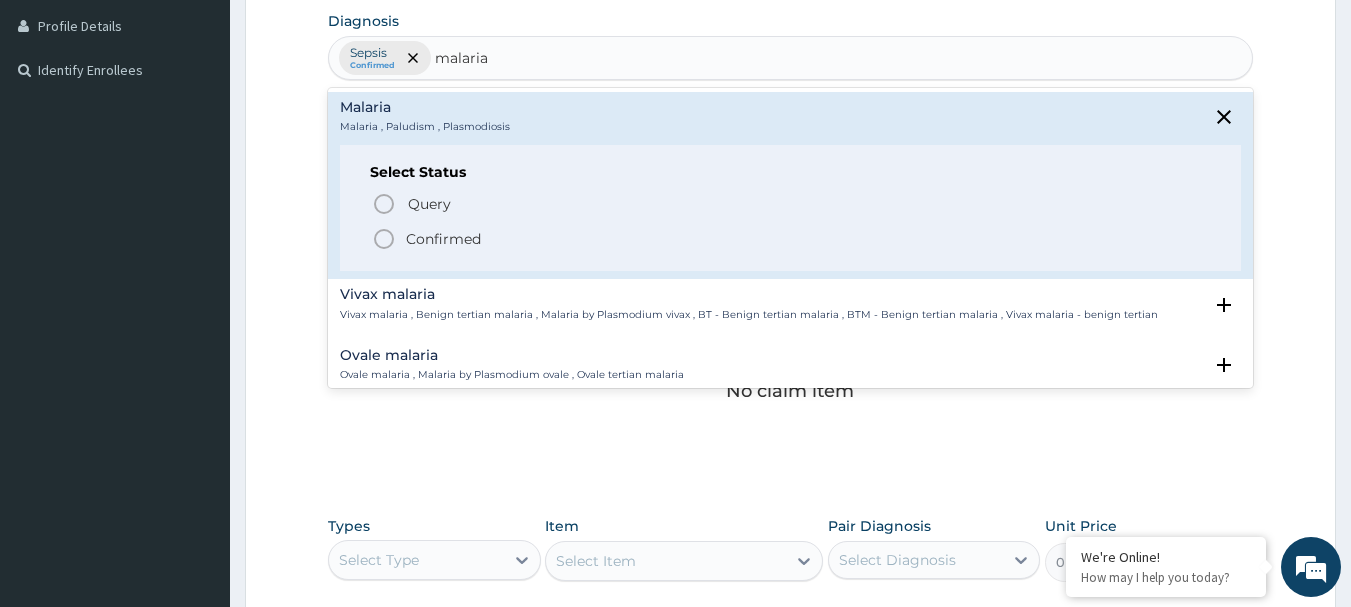 click on "Confirmed" at bounding box center (443, 239) 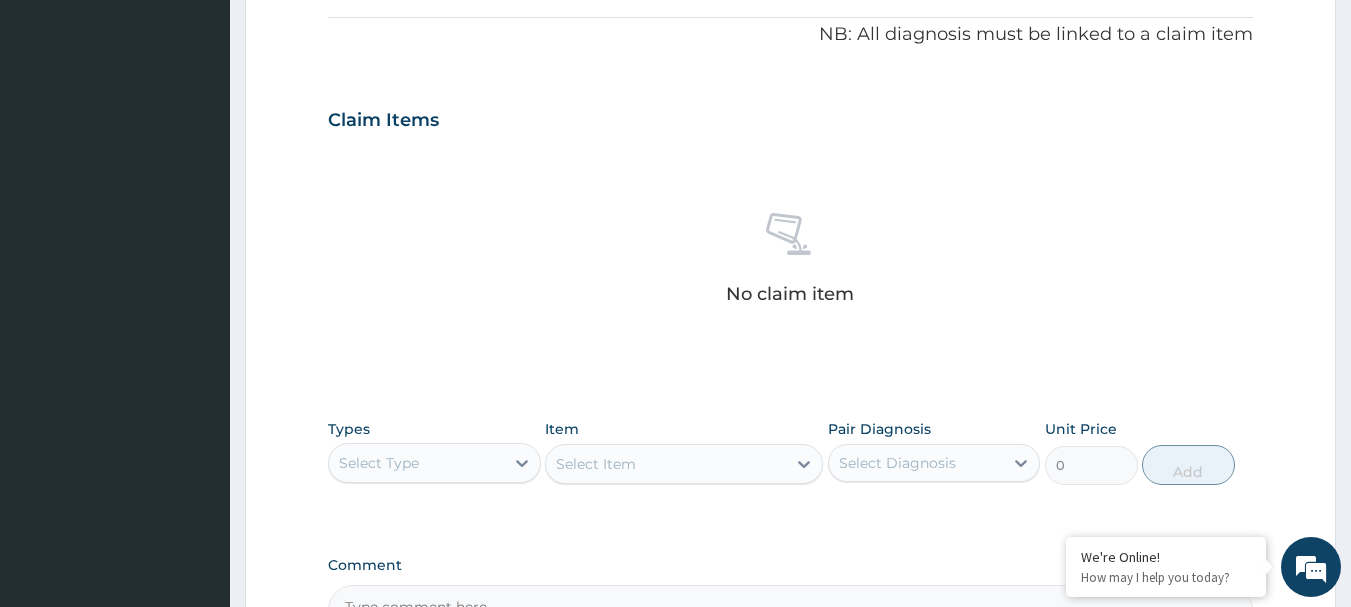 scroll, scrollTop: 800, scrollLeft: 0, axis: vertical 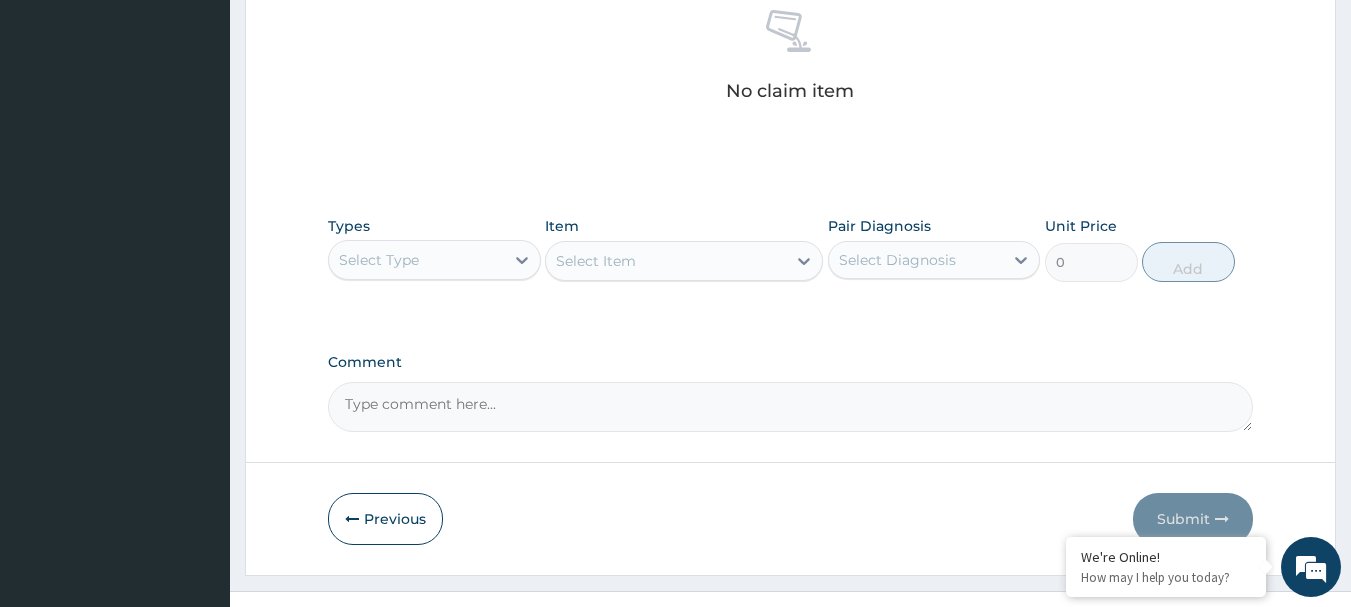 click on "Select Diagnosis" at bounding box center (916, 260) 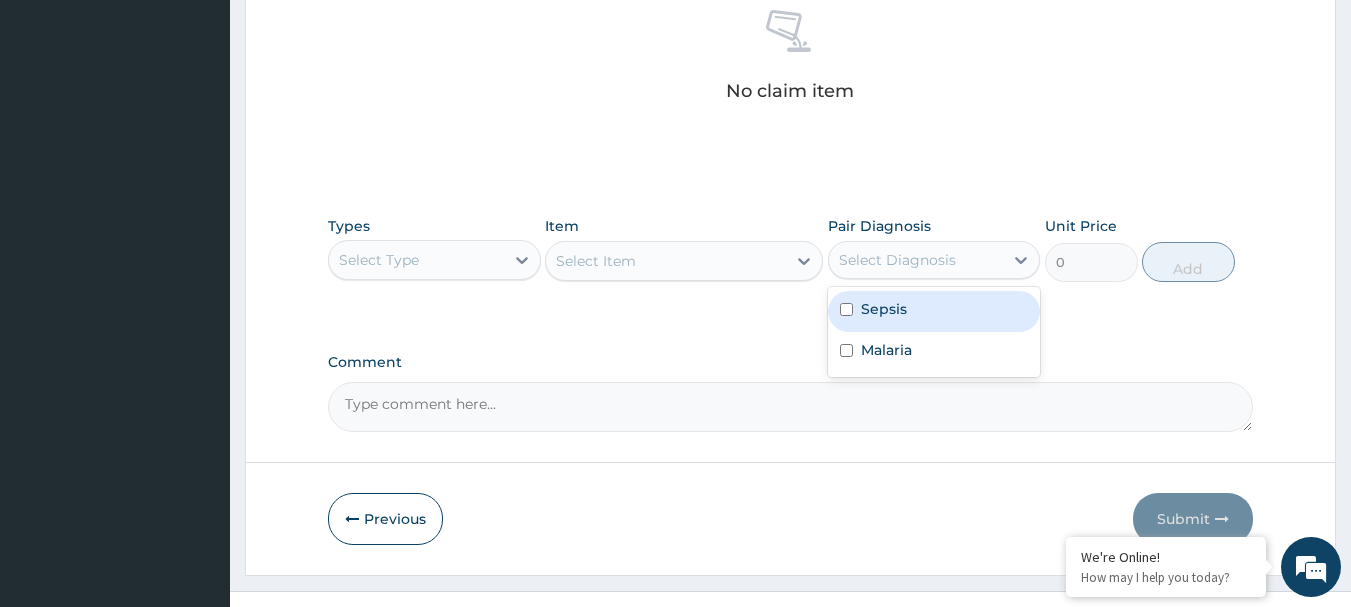 click on "Sepsis" at bounding box center (934, 311) 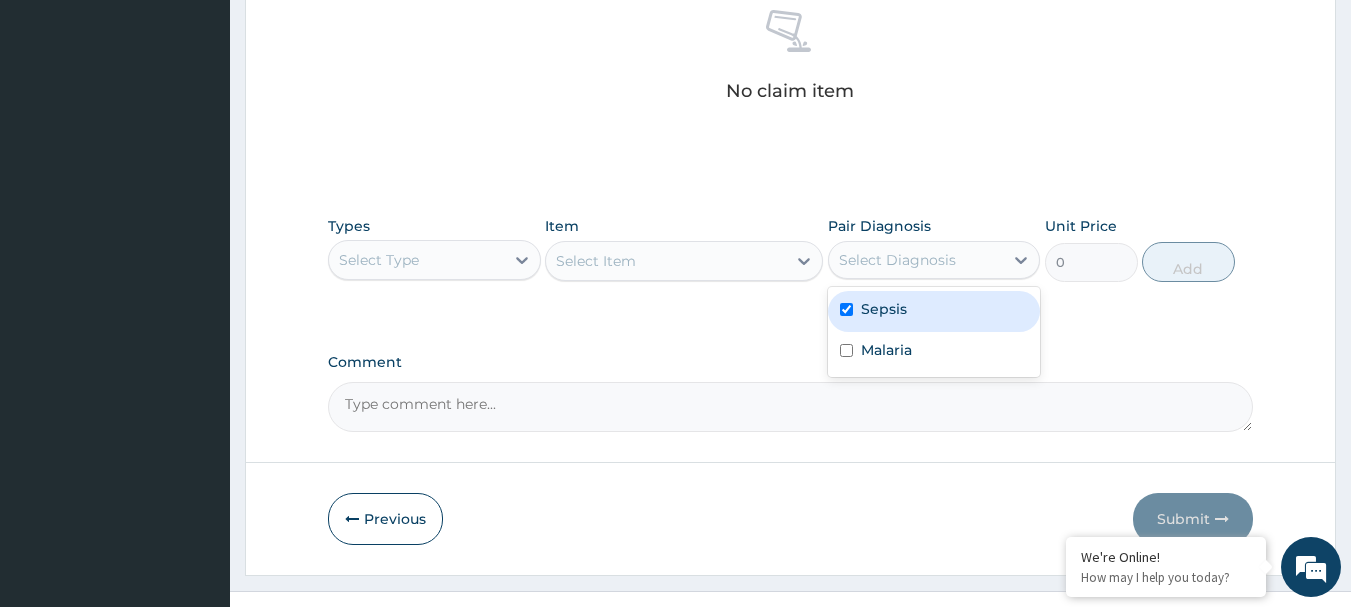 checkbox on "true" 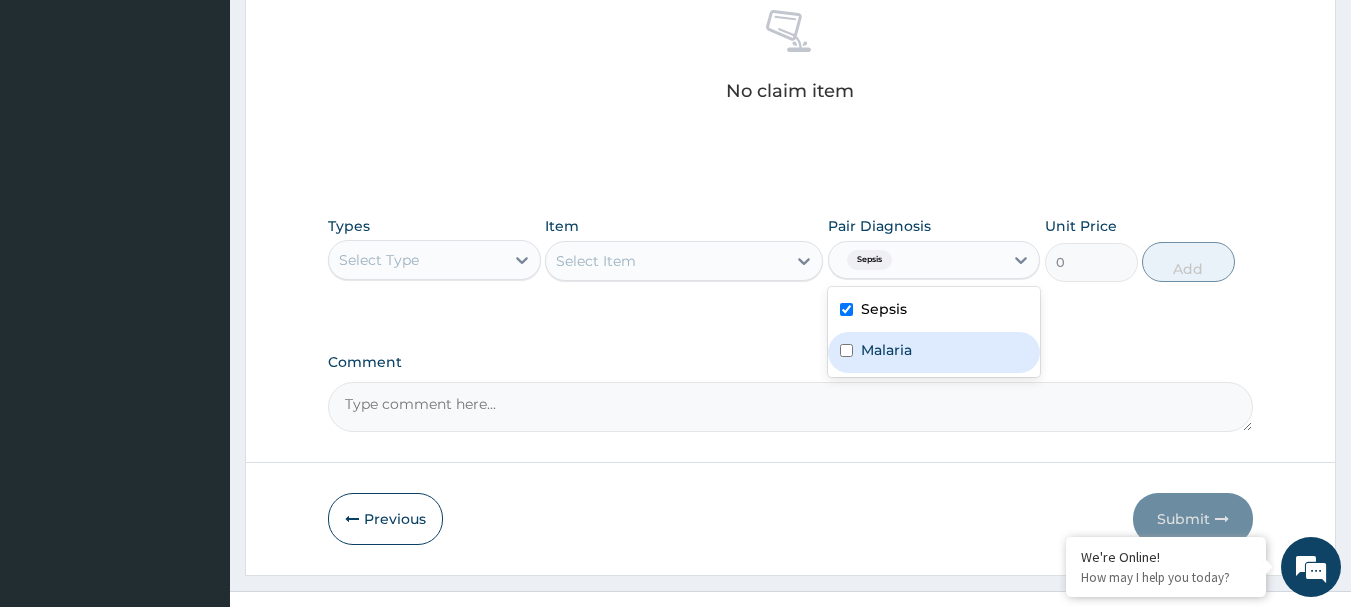 drag, startPoint x: 895, startPoint y: 346, endPoint x: 608, endPoint y: 343, distance: 287.0157 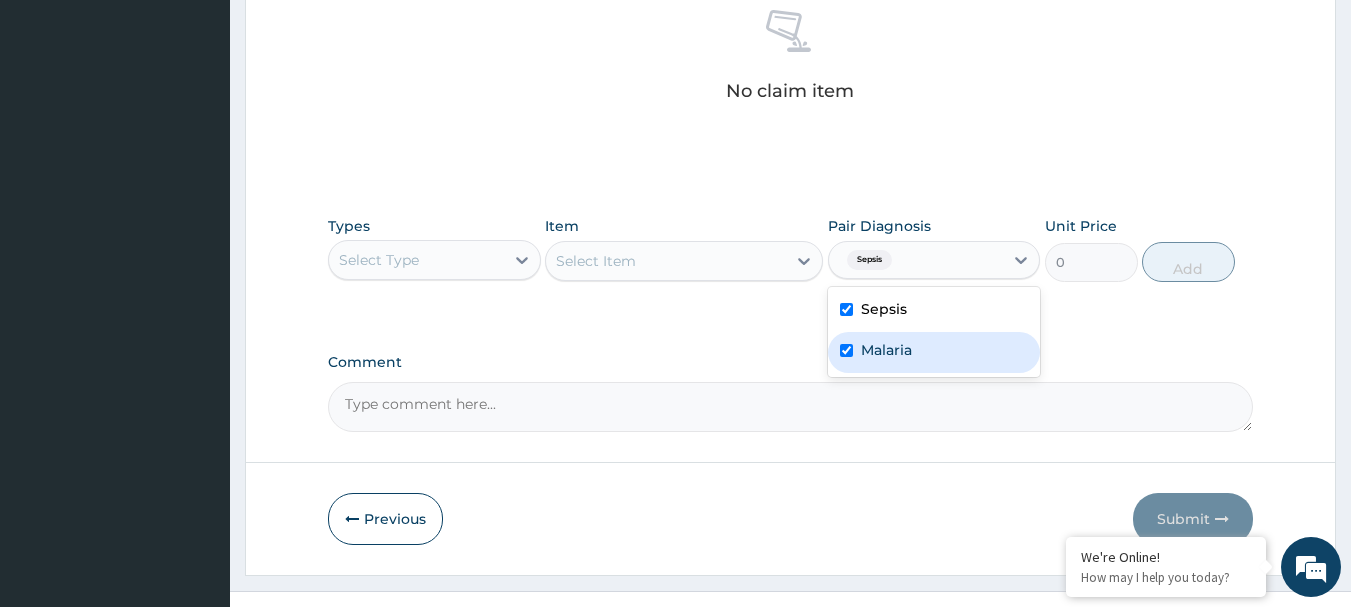 checkbox on "true" 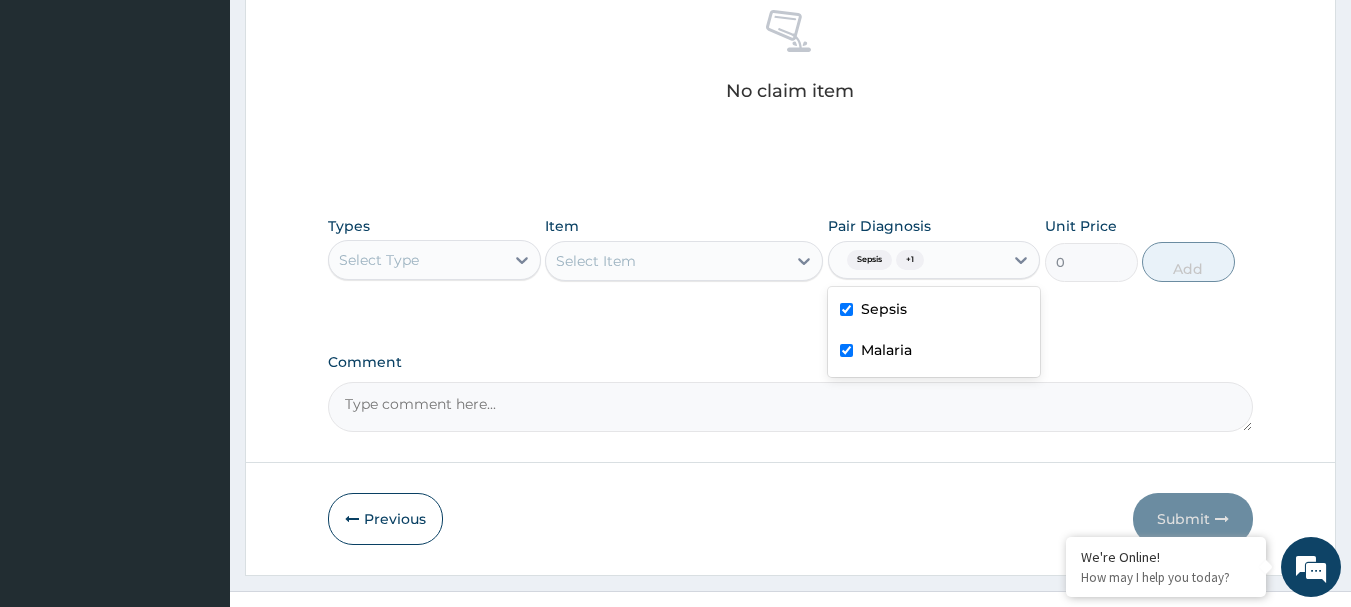 click on "Select Type" at bounding box center (416, 260) 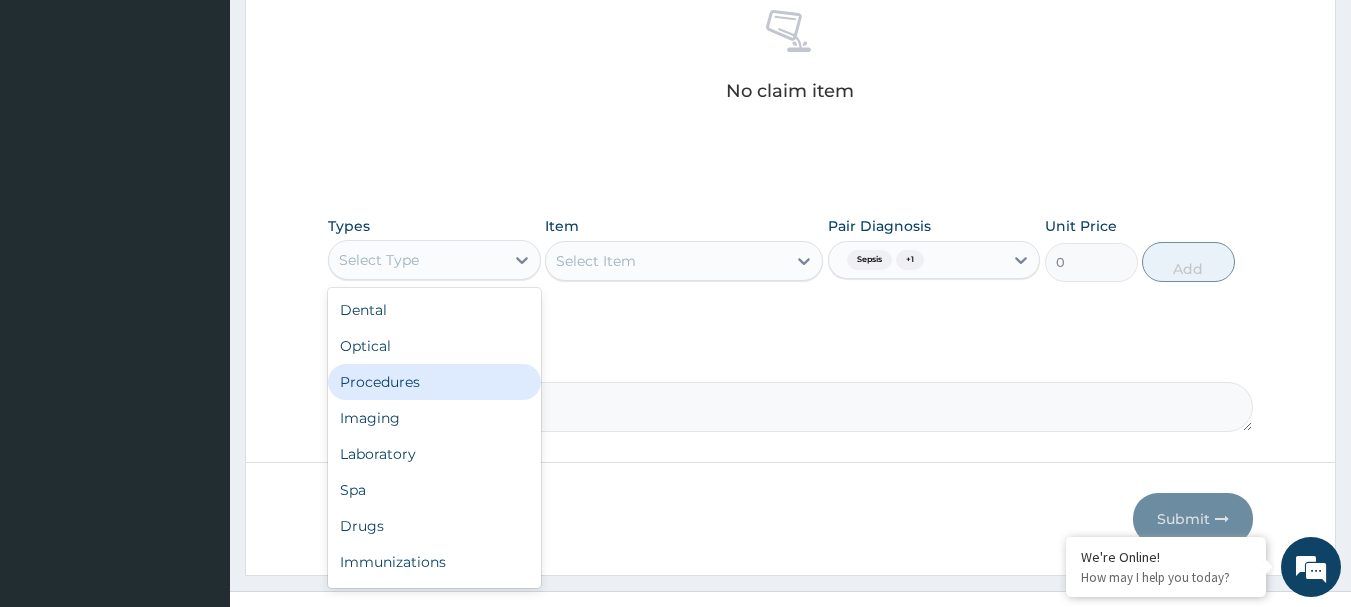 click on "Procedures" at bounding box center [434, 382] 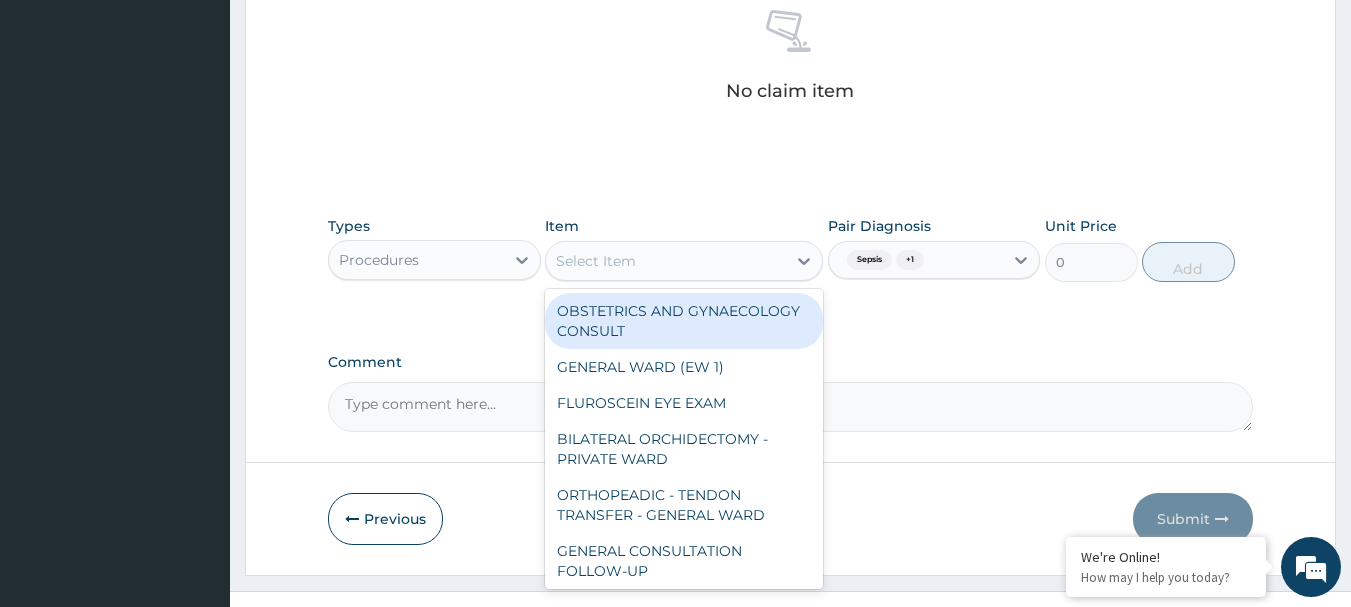 click on "Select Item" at bounding box center (666, 261) 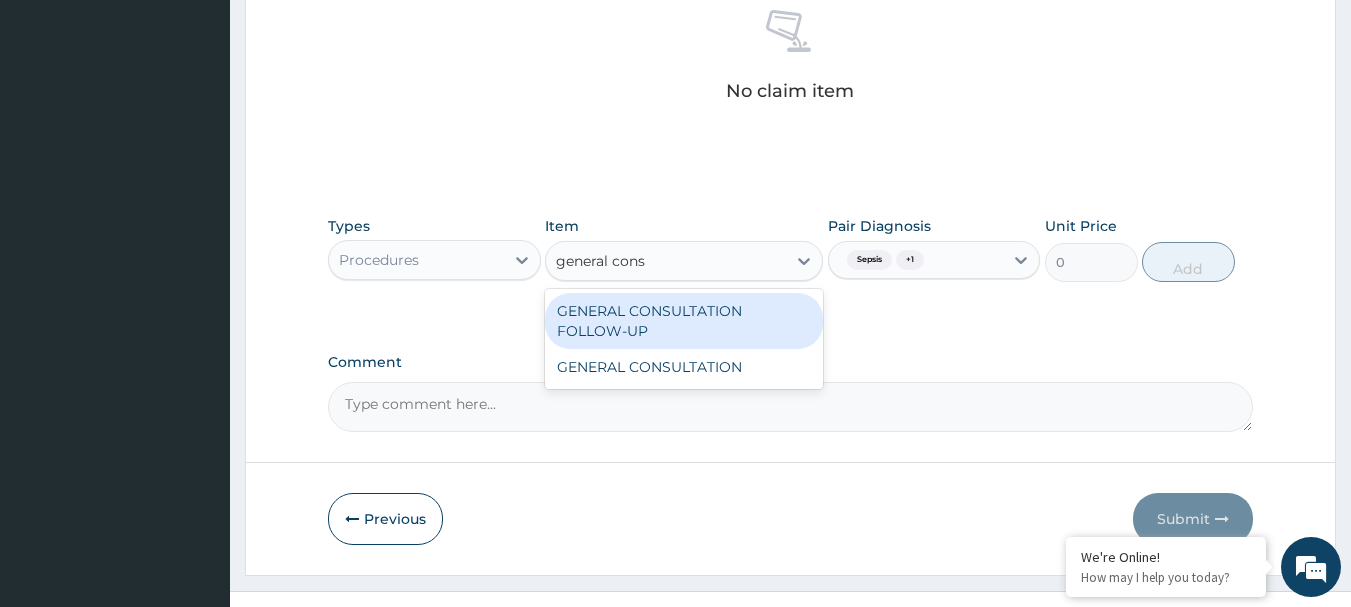 type on "general consu" 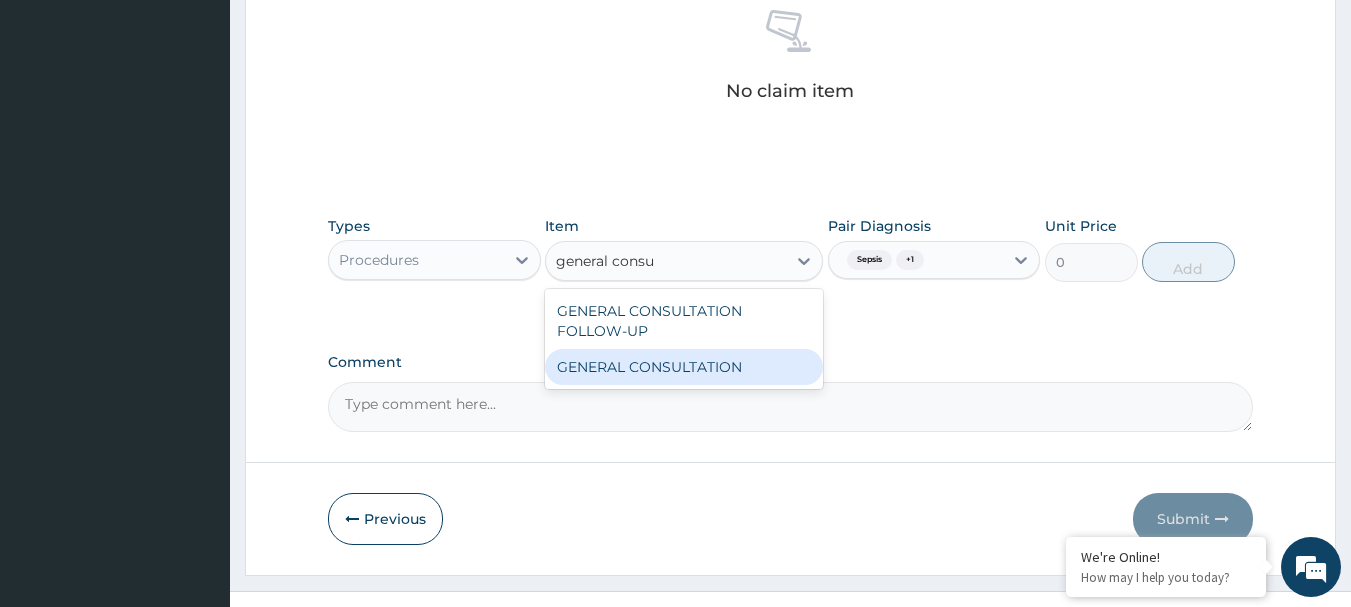 click on "GENERAL CONSULTATION" at bounding box center [684, 367] 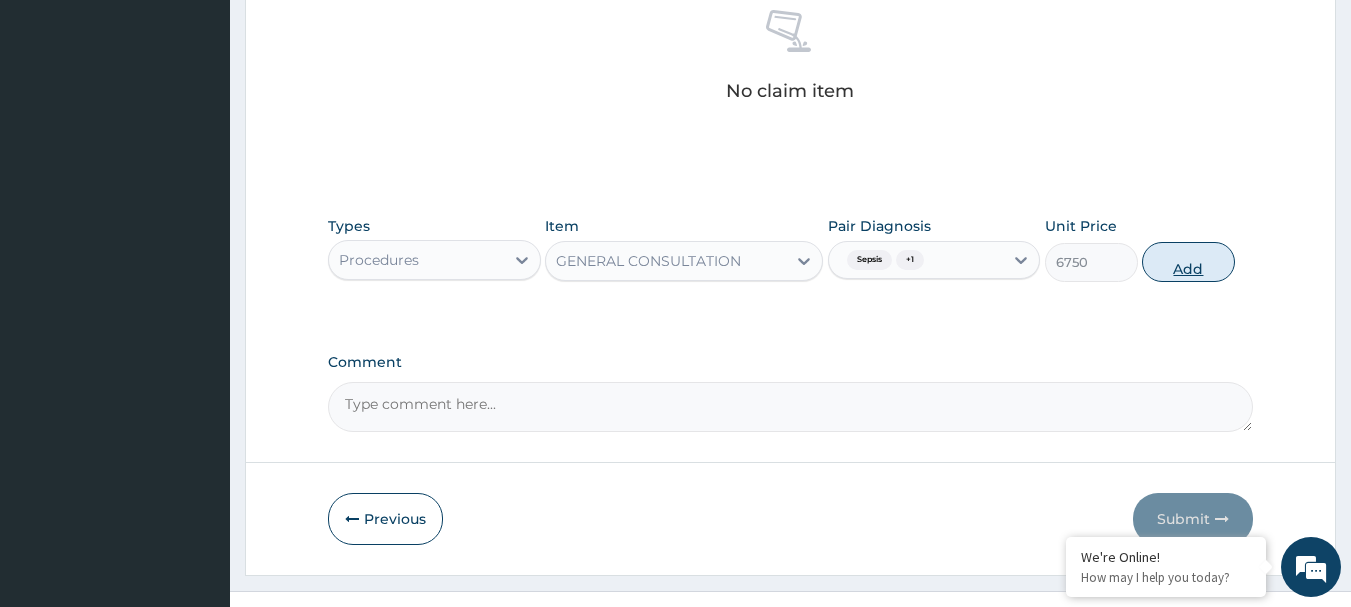 click on "Add" at bounding box center [1188, 262] 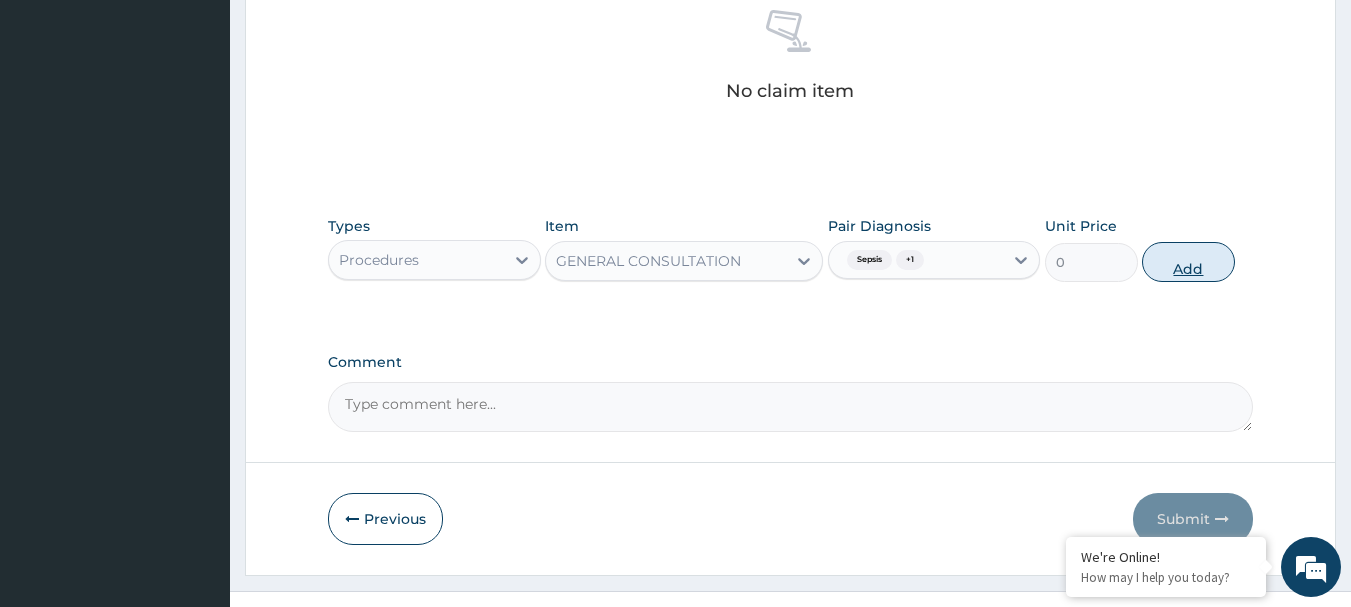 scroll, scrollTop: 755, scrollLeft: 0, axis: vertical 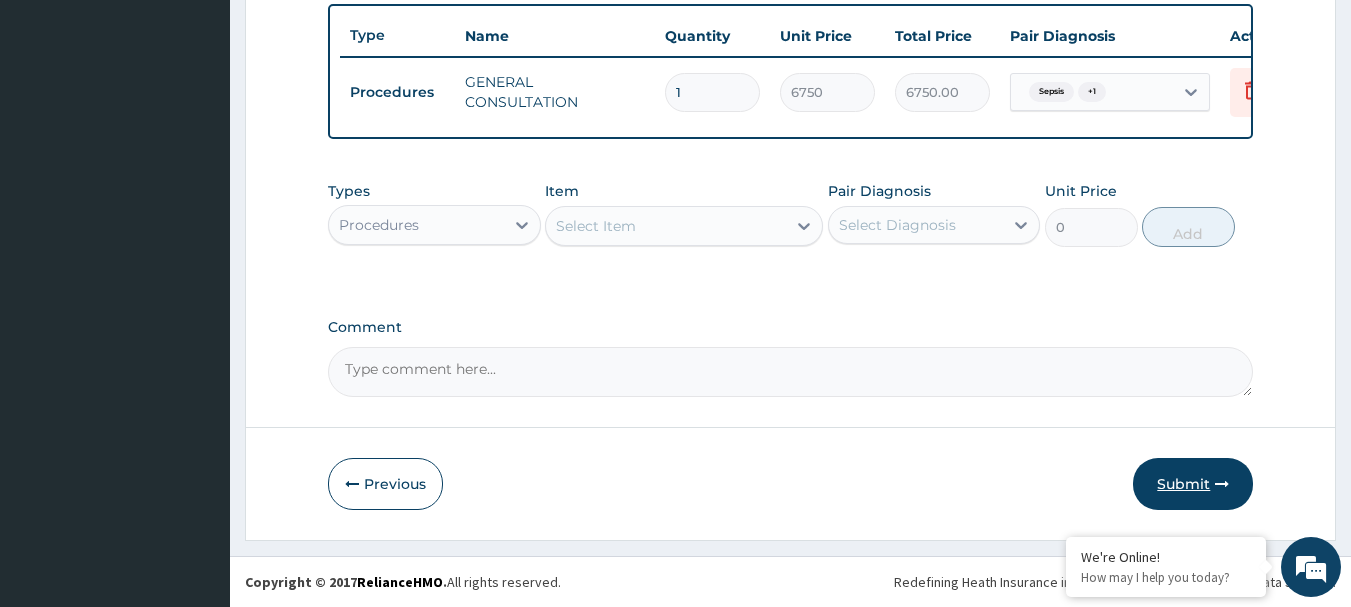 click on "Submit" at bounding box center (1193, 484) 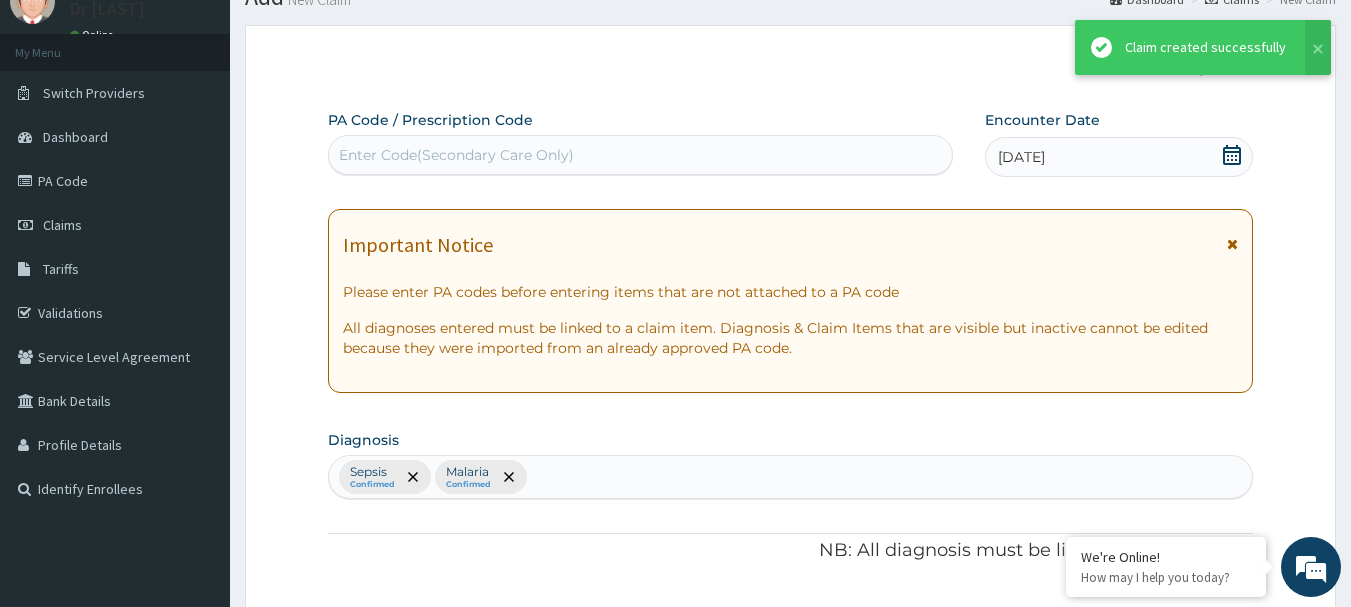 scroll, scrollTop: 755, scrollLeft: 0, axis: vertical 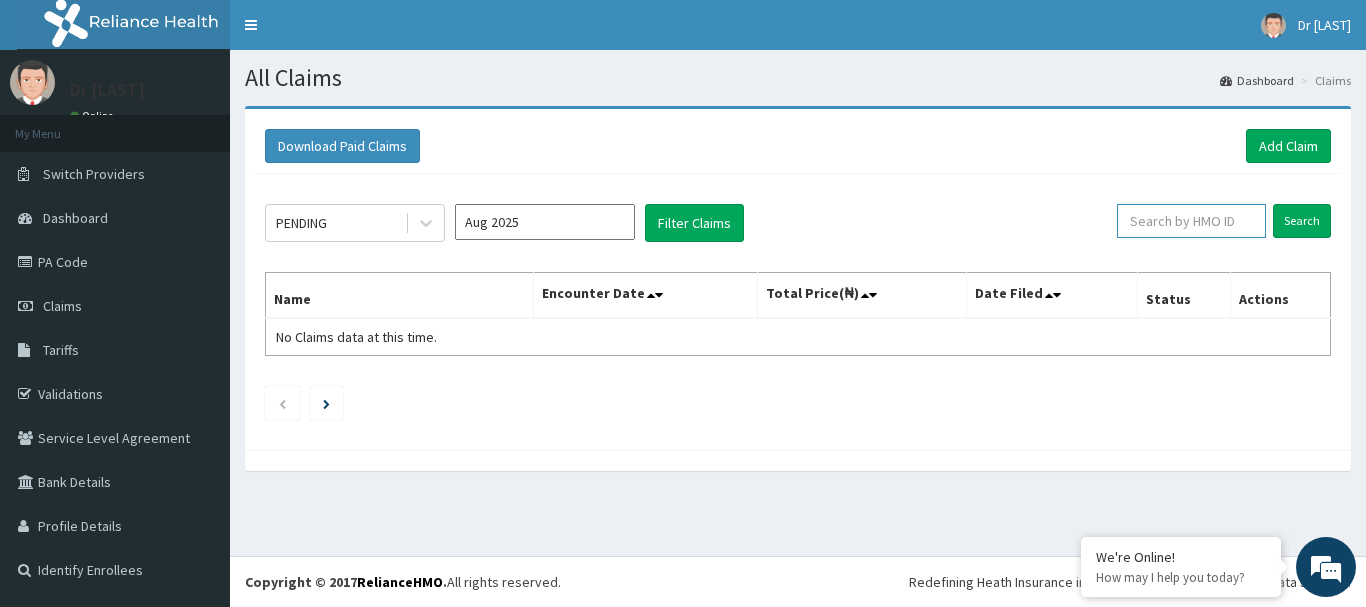 click at bounding box center [1191, 221] 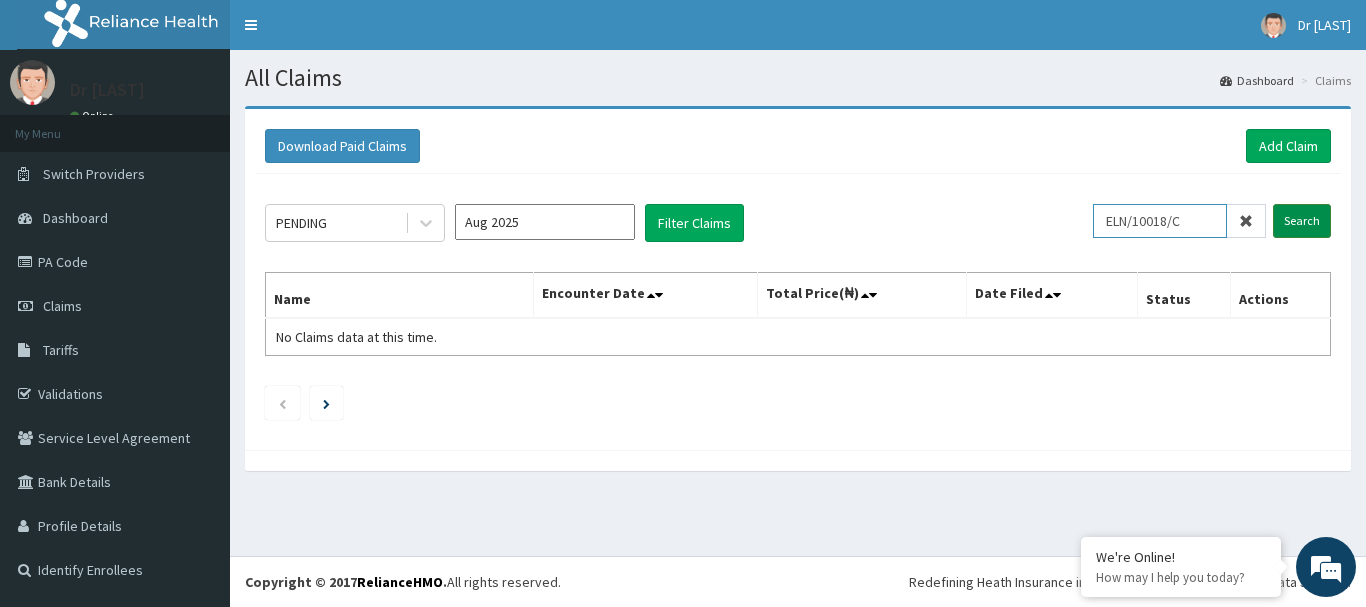 type on "ELN/10018/C" 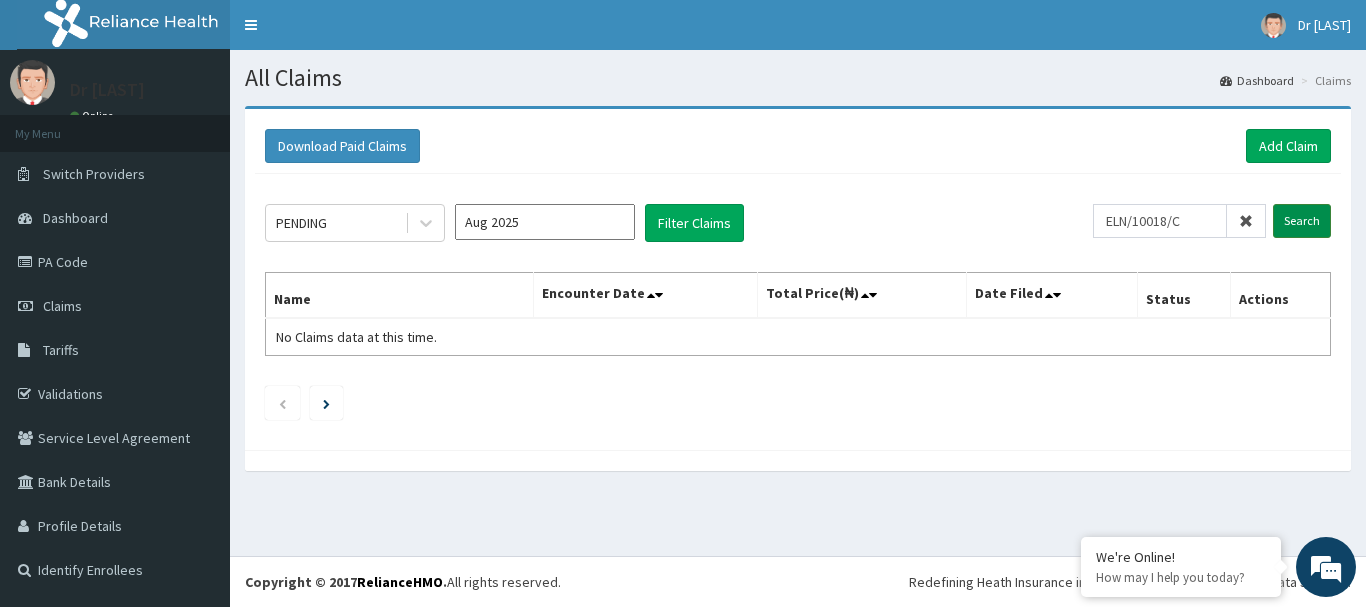 click on "Search" at bounding box center (1302, 221) 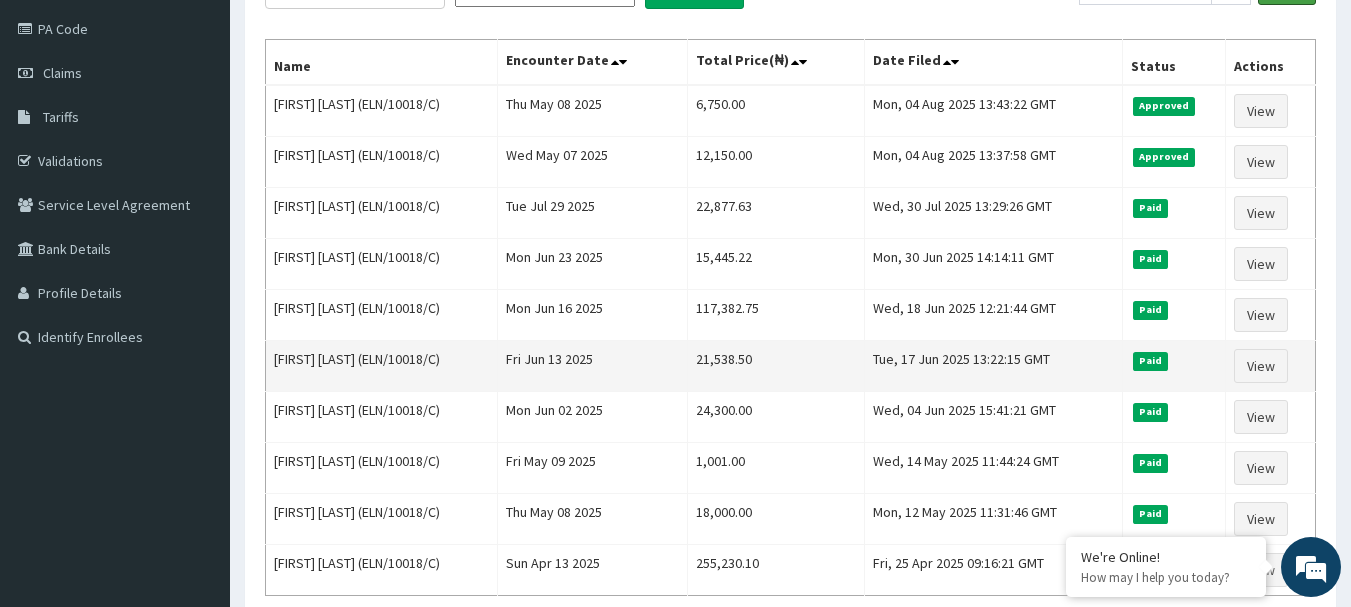 scroll, scrollTop: 200, scrollLeft: 0, axis: vertical 